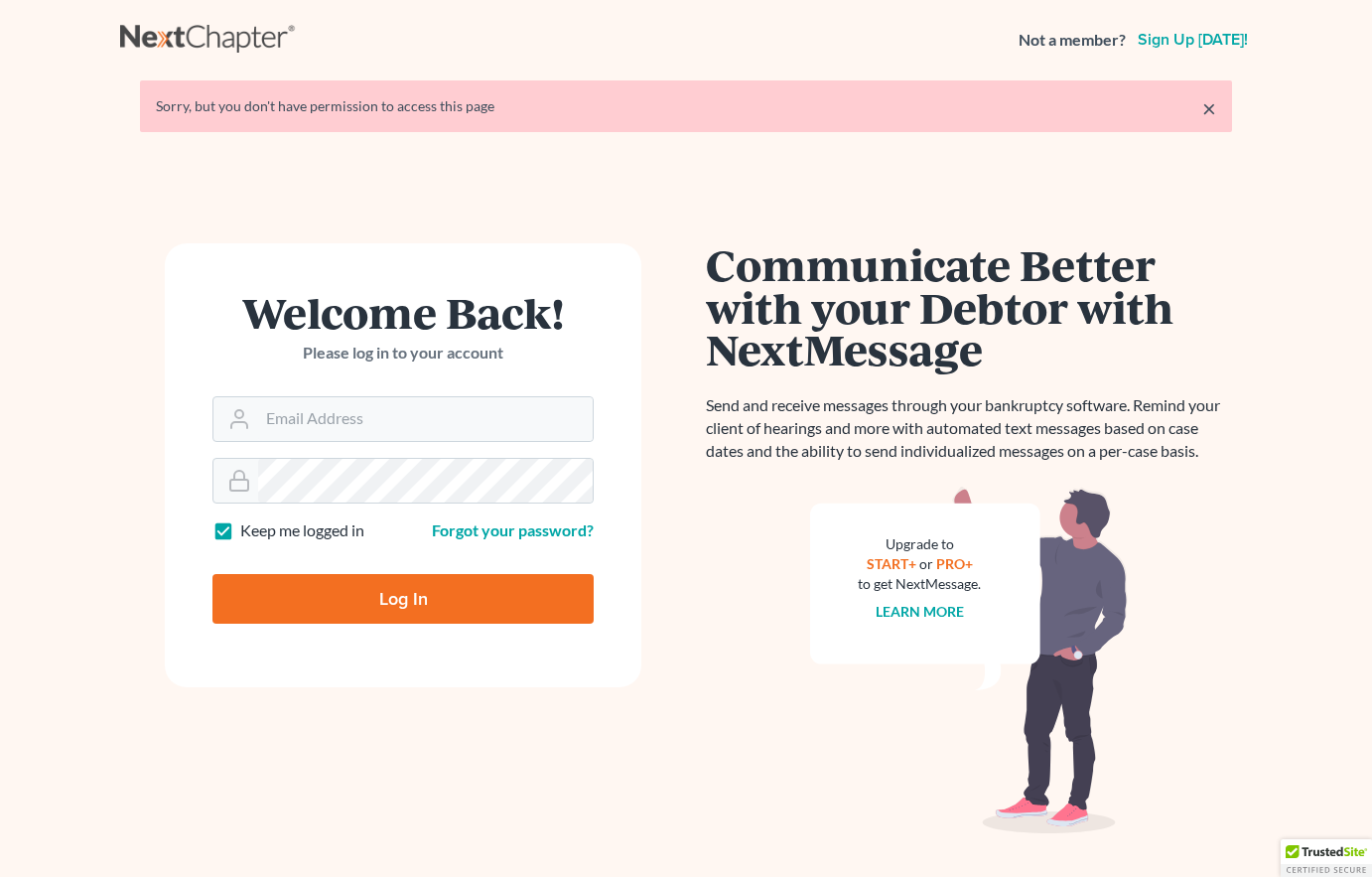 scroll, scrollTop: 0, scrollLeft: 0, axis: both 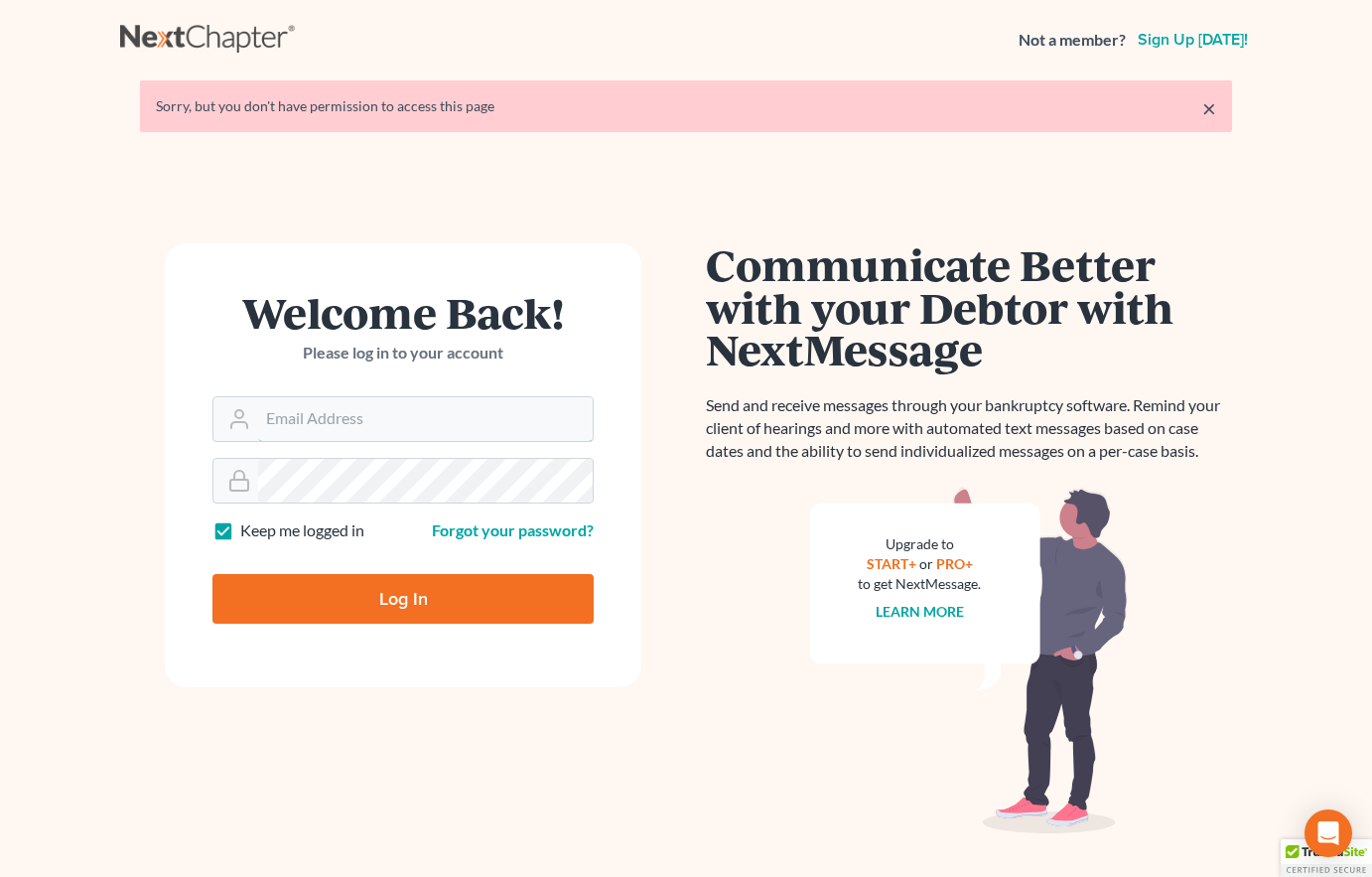 type on "[EMAIL_ADDRESS][DOMAIN_NAME]" 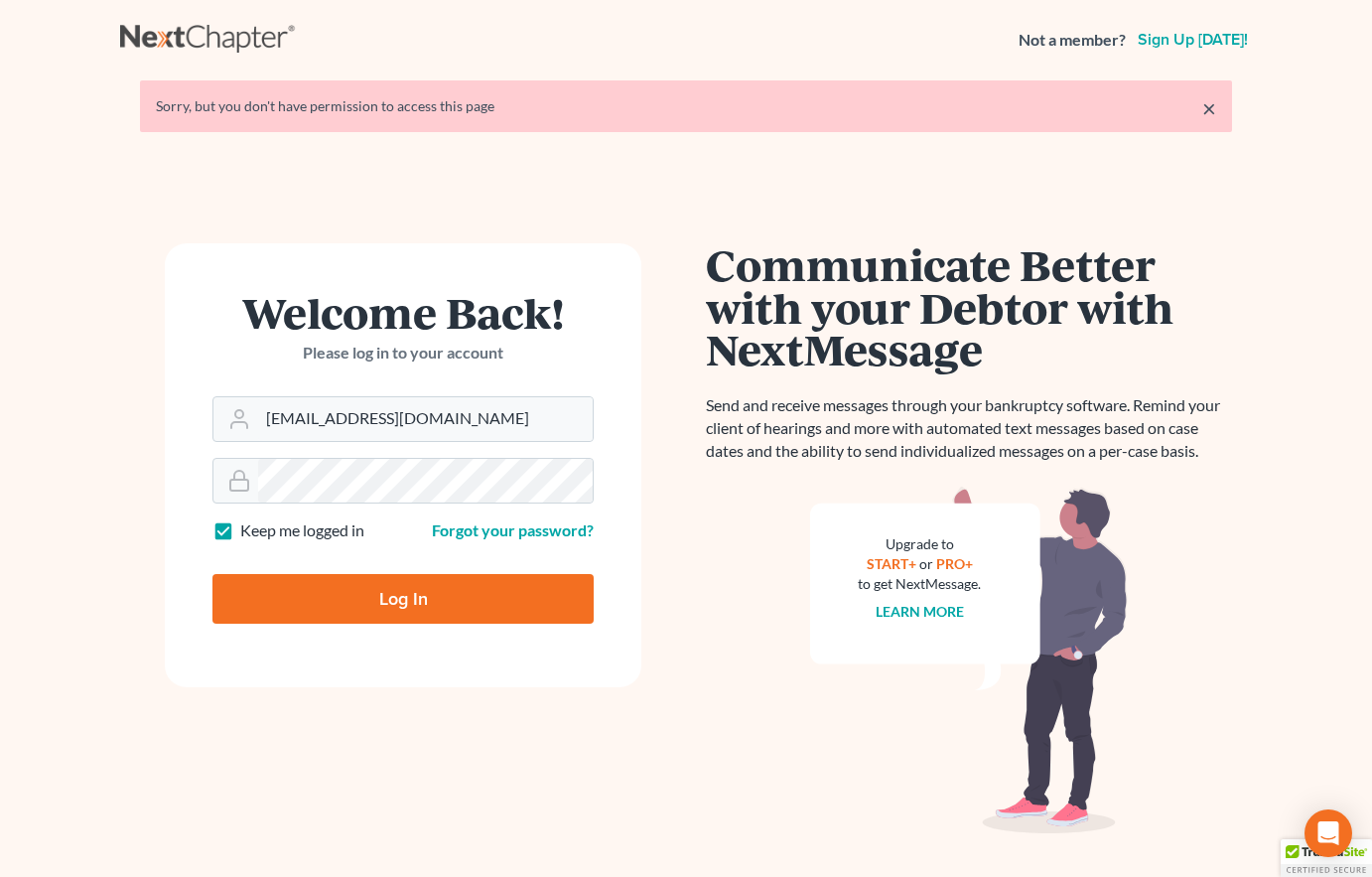click on "Log In" at bounding box center [403, 599] 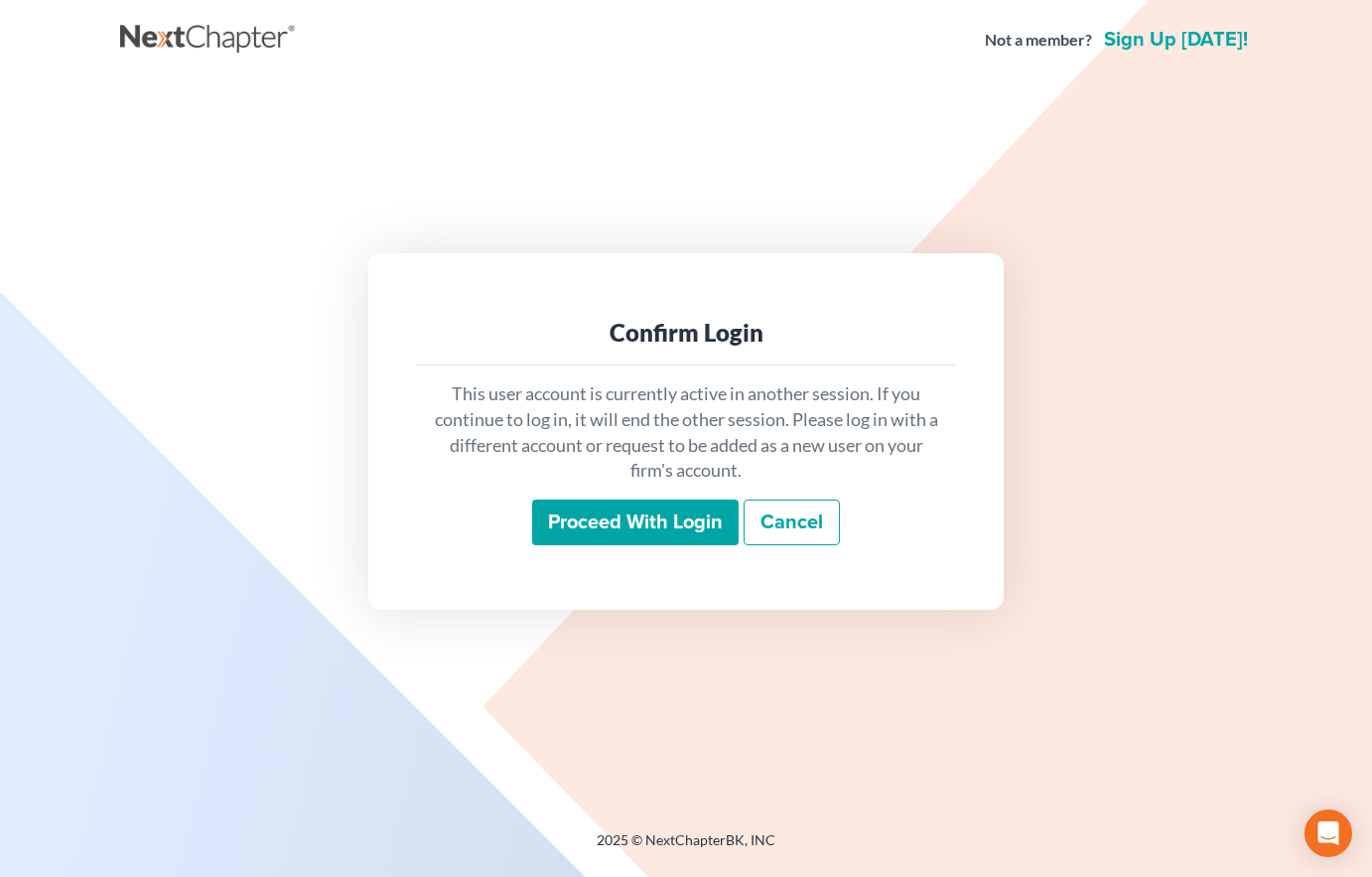 scroll, scrollTop: 0, scrollLeft: 0, axis: both 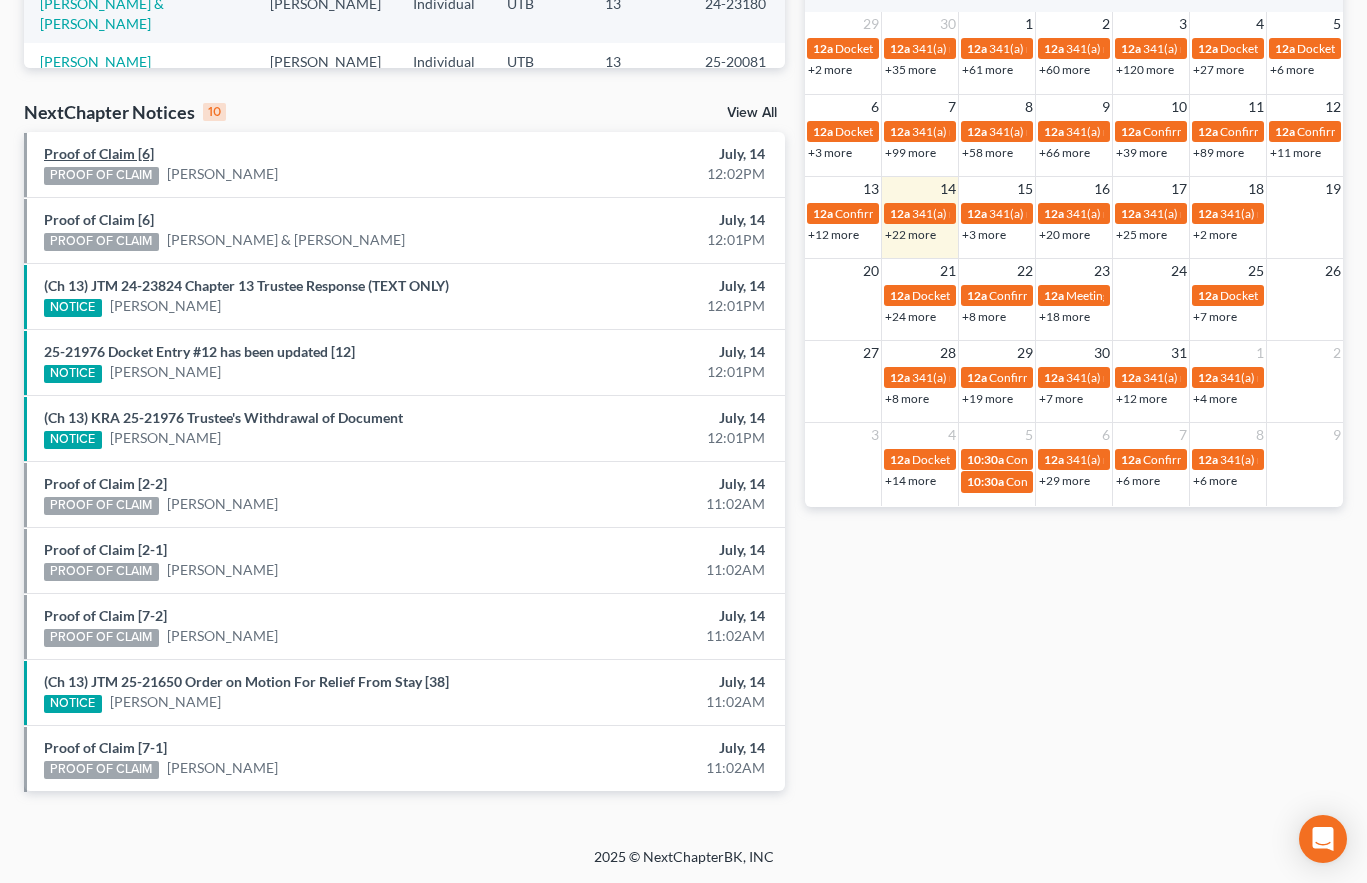 click on "Proof of Claim [6]" at bounding box center (99, 153) 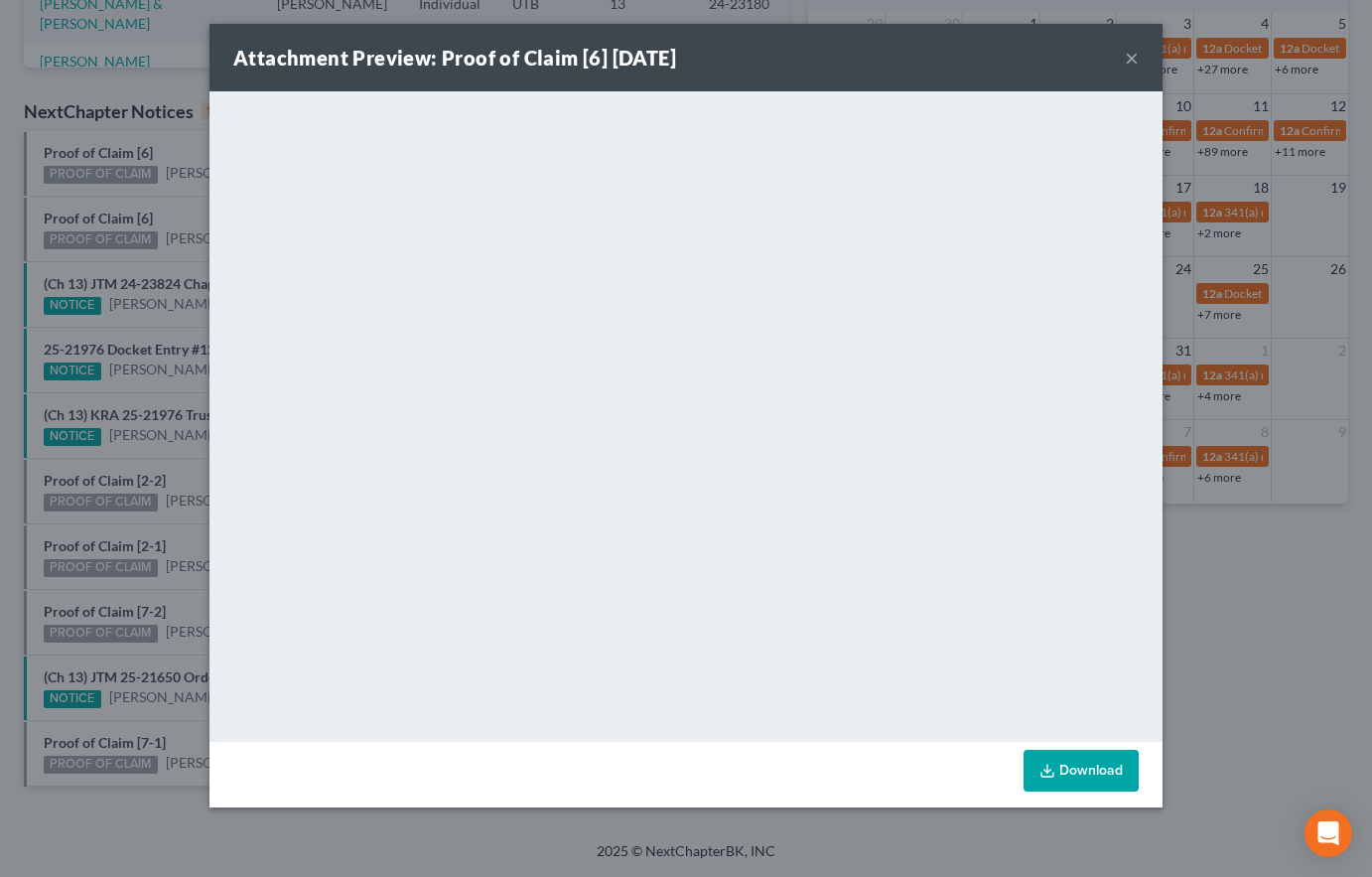 drag, startPoint x: 181, startPoint y: 202, endPoint x: 154, endPoint y: 212, distance: 28.79236 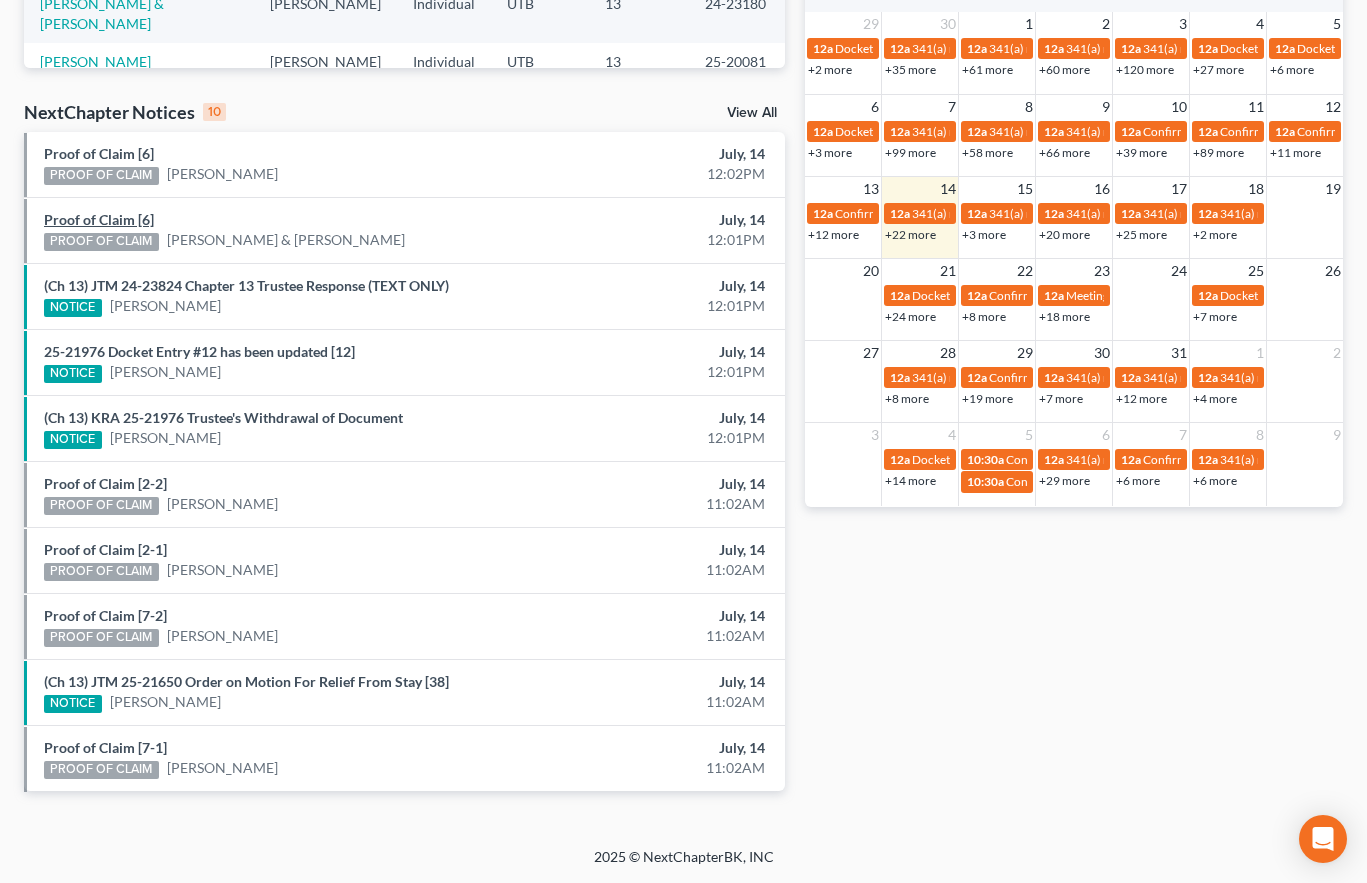 click on "Proof of Claim [6]" at bounding box center (99, 219) 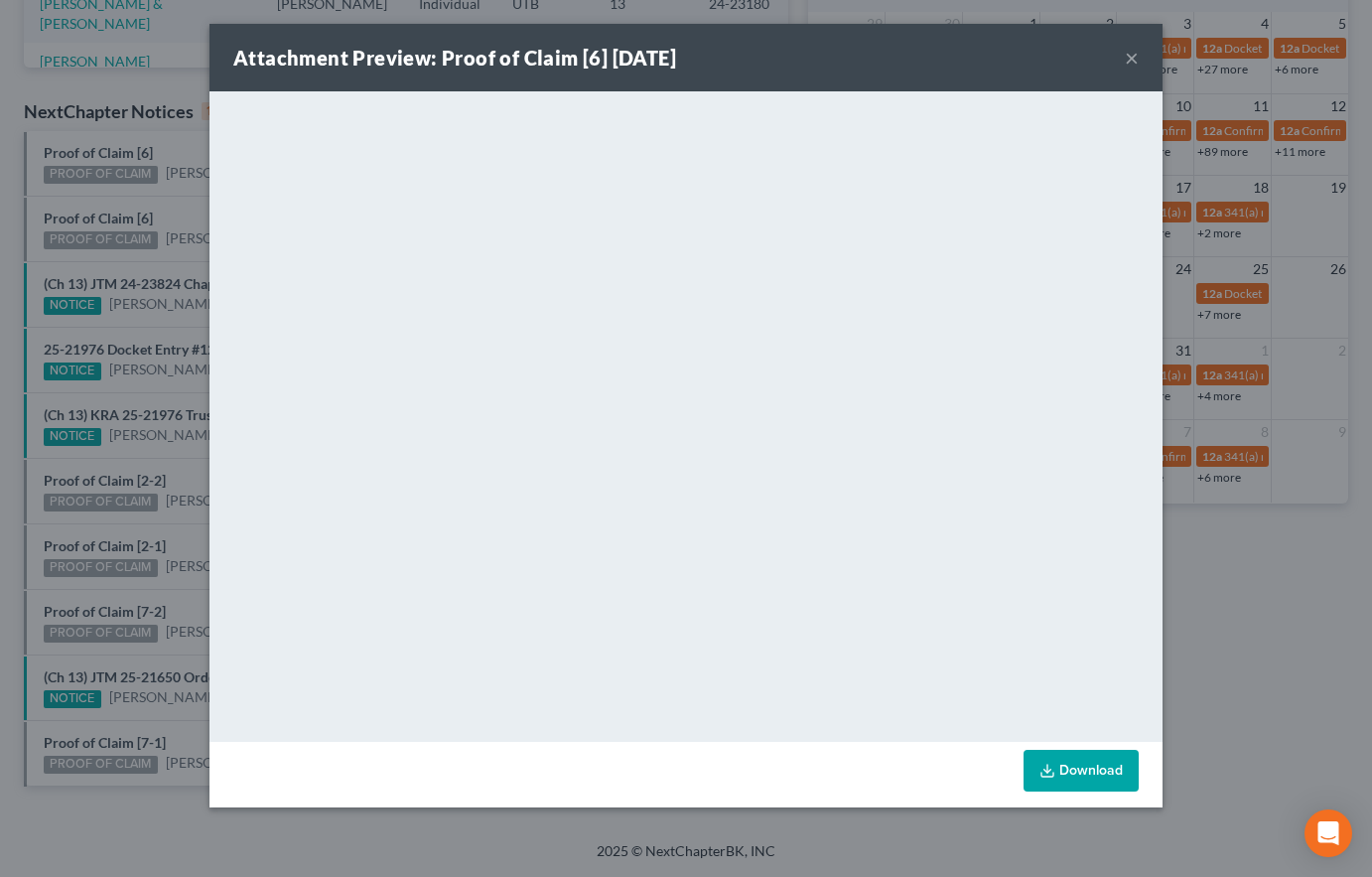 drag, startPoint x: 181, startPoint y: 205, endPoint x: 190, endPoint y: 233, distance: 29.410882 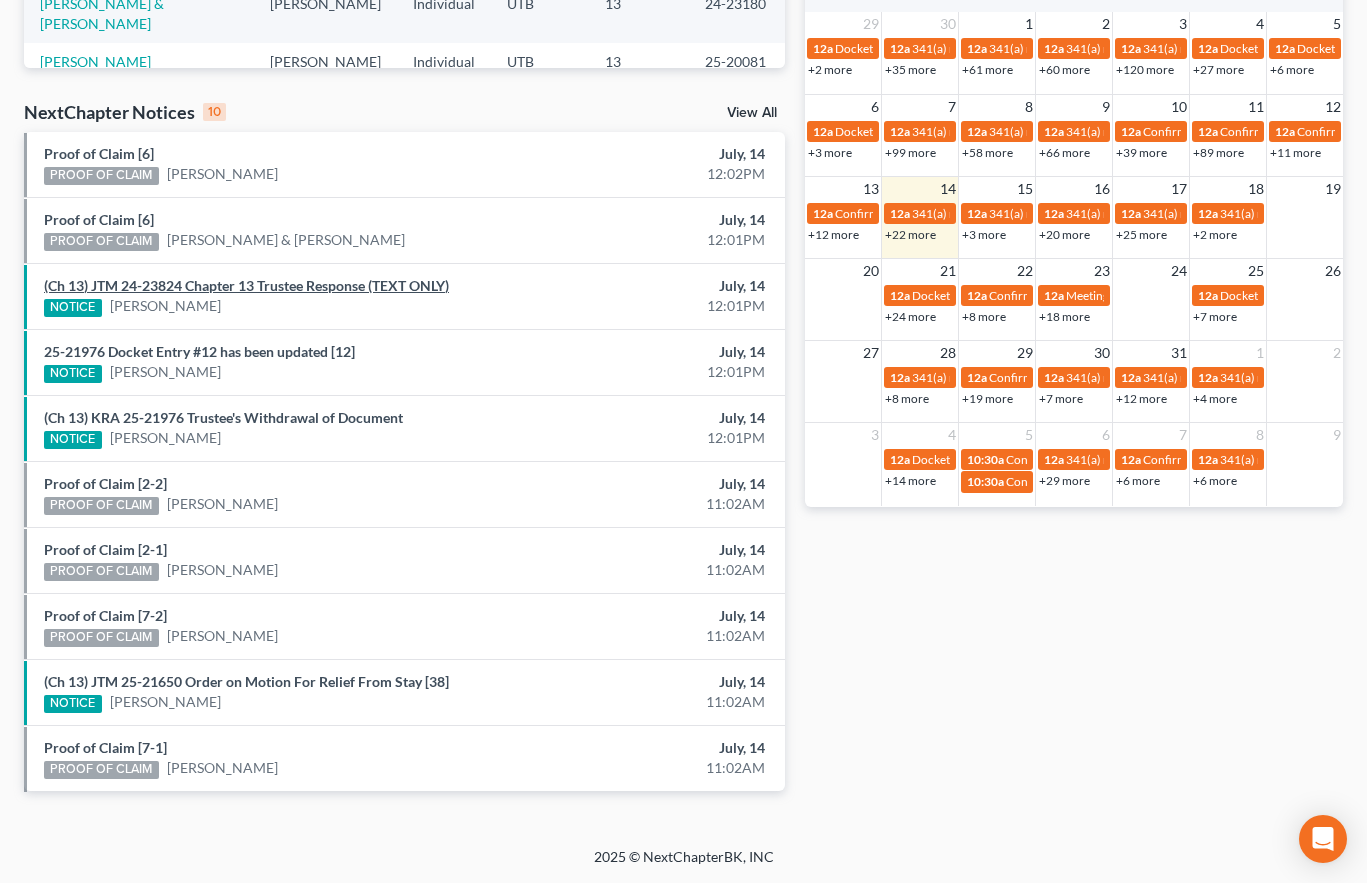 click on "(Ch 13) JTM 24-23824 Chapter 13 Trustee Response (TEXT ONLY)" at bounding box center [246, 285] 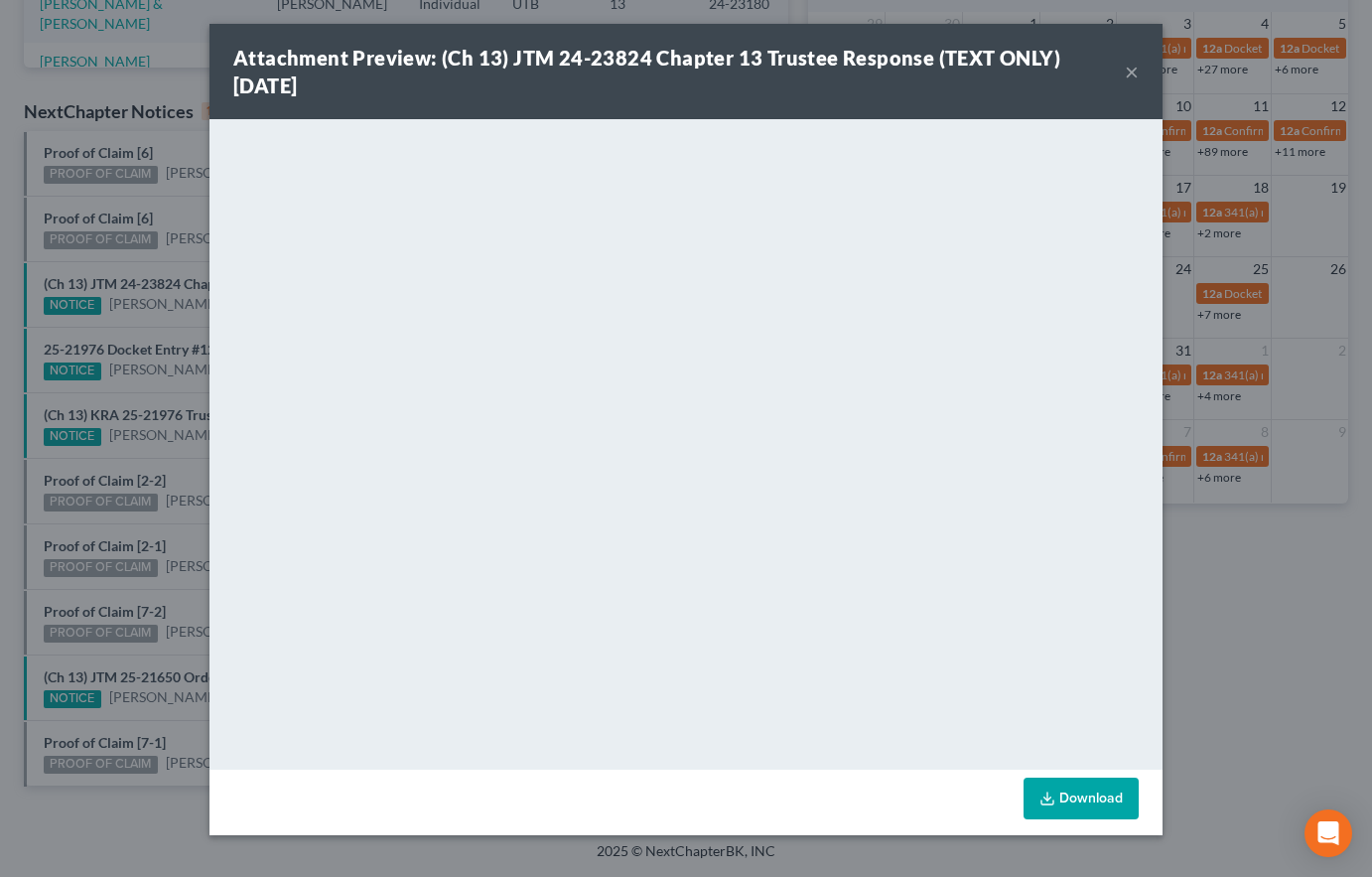 click on "Attachment Preview: (Ch 13) JTM 24-23824 Chapter 13 Trustee Response (TEXT ONLY) 07/14/2025 ×
Download" at bounding box center [686, 438] 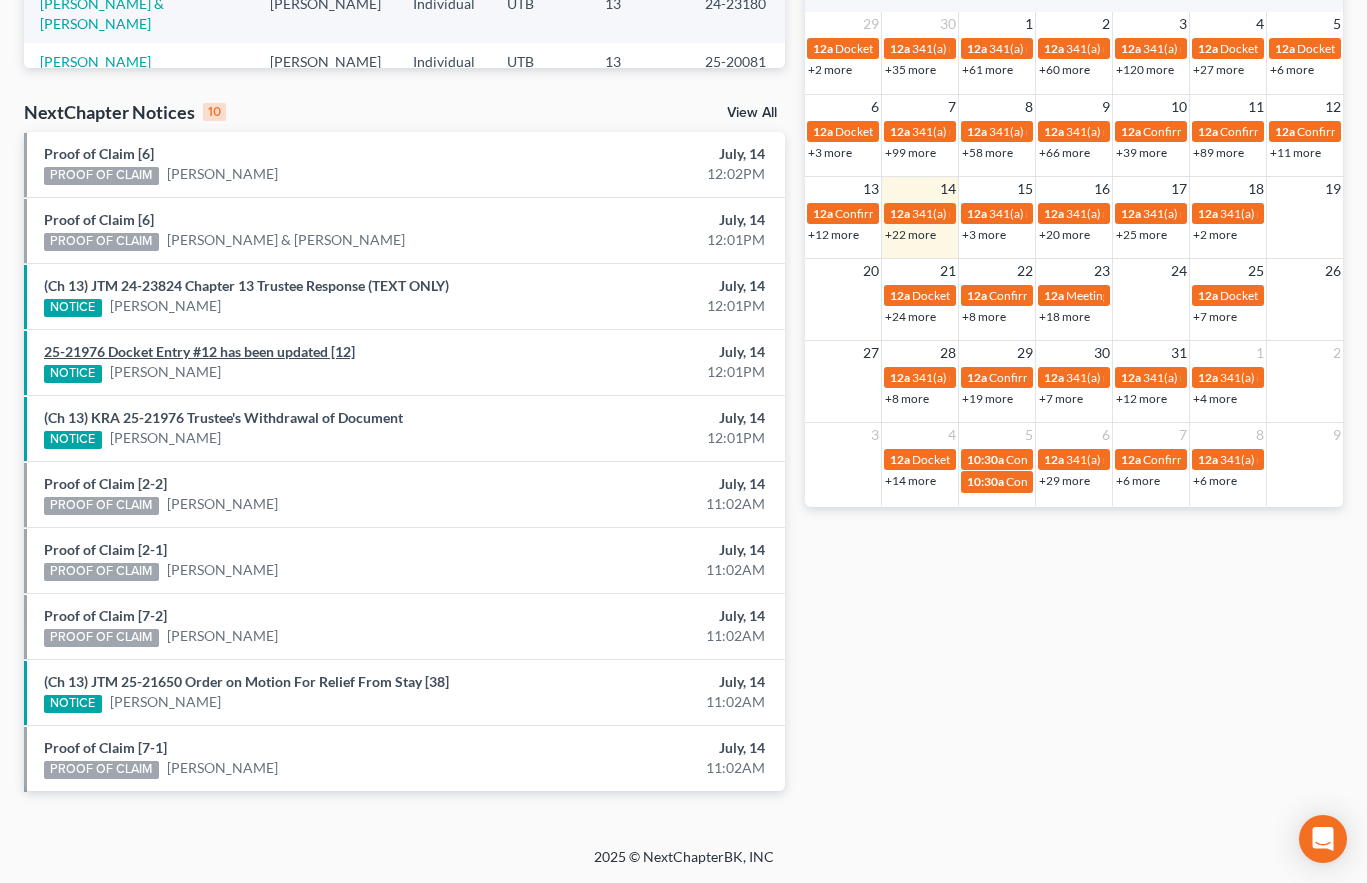 click on "25-21976  Docket Entry #12 has been updated [12]" at bounding box center (199, 351) 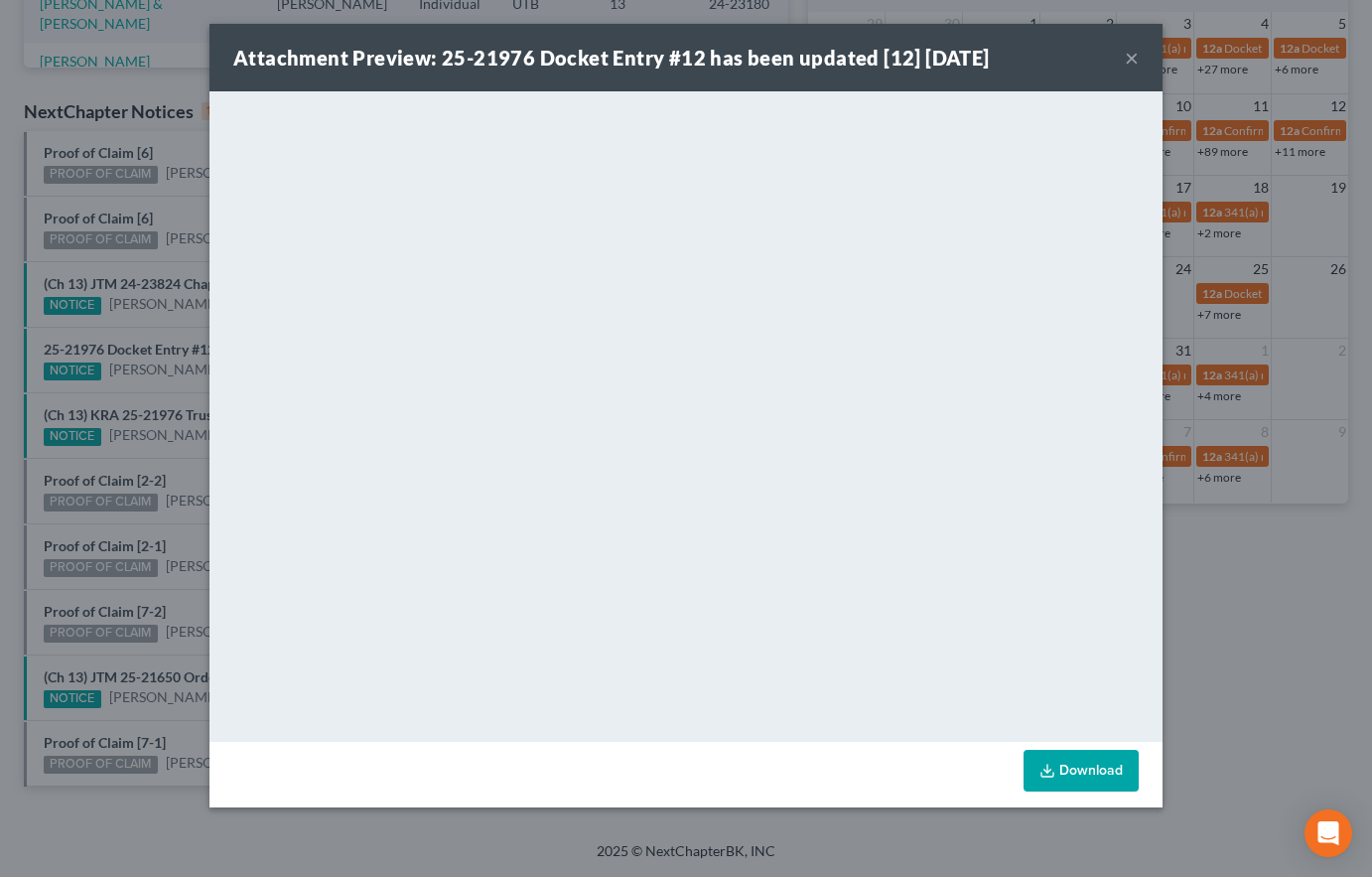 click on "Attachment Preview: 25-21976  Docket Entry #12 has been updated [12] 07/14/2025 ×
Download" at bounding box center [686, 438] 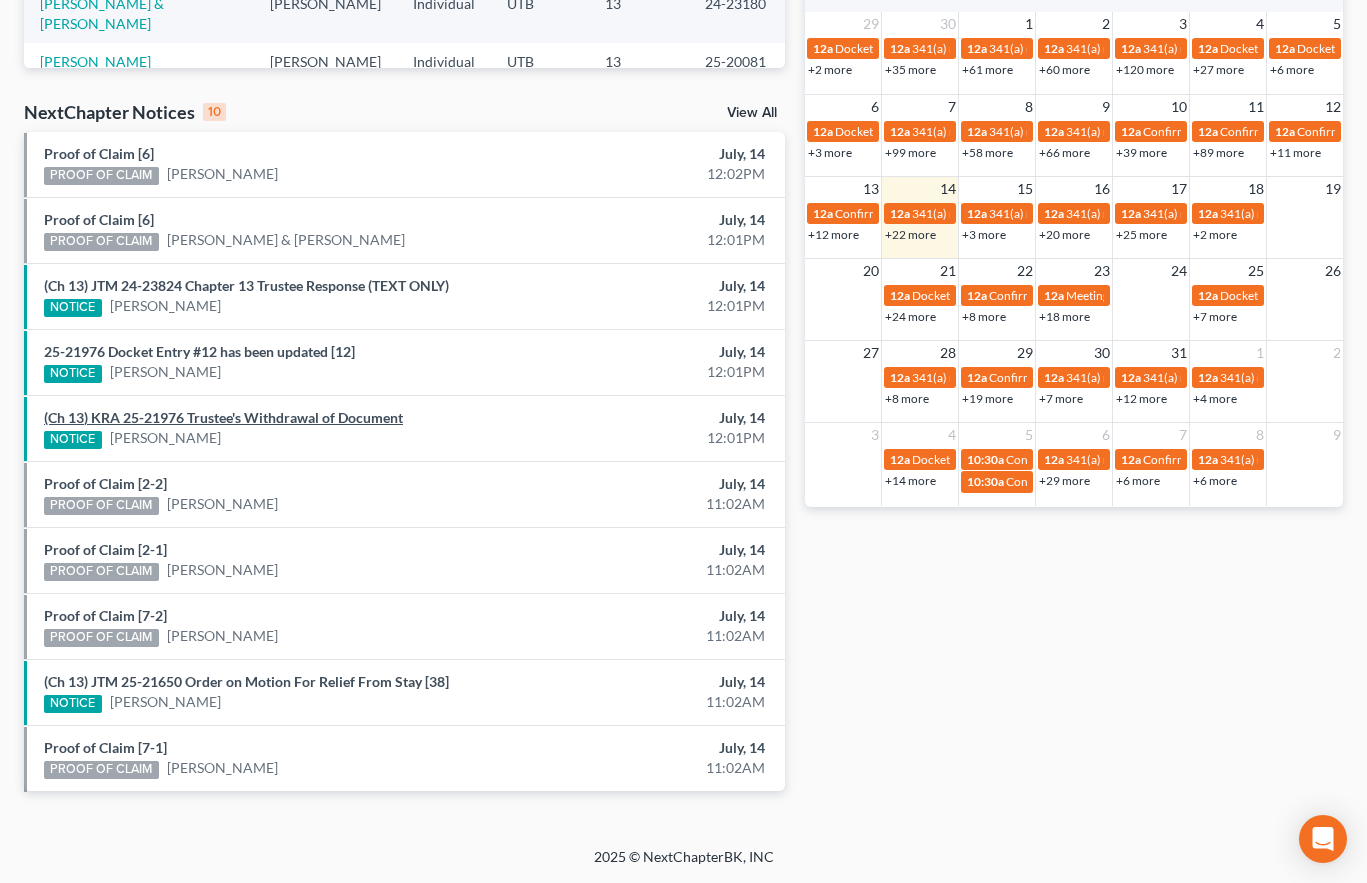 click on "(Ch 13) KRA 25-21976 Trustee's Withdrawal of Document" at bounding box center (223, 417) 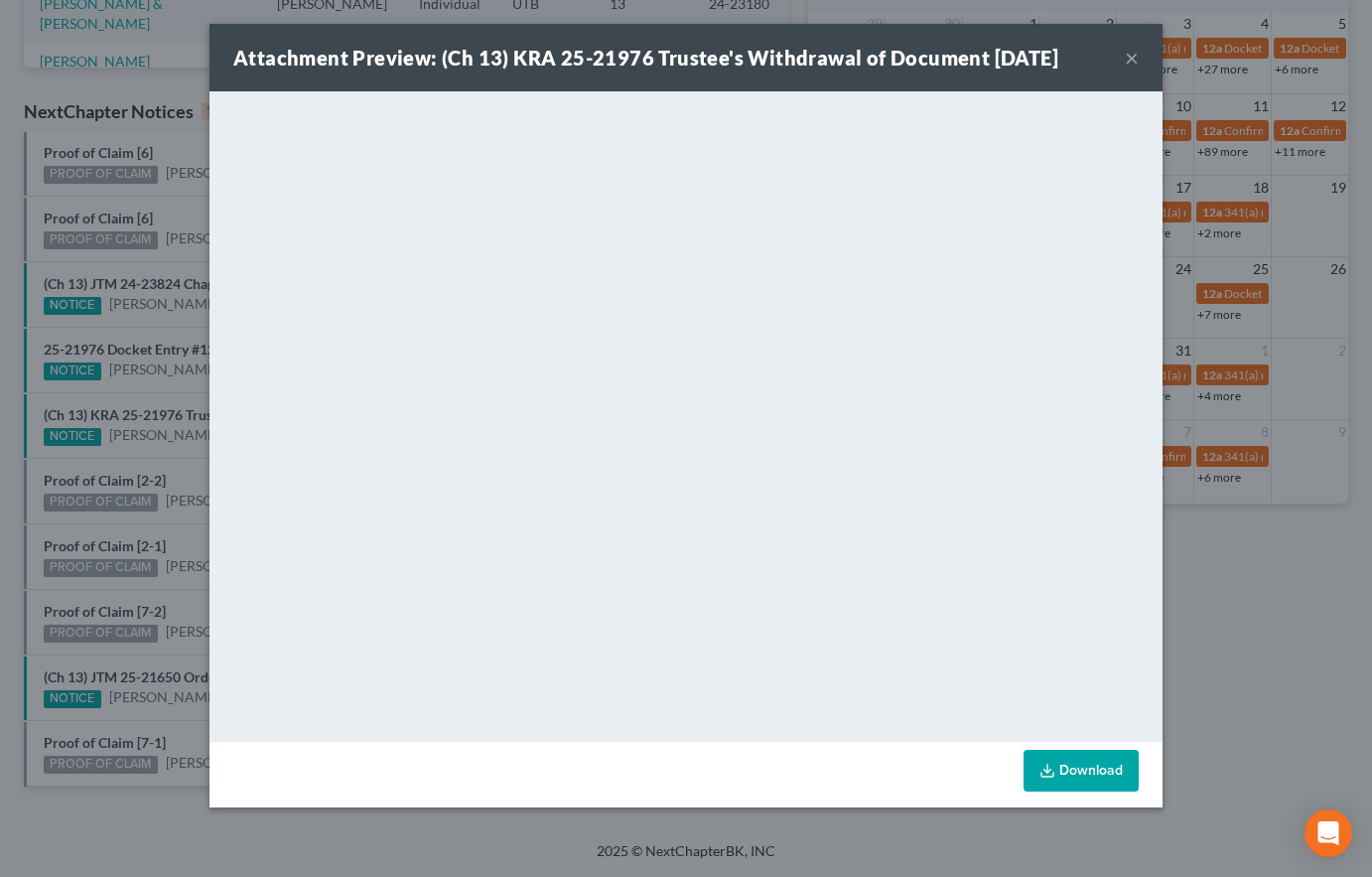 click on "Attachment Preview: (Ch 13) KRA 25-21976 Trustee's Withdrawal of Document 07/14/2025 ×
Download" at bounding box center (686, 438) 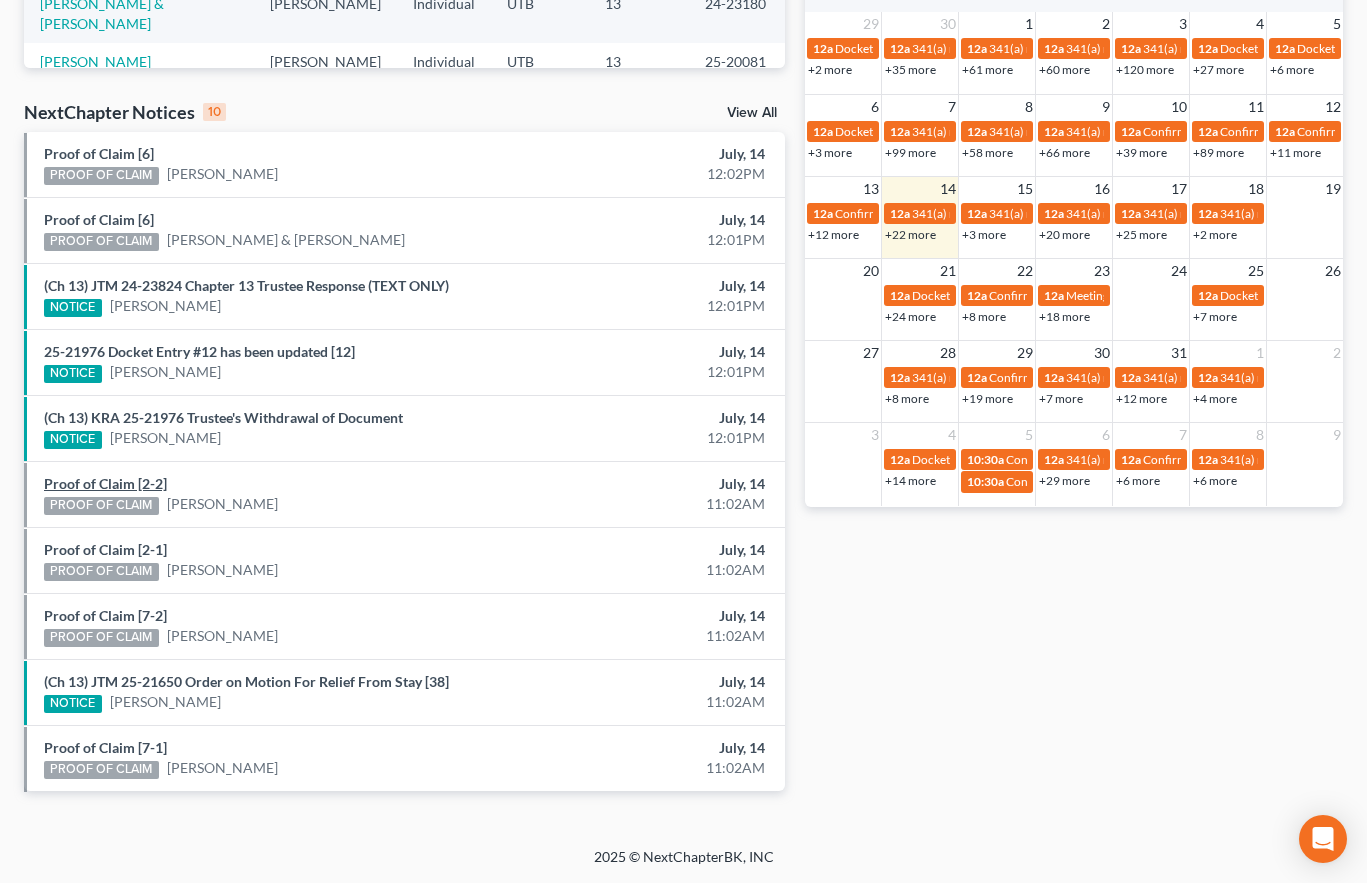 click on "Proof of Claim [2-2]" at bounding box center (105, 483) 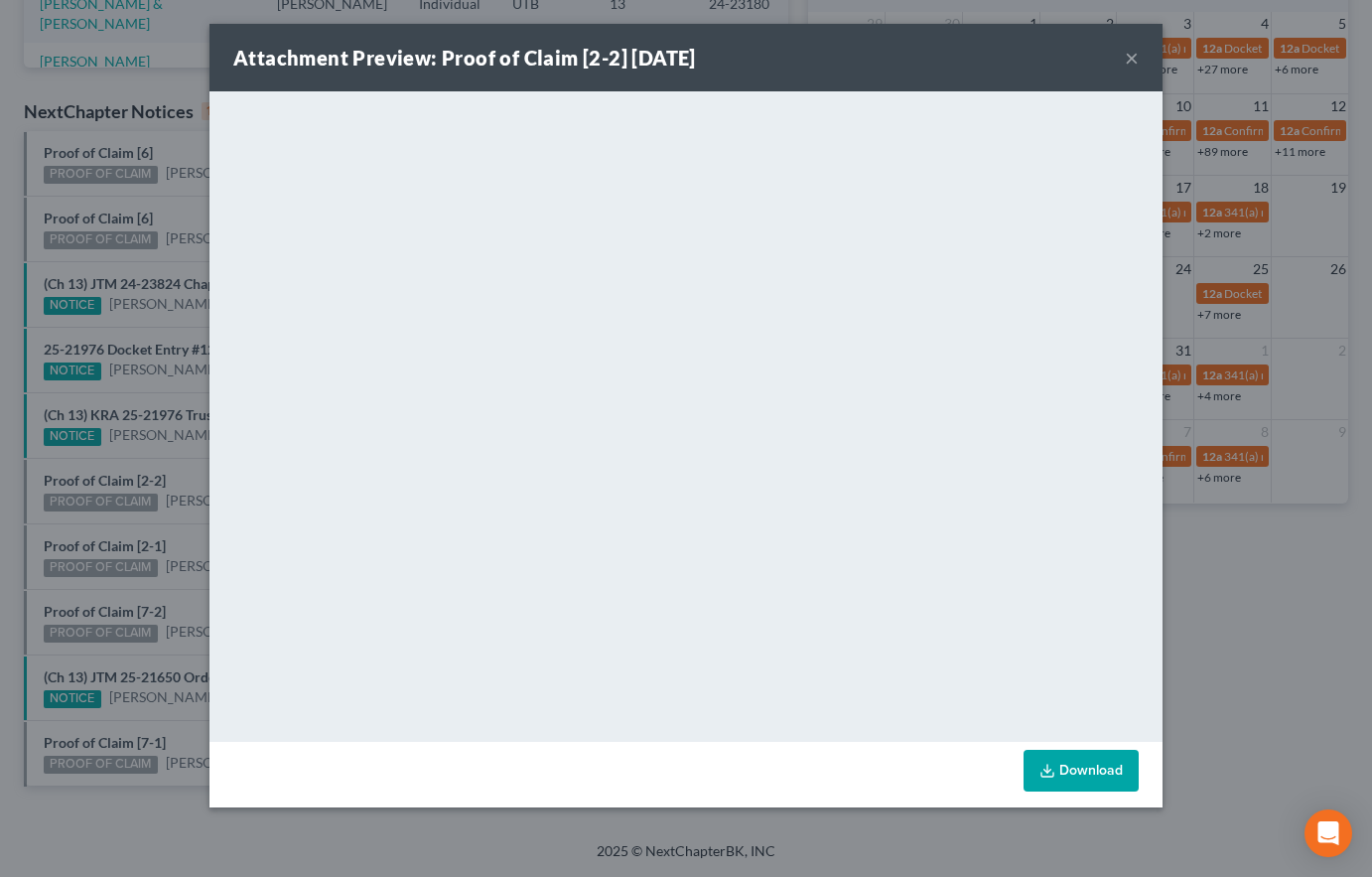 drag, startPoint x: 140, startPoint y: 433, endPoint x: 136, endPoint y: 489, distance: 56.142675 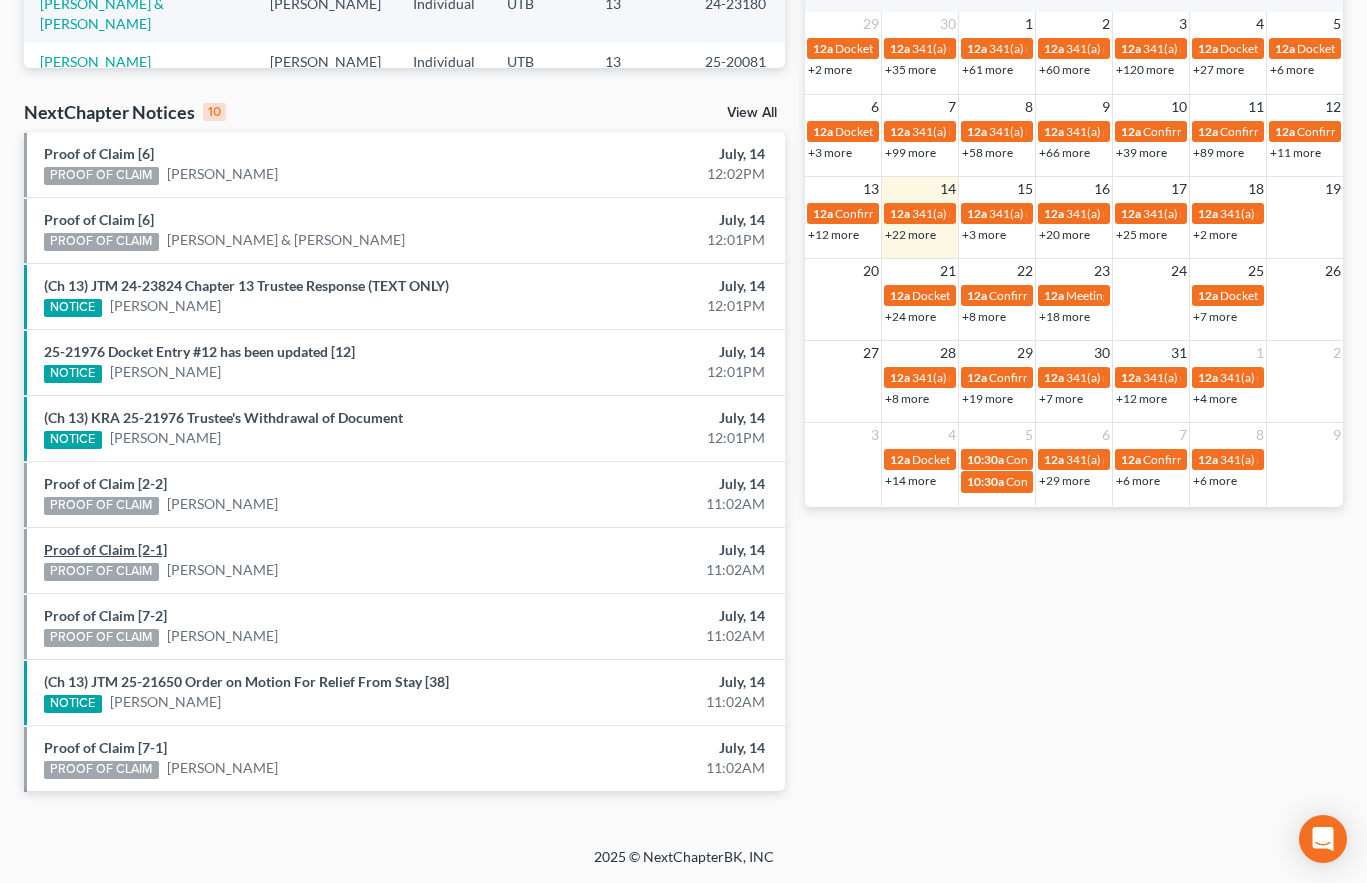 click on "Proof of Claim [2-1]" at bounding box center (105, 549) 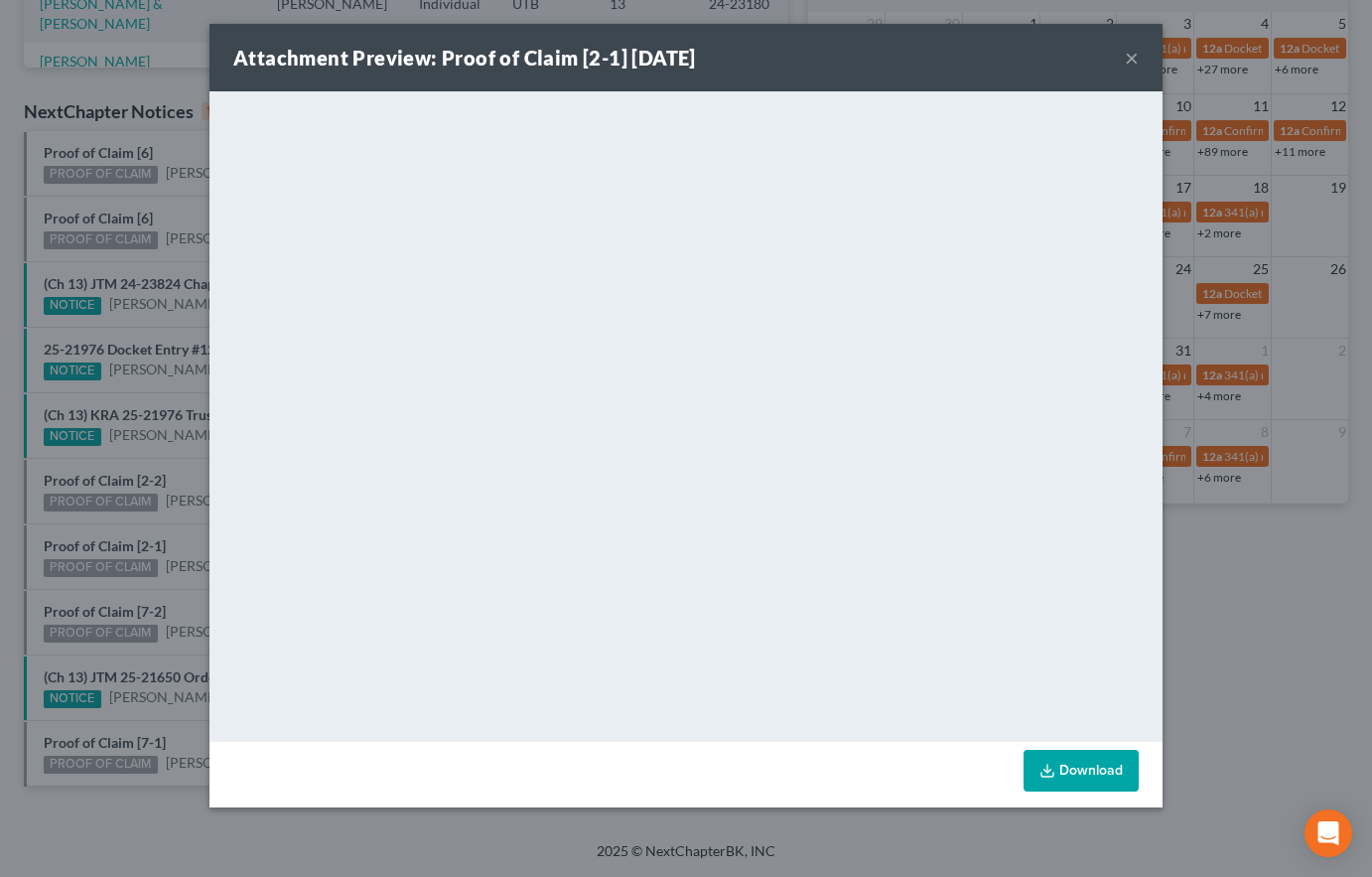 click on "Attachment Preview: Proof of Claim [2-1] 07/14/2025 ×
<object ng-attr-data='https://nextchapter-prod.s3.amazonaws.com/uploads/attachment/file/11854102/1832727e-74e2-4f40-b734-5fac722aa782.pdf?X-Amz-Expires=3000&X-Amz-Date=20250714T185503Z&X-Amz-Algorithm=AWS4-HMAC-SHA256&X-Amz-Credential=AKIAJMWBS4AI7W4T6GHQ%2F20250714%2Fus-east-1%2Fs3%2Faws4_request&X-Amz-SignedHeaders=host&X-Amz-Signature=9c8f1b953627b6987157341dac627ffada526e3e80bbae1af9dd96920fcdf7d0' type='application/pdf' width='100%' height='650px'></object>
<p><a href='https://nextchapter-prod.s3.amazonaws.com/uploads/attachment/file/11854102/1832727e-74e2-4f40-b734-5fac722aa782.pdf?X-Amz-Expires=3000&X-Amz-Date=20250714T185503Z&X-Amz-Algorithm=AWS4-HMAC-SHA256&X-Amz-Credential=AKIAJMWBS4AI7W4T6GHQ%2F20250714%2Fus-east-1%2Fs3%2Faws4_request&X-Amz-SignedHeaders=host&X-Amz-Signature=9c8f1b953627b6987157341dac627ffada526e3e80bbae1af9dd96920fcdf7d0' target='_blank'>Click here</a> to open in a new window.</p>
Download" at bounding box center [686, 438] 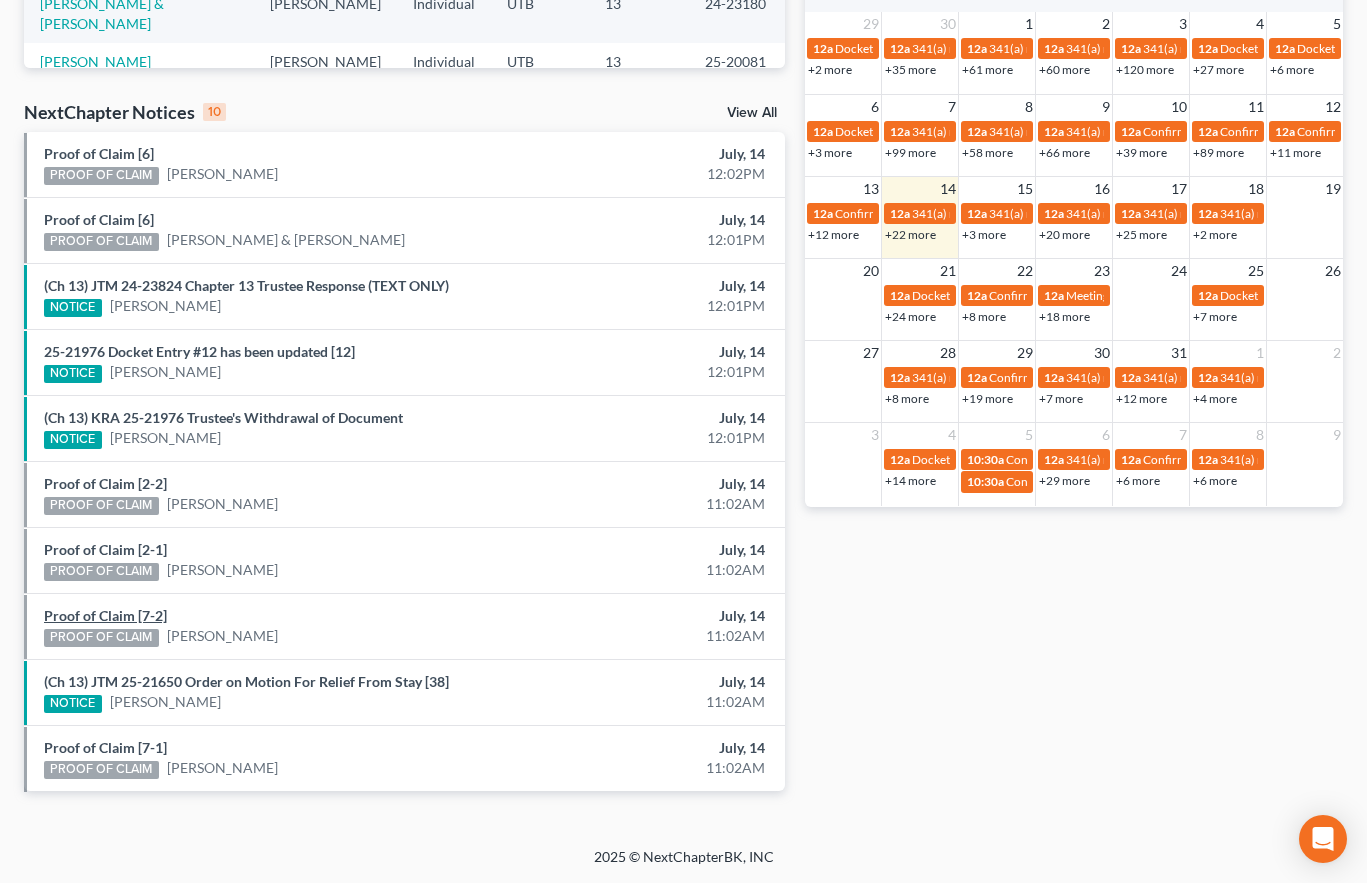 click on "Proof of Claim [7-2]" at bounding box center (105, 615) 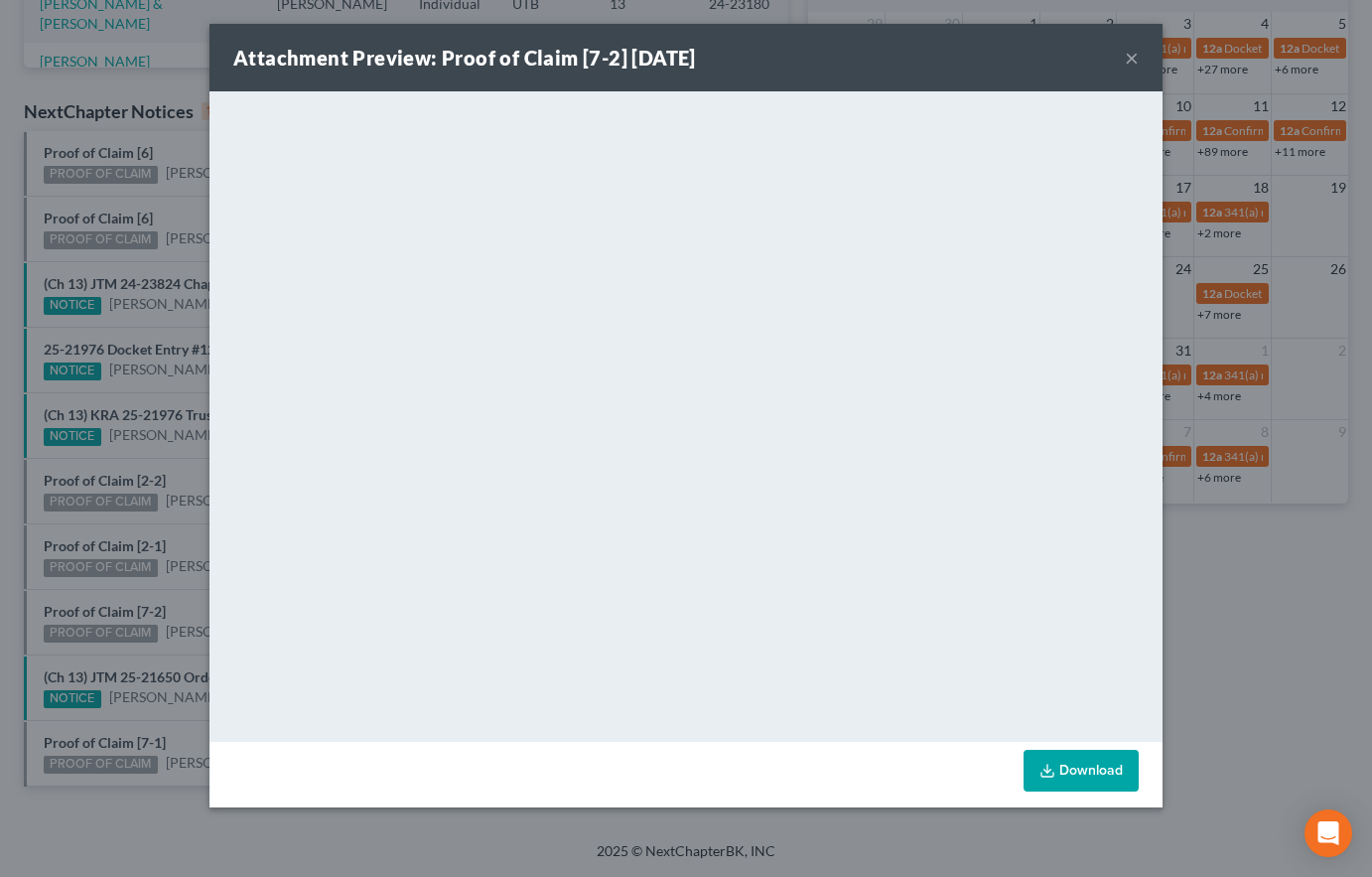 click on "Attachment Preview: Proof of Claim [7-2] 07/14/2025 ×
<object ng-attr-data='https://nextchapter-prod.s3.amazonaws.com/uploads/attachment/file/11854078/27225457-9e54-43c2-a8da-4198c5e4bc13.pdf?X-Amz-Expires=3000&X-Amz-Date=20250714T185503Z&X-Amz-Algorithm=AWS4-HMAC-SHA256&X-Amz-Credential=AKIAJMWBS4AI7W4T6GHQ%2F20250714%2Fus-east-1%2Fs3%2Faws4_request&X-Amz-SignedHeaders=host&X-Amz-Signature=ffe684322dd948ef5e11cf0e2d25c910d95d6947638a2e9f455d4240dd8b83e7' type='application/pdf' width='100%' height='650px'></object>
<p><a href='https://nextchapter-prod.s3.amazonaws.com/uploads/attachment/file/11854078/27225457-9e54-43c2-a8da-4198c5e4bc13.pdf?X-Amz-Expires=3000&X-Amz-Date=20250714T185503Z&X-Amz-Algorithm=AWS4-HMAC-SHA256&X-Amz-Credential=AKIAJMWBS4AI7W4T6GHQ%2F20250714%2Fus-east-1%2Fs3%2Faws4_request&X-Amz-SignedHeaders=host&X-Amz-Signature=ffe684322dd948ef5e11cf0e2d25c910d95d6947638a2e9f455d4240dd8b83e7' target='_blank'>Click here</a> to open in a new window.</p>
Download" at bounding box center (686, 438) 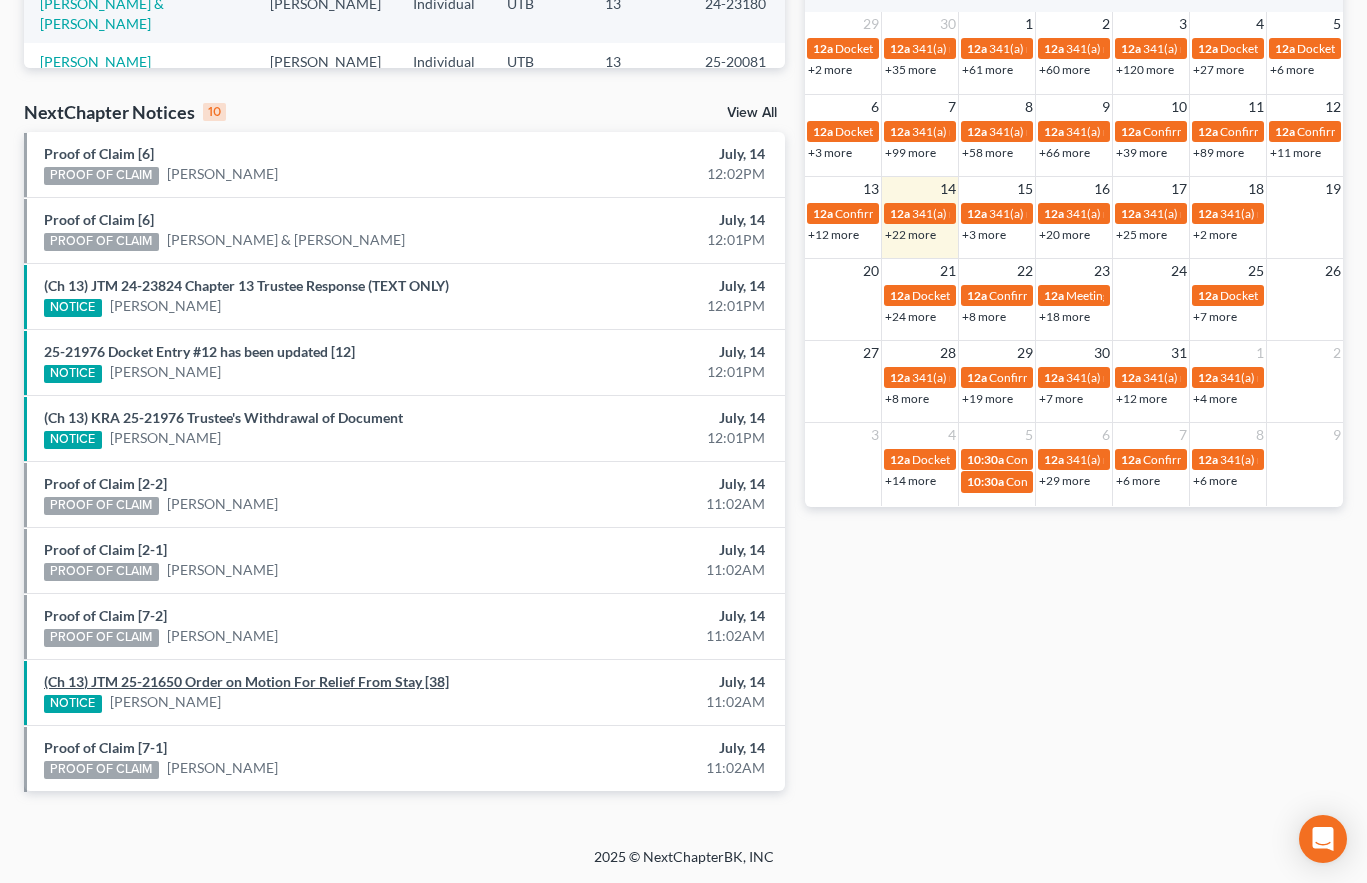 click on "(Ch 13) JTM 25-21650 Order on Motion For Relief From Stay [38]" at bounding box center [246, 681] 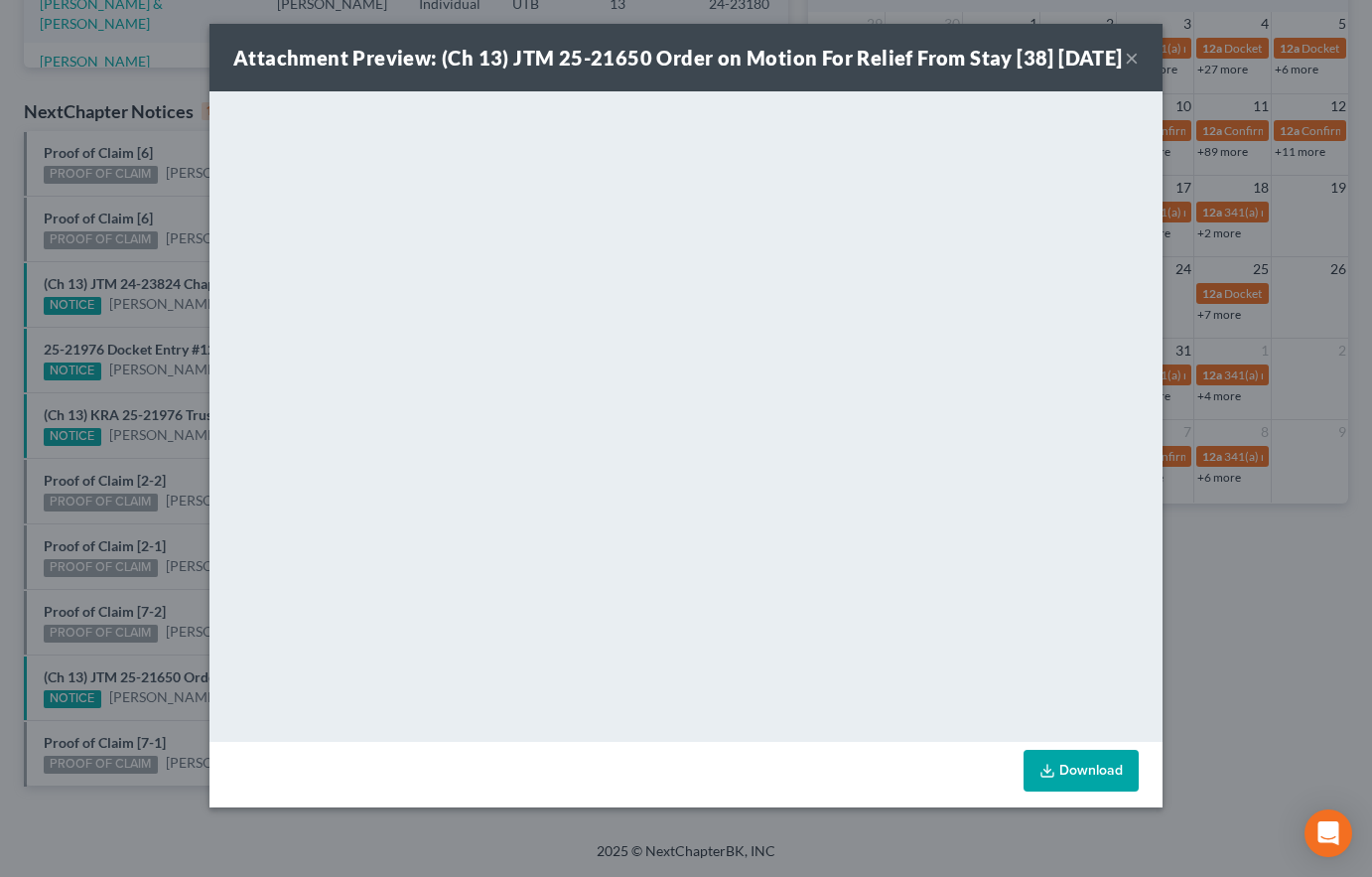 click on "Attachment Preview: (Ch 13) JTM 25-21650 Order on Motion For Relief From Stay [38] 07/14/2025 ×
Download" at bounding box center [686, 438] 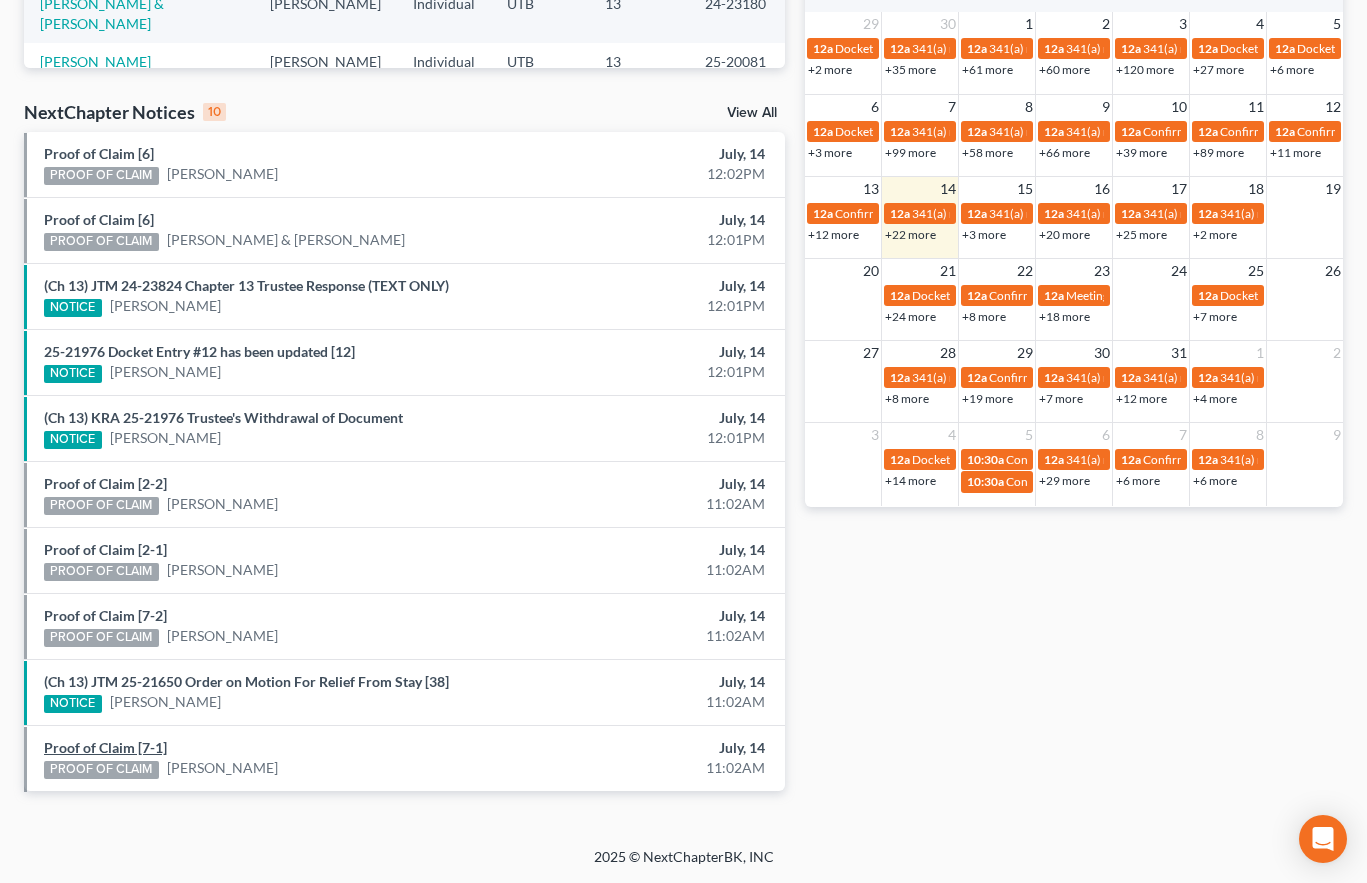 click on "Proof of Claim [7-1]" at bounding box center (105, 747) 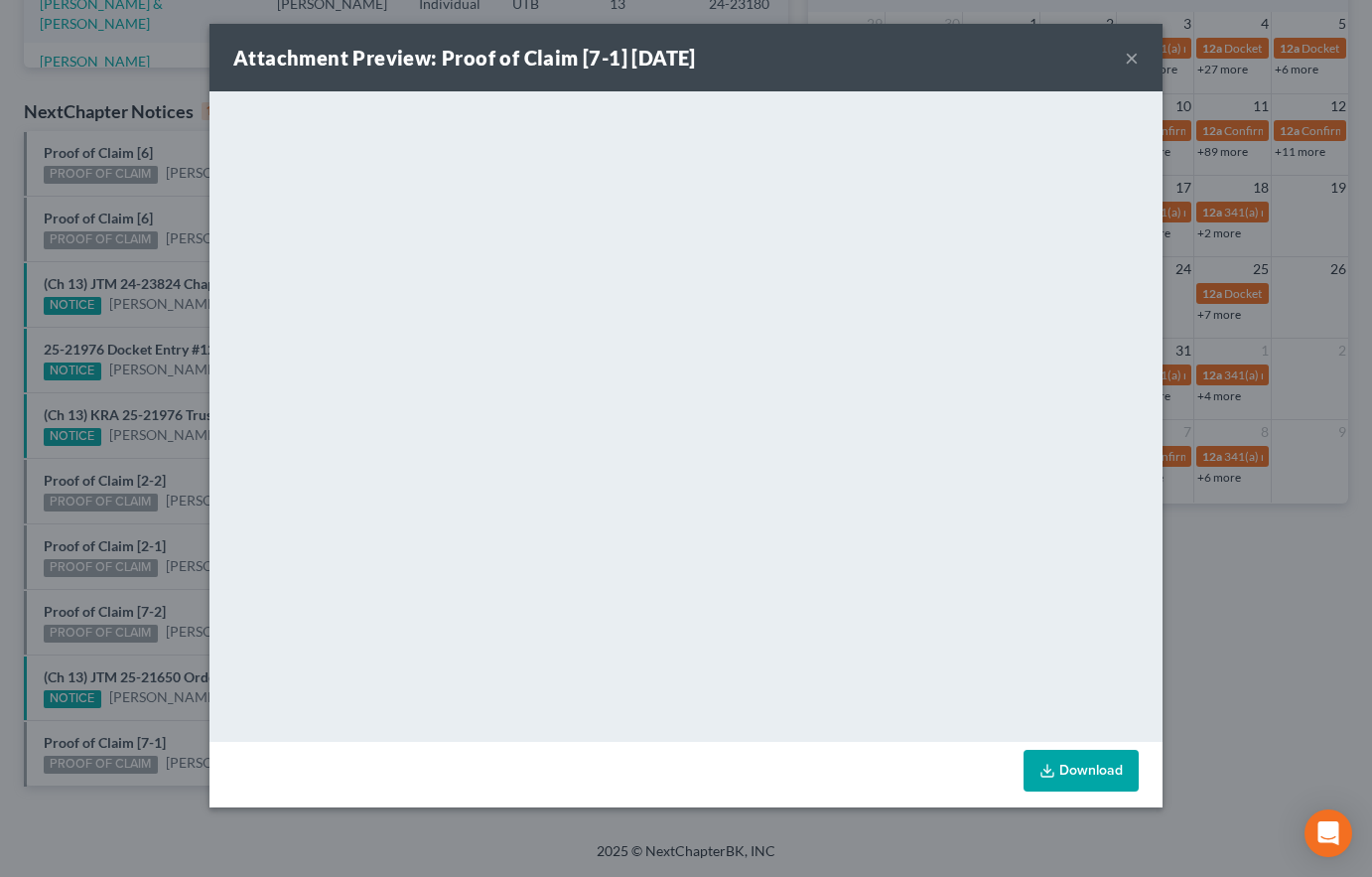 drag, startPoint x: 126, startPoint y: 723, endPoint x: 137, endPoint y: 722, distance: 11.045361 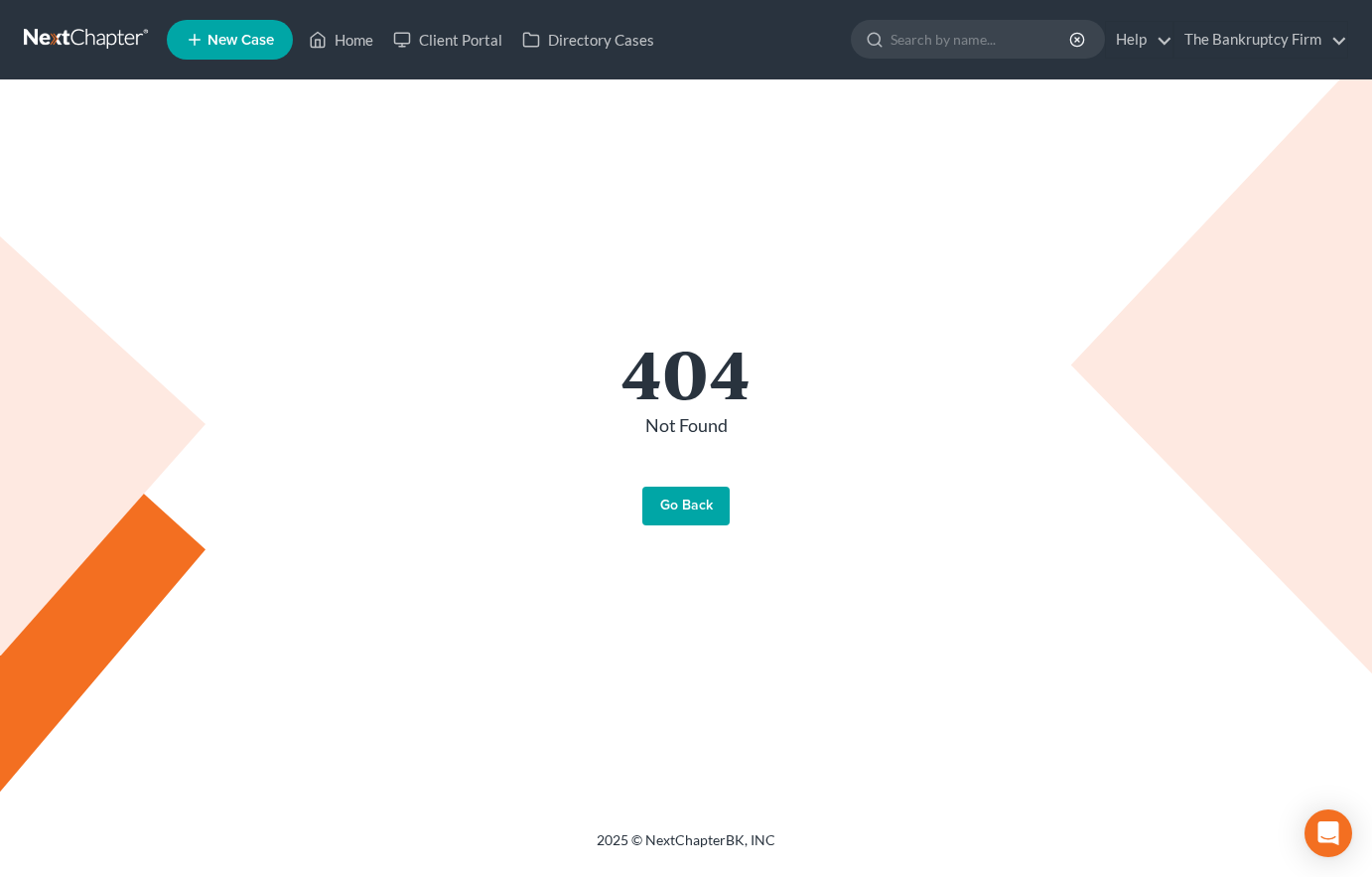 scroll, scrollTop: 0, scrollLeft: 0, axis: both 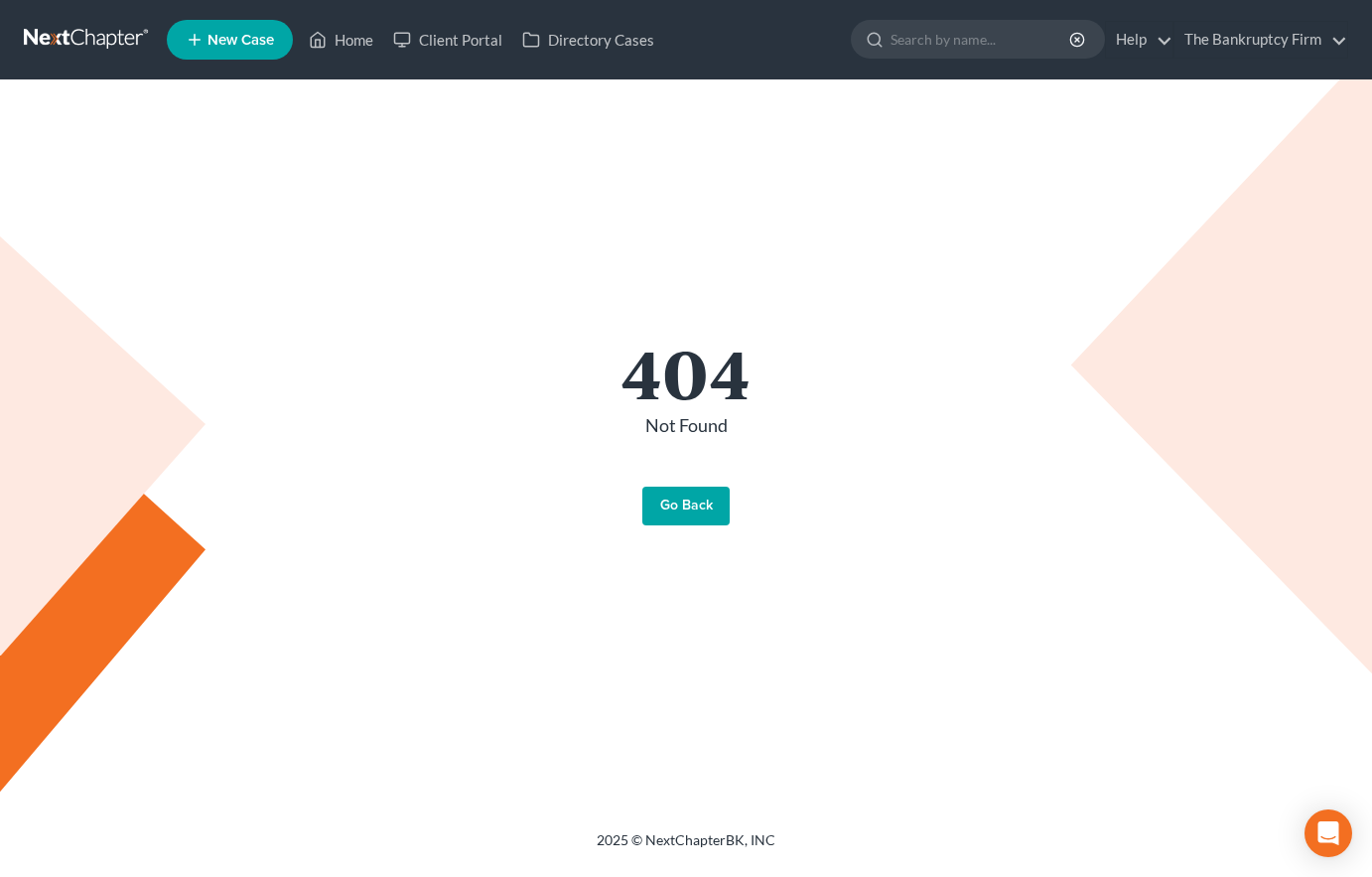 click on "Go Back" at bounding box center [686, 507] 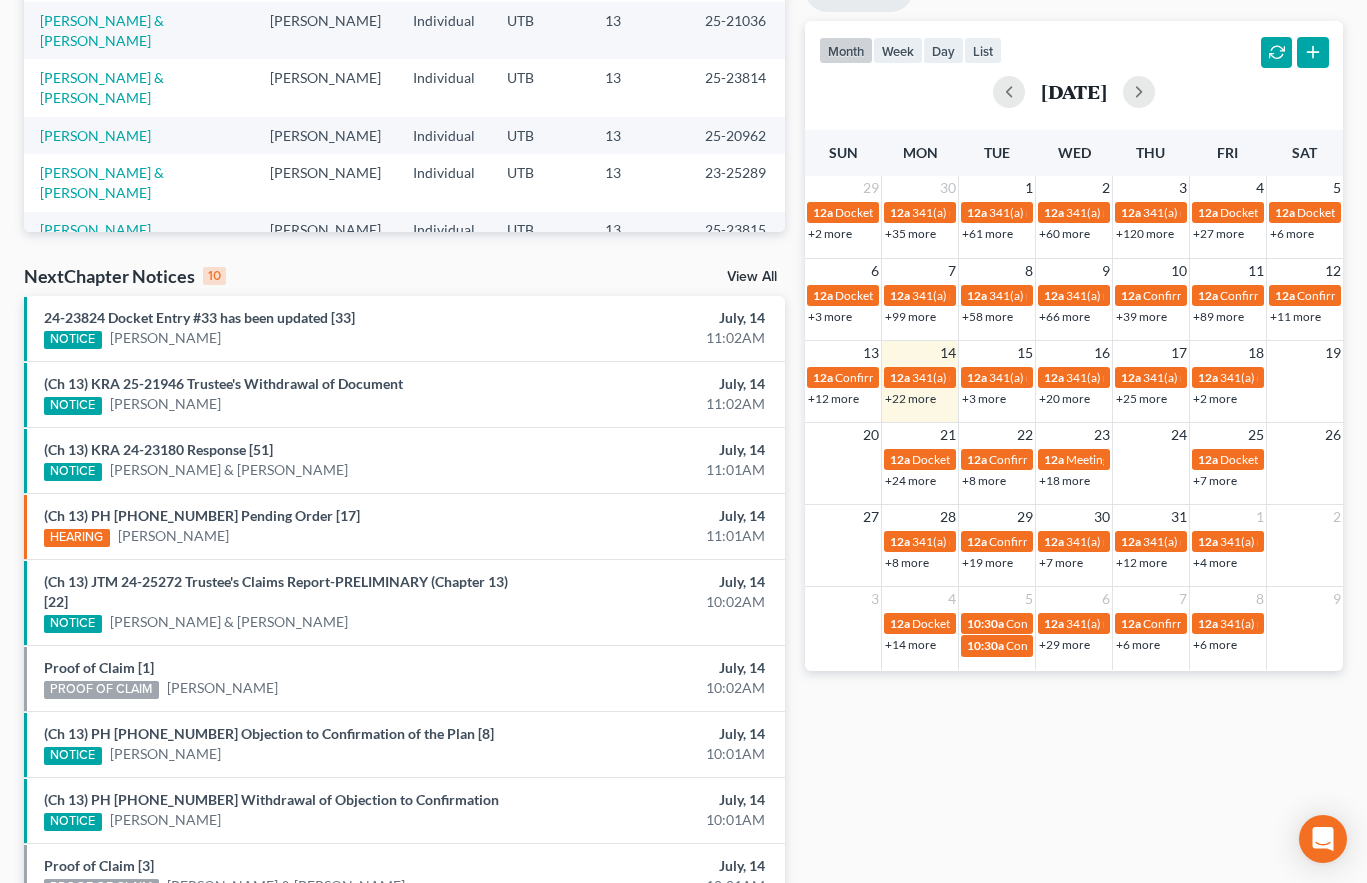 scroll, scrollTop: 400, scrollLeft: 0, axis: vertical 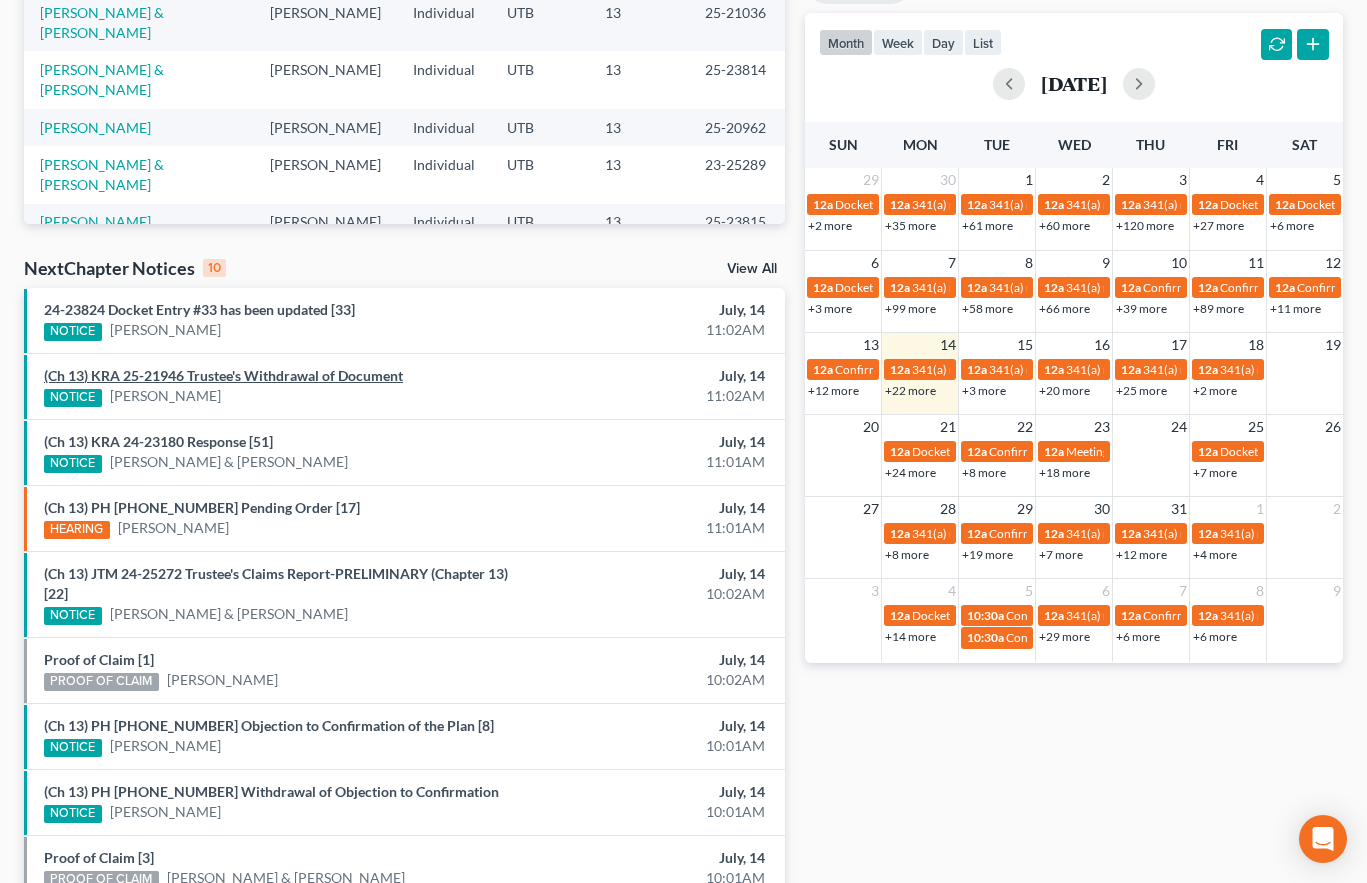click on "(Ch 13) KRA 25-21946 Trustee's Withdrawal of Document" at bounding box center (223, 375) 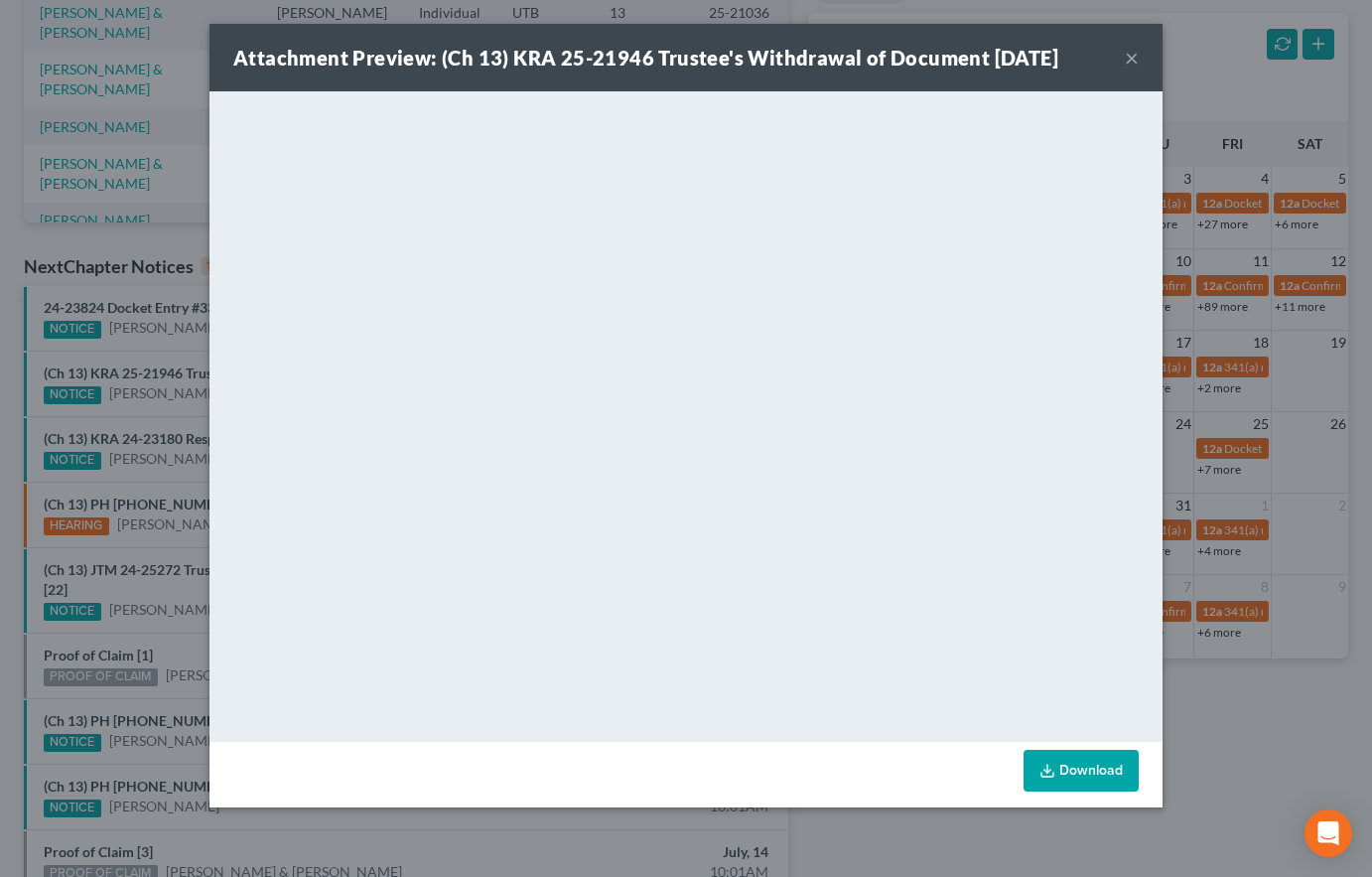 drag, startPoint x: 171, startPoint y: 393, endPoint x: 193, endPoint y: 391, distance: 22.090722 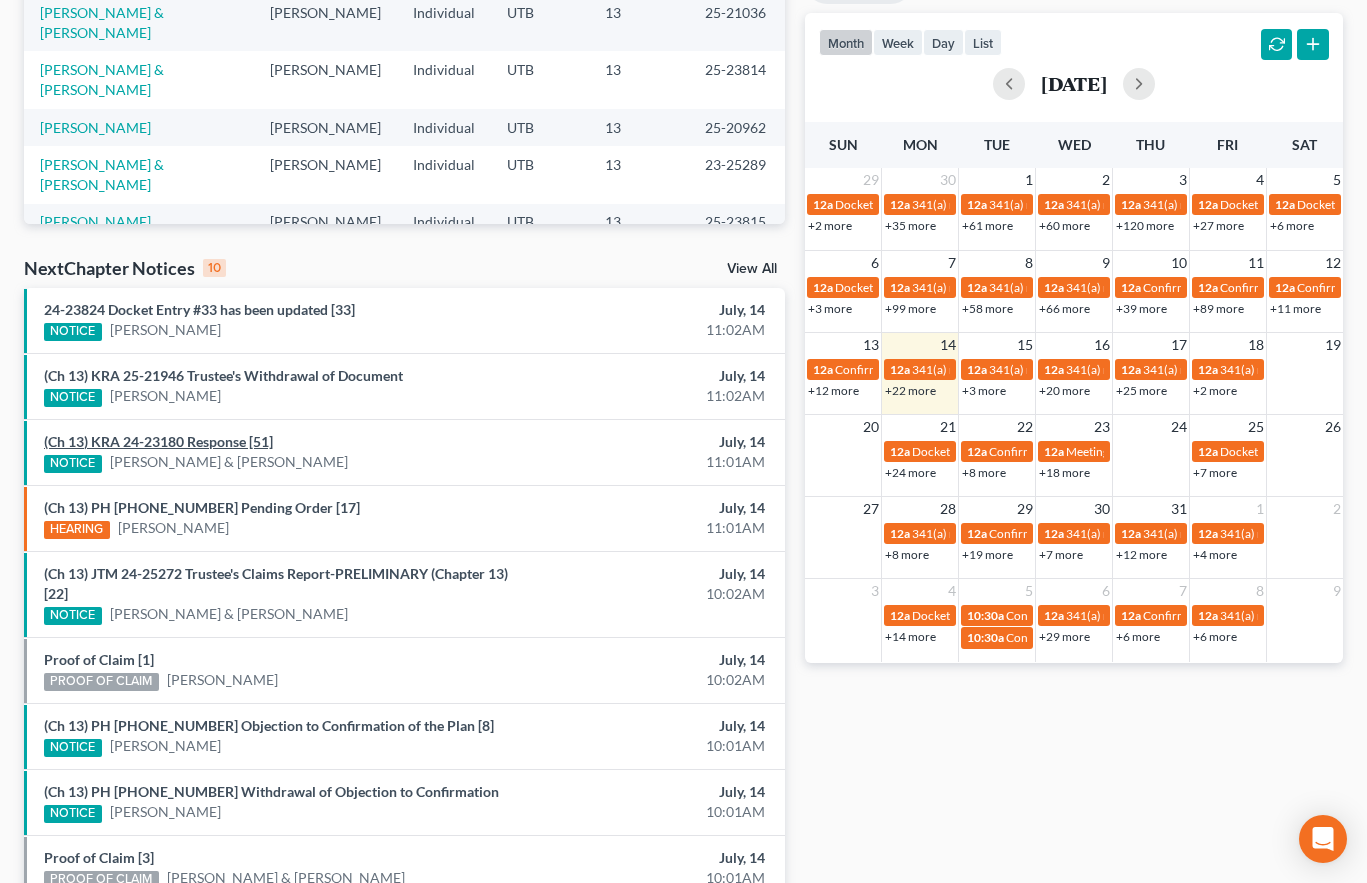 click on "(Ch 13) KRA 24-23180 Response [51]" at bounding box center (158, 441) 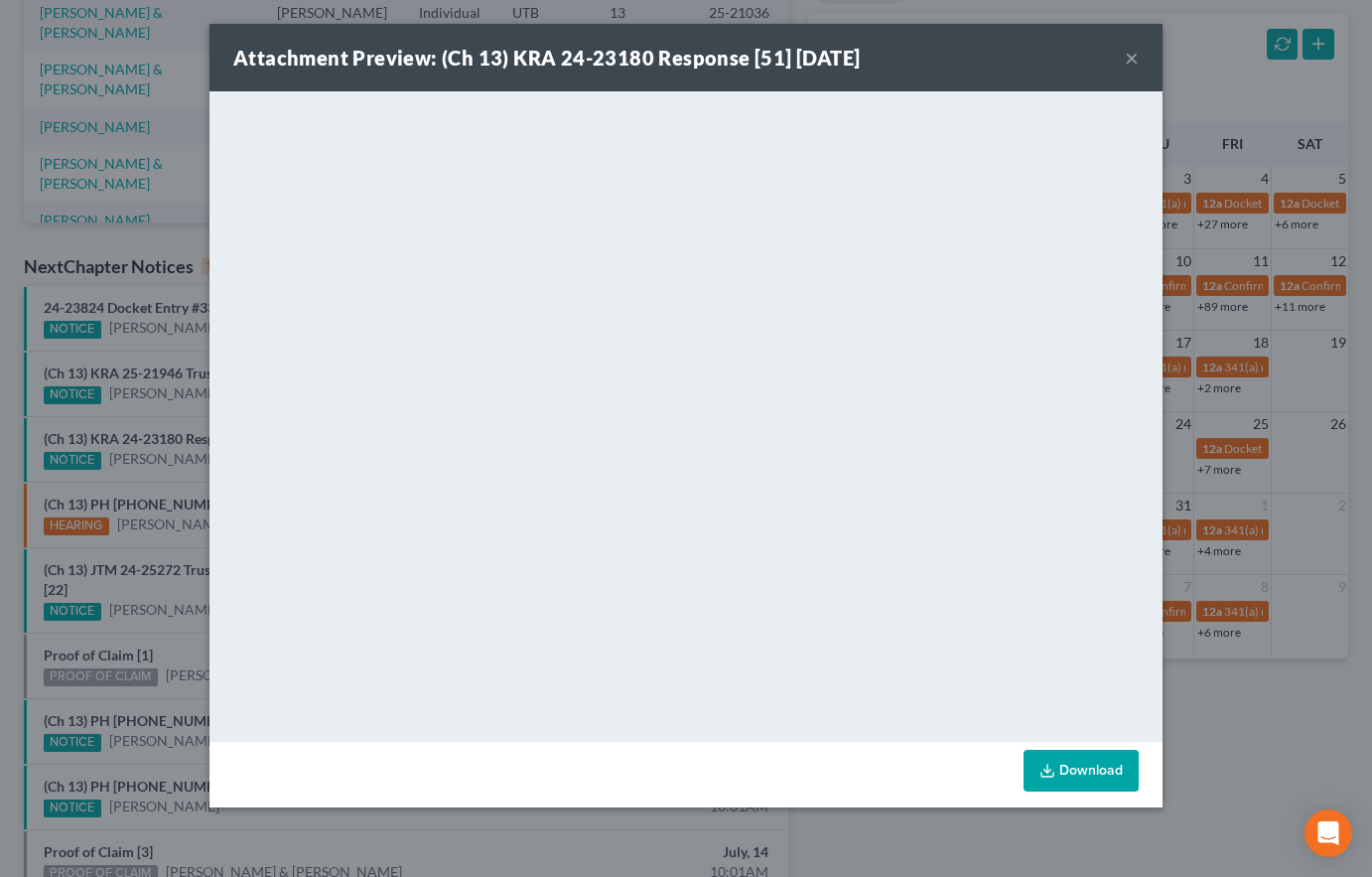 click on "Attachment Preview: (Ch 13) KRA 24-23180 Response [51] 07/14/2025 ×
<object ng-attr-data='https://nextchapter-prod.s3.amazonaws.com/uploads/attachment/file/11853805/7858a4dd-6c4d-4707-850d-513f175673c6.pdf?X-Amz-Expires=3000&X-Amz-Date=20250714T185531Z&X-Amz-Algorithm=AWS4-HMAC-SHA256&X-Amz-Credential=AKIAJMWBS4AI7W4T6GHQ%2F20250714%2Fus-east-1%2Fs3%2Faws4_request&X-Amz-SignedHeaders=host&X-Amz-Signature=382c442e8d2c7c1d3669d99a5b0b62e5ece852ff66a6defa51ffc3c291ff6555' type='application/pdf' width='100%' height='650px'></object>
<p><a href='https://nextchapter-prod.s3.amazonaws.com/uploads/attachment/file/11853805/7858a4dd-6c4d-4707-850d-513f175673c6.pdf?X-Amz-Expires=3000&X-Amz-Date=20250714T185531Z&X-Amz-Algorithm=AWS4-HMAC-SHA256&X-Amz-Credential=AKIAJMWBS4AI7W4T6GHQ%2F20250714%2Fus-east-1%2Fs3%2Faws4_request&X-Amz-SignedHeaders=host&X-Amz-Signature=382c442e8d2c7c1d3669d99a5b0b62e5ece852ff66a6defa51ffc3c291ff6555' target='_blank'>Click here</a> to open in a new window.</p>" at bounding box center (686, 438) 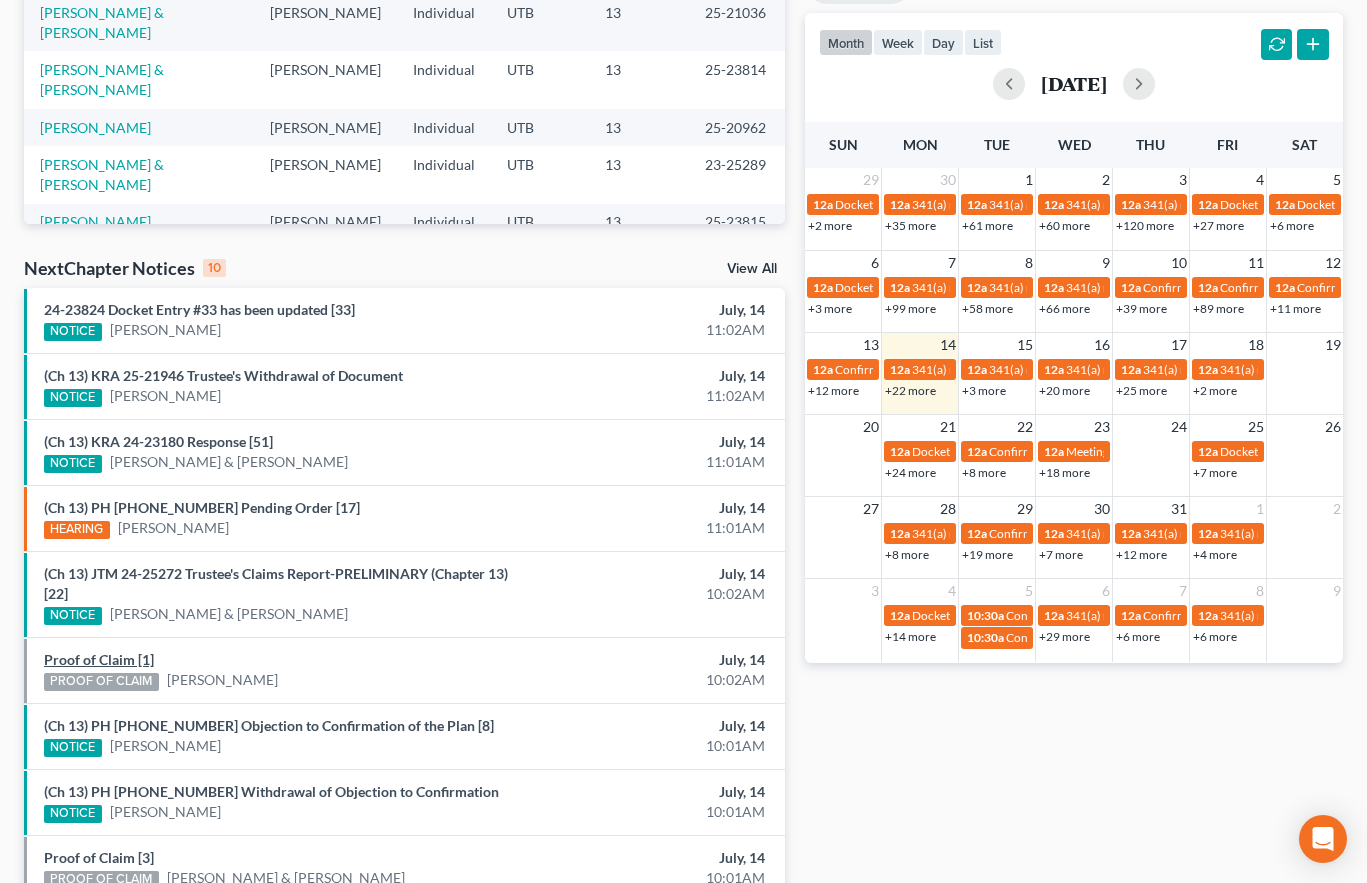 click on "Proof of Claim [1]" at bounding box center [99, 659] 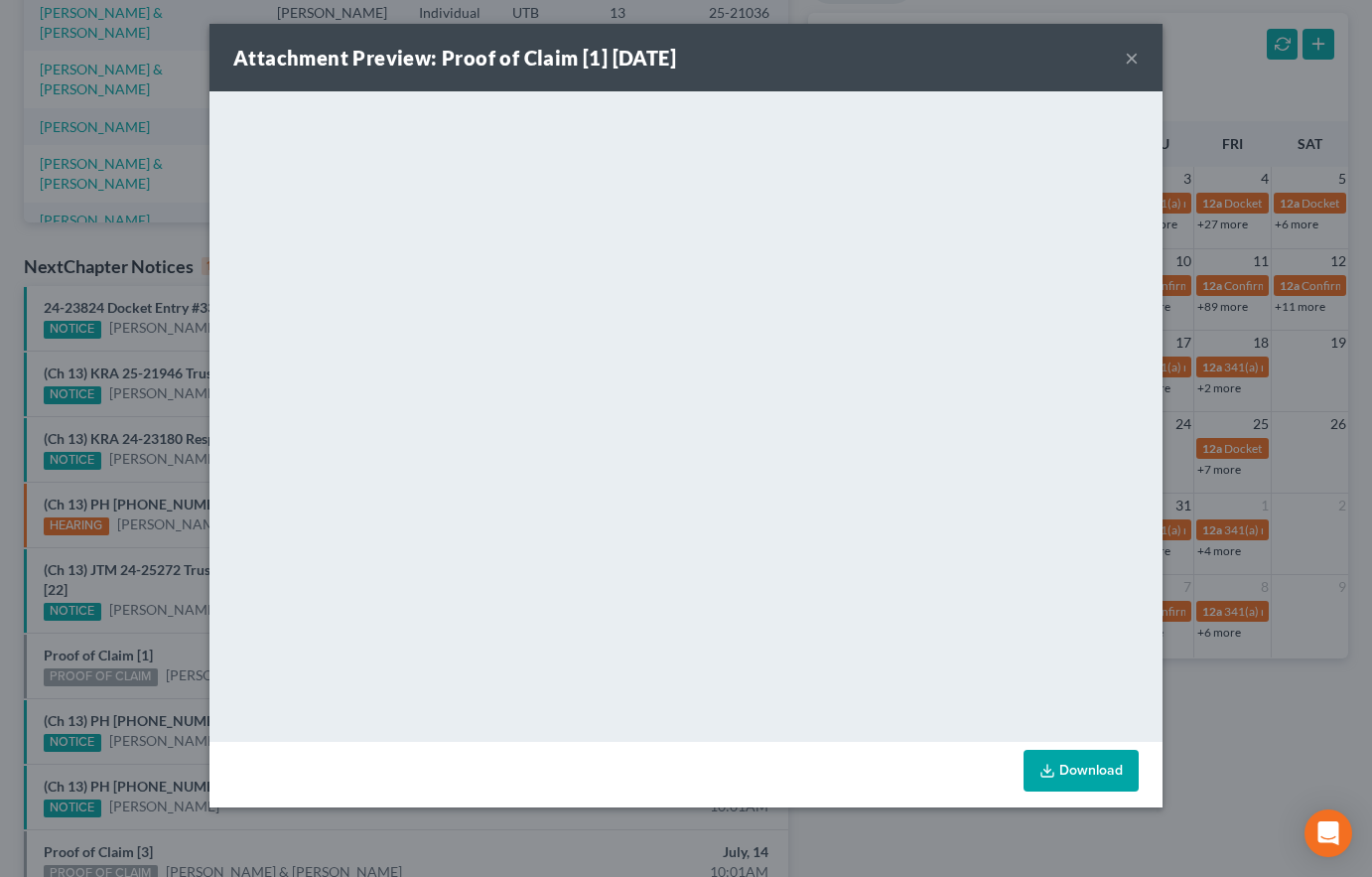 click on "Attachment Preview: Proof of Claim [1] 07/14/2025 ×
<object ng-attr-data='https://nextchapter-prod.s3.amazonaws.com/uploads/attachment/file/11853395/09384d38-fb58-4145-8e4e-e2d008f18fef.pdf?X-Amz-Expires=3000&X-Amz-Date=20250714T185531Z&X-Amz-Algorithm=AWS4-HMAC-SHA256&X-Amz-Credential=AKIAJMWBS4AI7W4T6GHQ%2F20250714%2Fus-east-1%2Fs3%2Faws4_request&X-Amz-SignedHeaders=host&X-Amz-Signature=7e1fcd0ffb2a390cc6c40f1d7112e427dada366ad3ed3e907928d85749dd2837' type='application/pdf' width='100%' height='650px'></object>
<p><a href='https://nextchapter-prod.s3.amazonaws.com/uploads/attachment/file/11853395/09384d38-fb58-4145-8e4e-e2d008f18fef.pdf?X-Amz-Expires=3000&X-Amz-Date=20250714T185531Z&X-Amz-Algorithm=AWS4-HMAC-SHA256&X-Amz-Credential=AKIAJMWBS4AI7W4T6GHQ%2F20250714%2Fus-east-1%2Fs3%2Faws4_request&X-Amz-SignedHeaders=host&X-Amz-Signature=7e1fcd0ffb2a390cc6c40f1d7112e427dada366ad3ed3e907928d85749dd2837' target='_blank'>Click here</a> to open in a new window.</p>
Download" at bounding box center [686, 438] 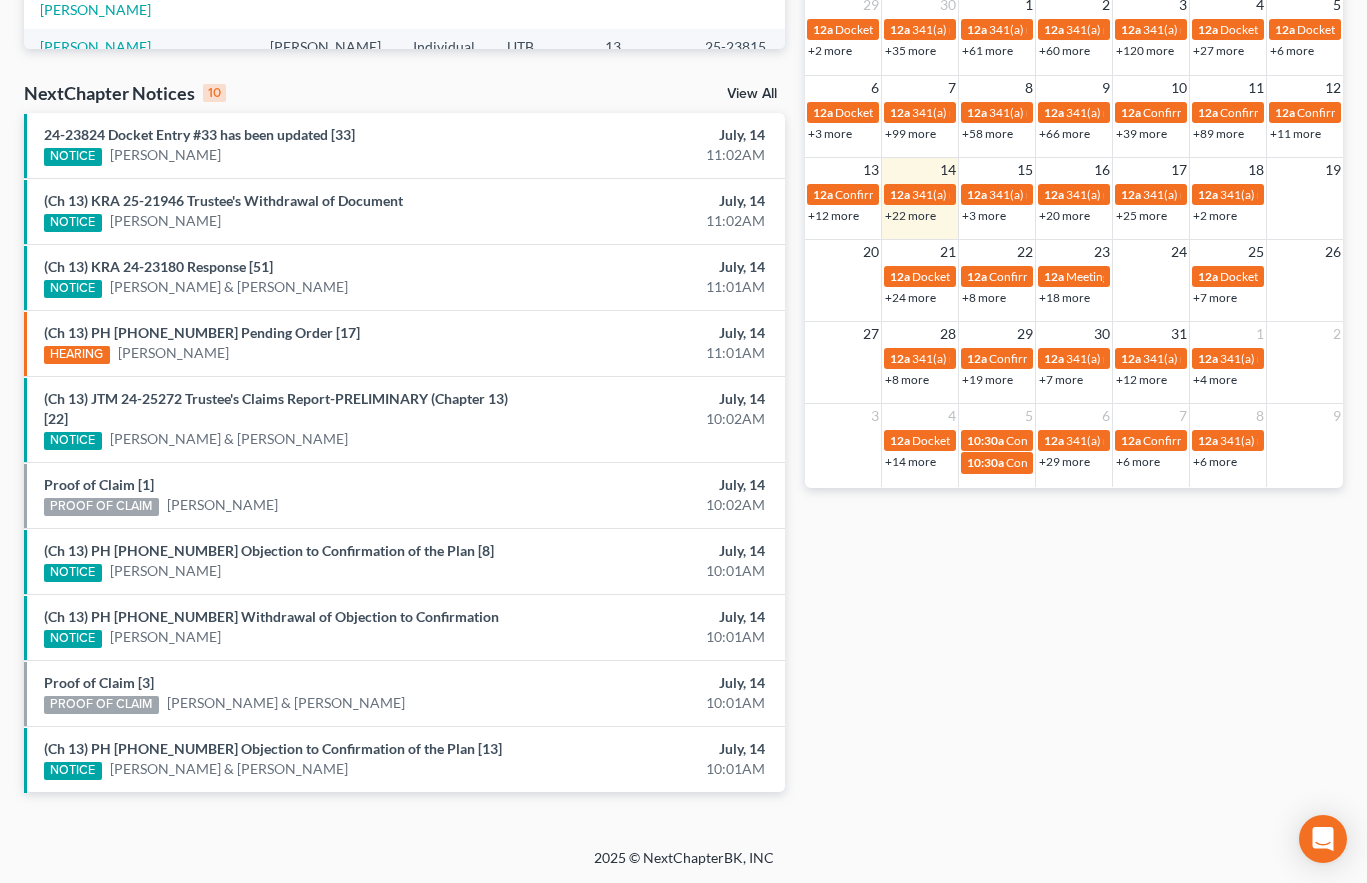 scroll, scrollTop: 576, scrollLeft: 0, axis: vertical 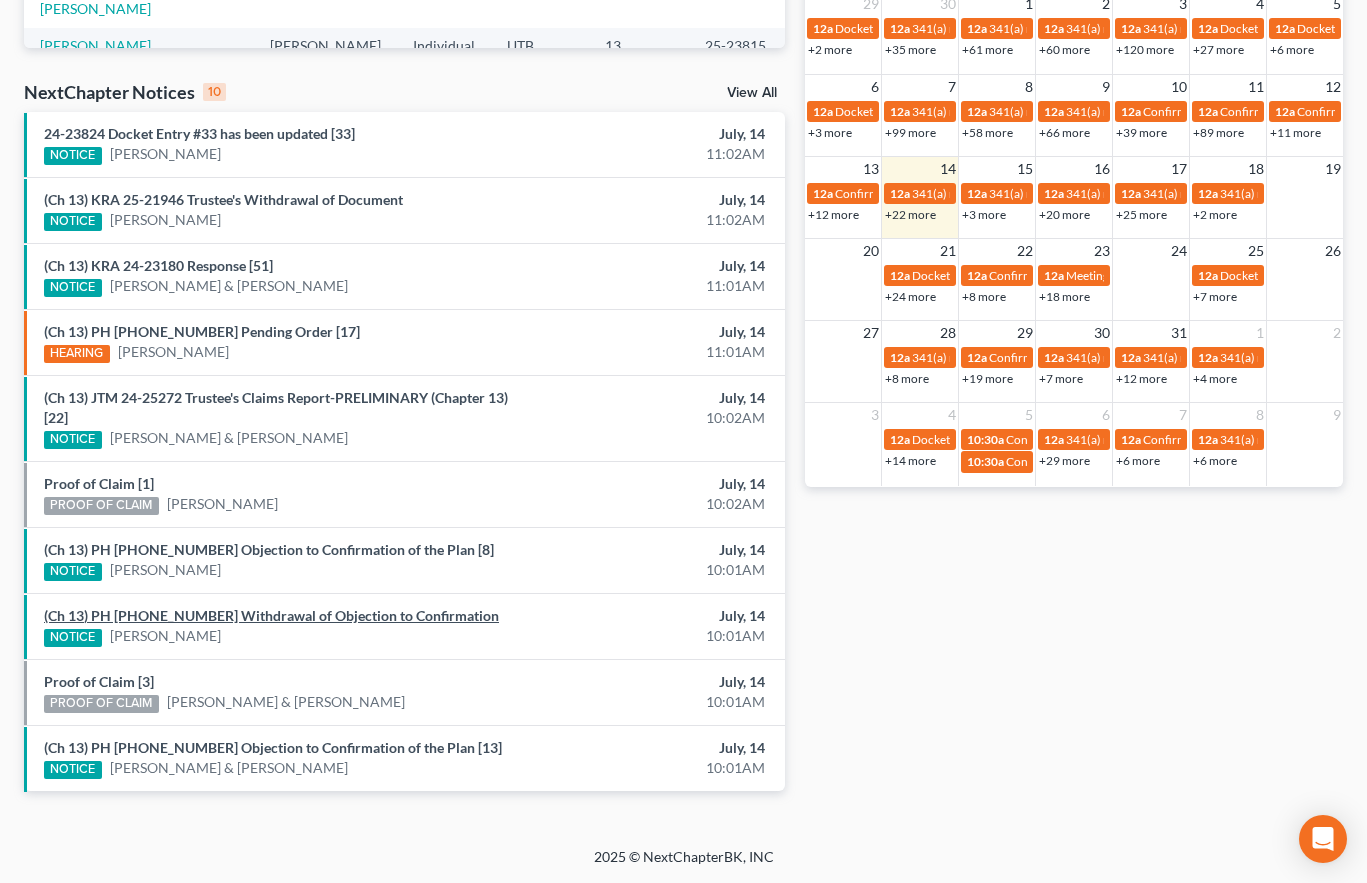 click on "(Ch 13) PH 25-22450 Withdrawal of Objection to Confirmation" at bounding box center [271, 615] 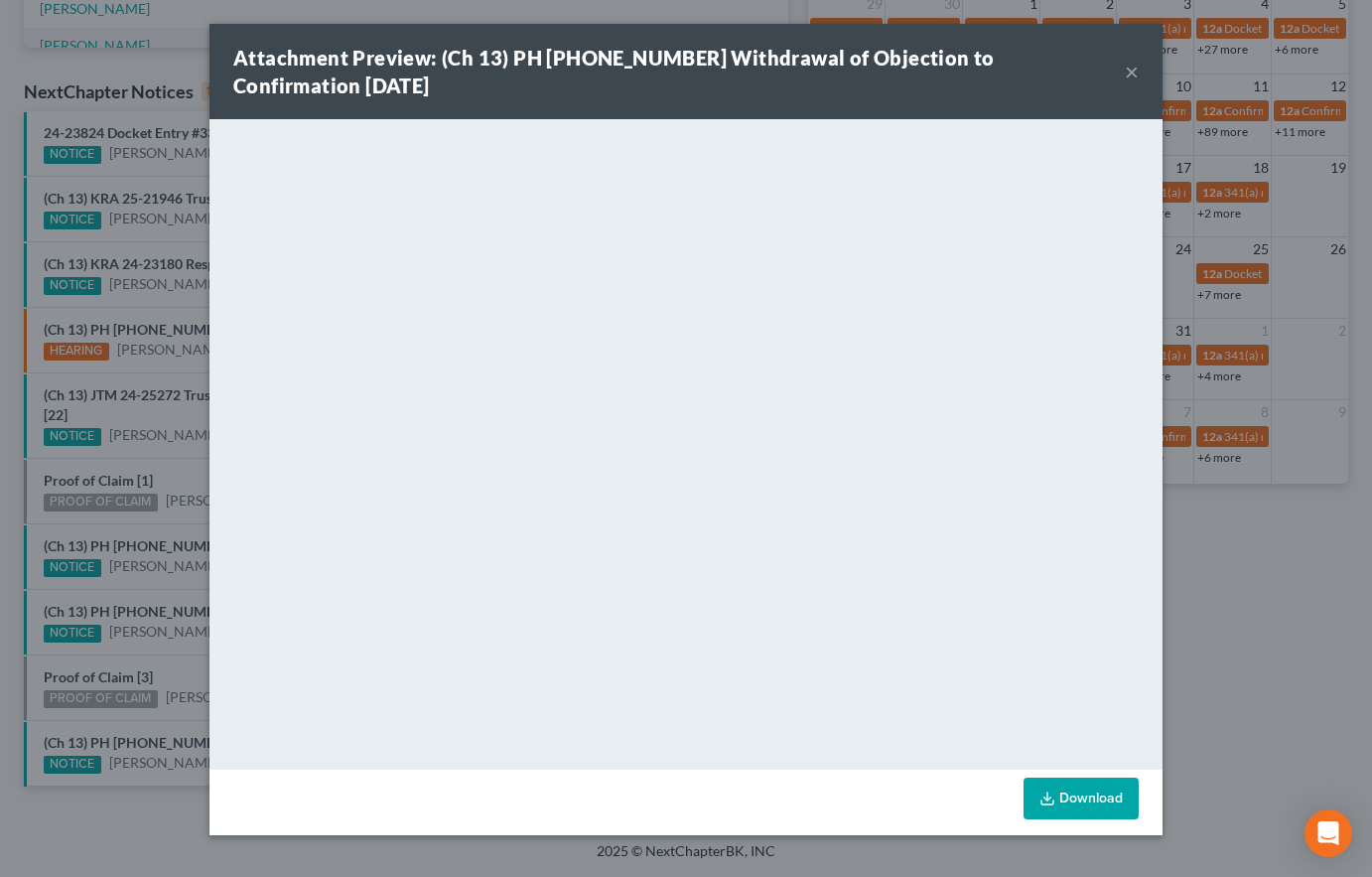 click on "Attachment Preview: (Ch 13) PH 25-22450 Withdrawal of Objection to Confirmation 07/14/2025 ×
Download" at bounding box center (686, 438) 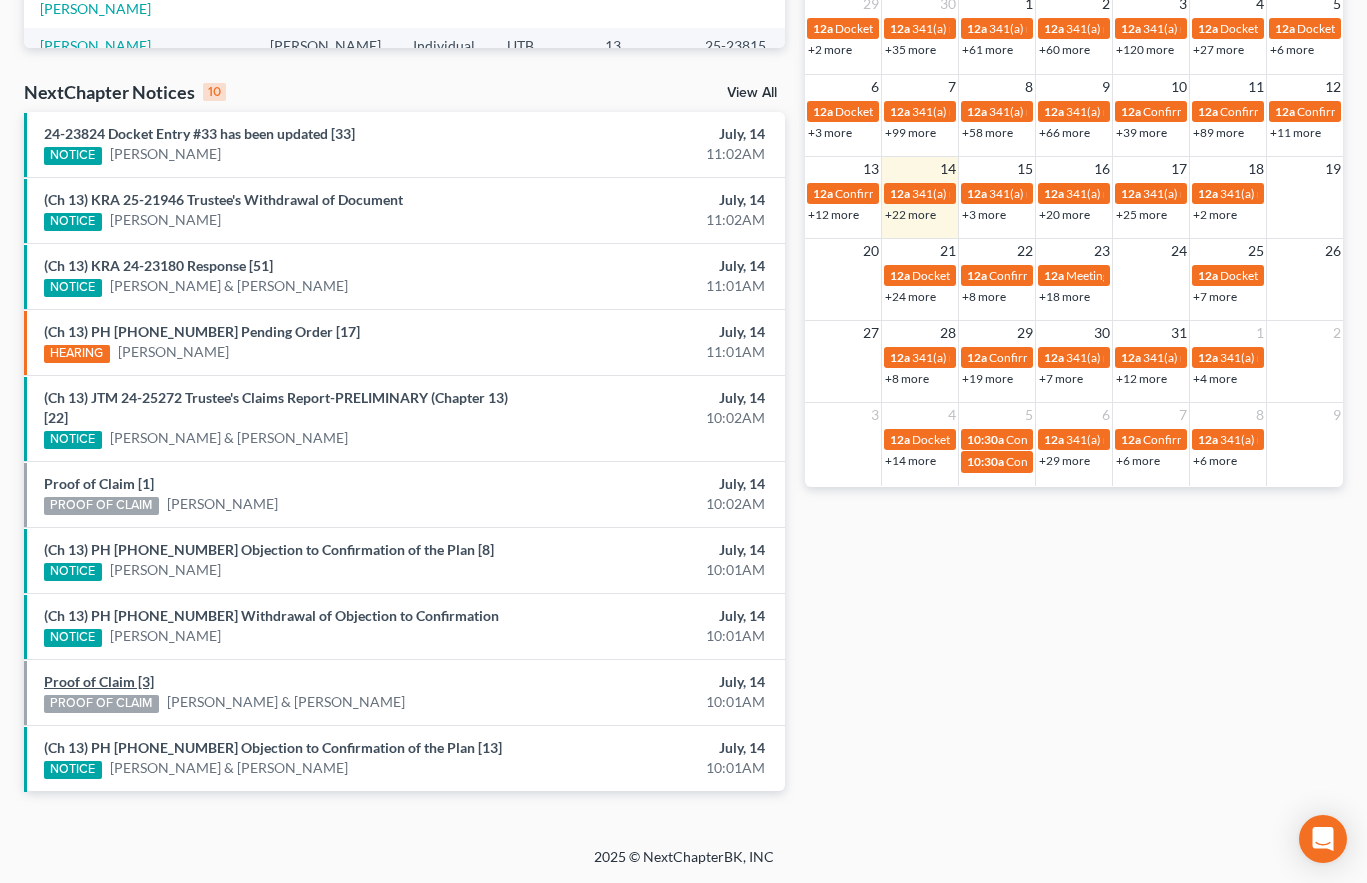 click on "Proof of Claim [3]" at bounding box center (99, 681) 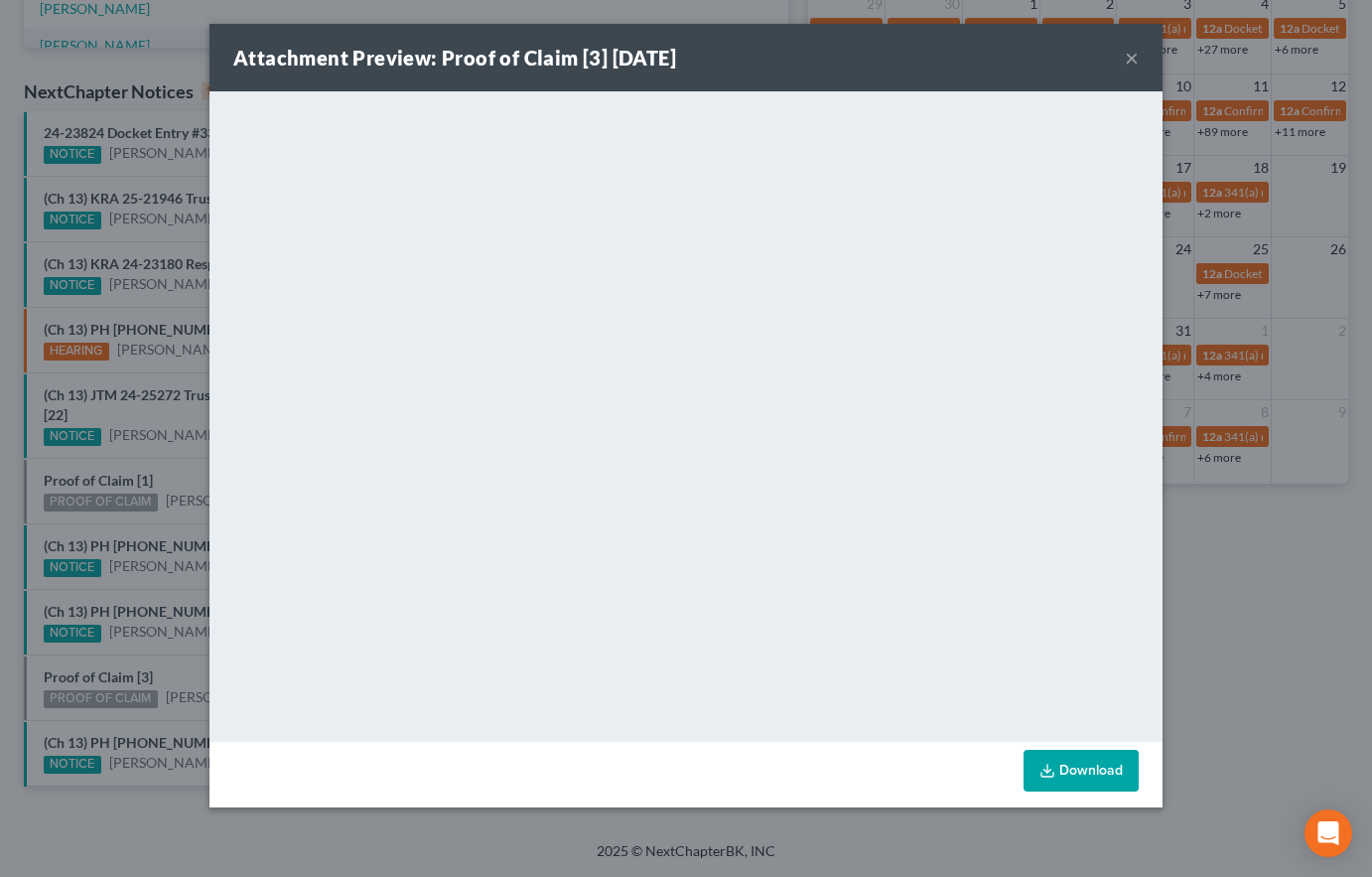 drag, startPoint x: 121, startPoint y: 646, endPoint x: 140, endPoint y: 672, distance: 32.20248 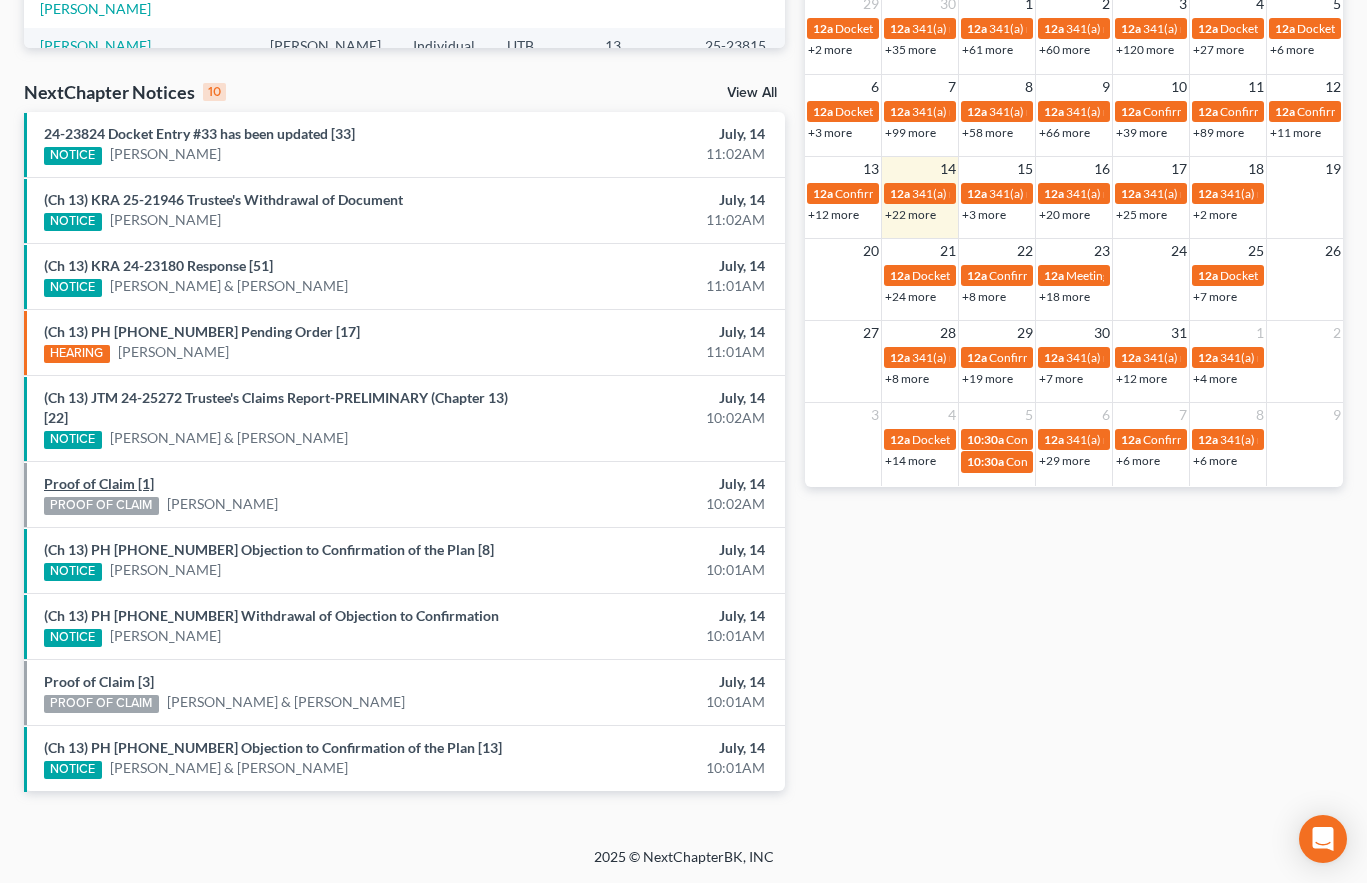 click on "Proof of Claim [1]" at bounding box center [99, 483] 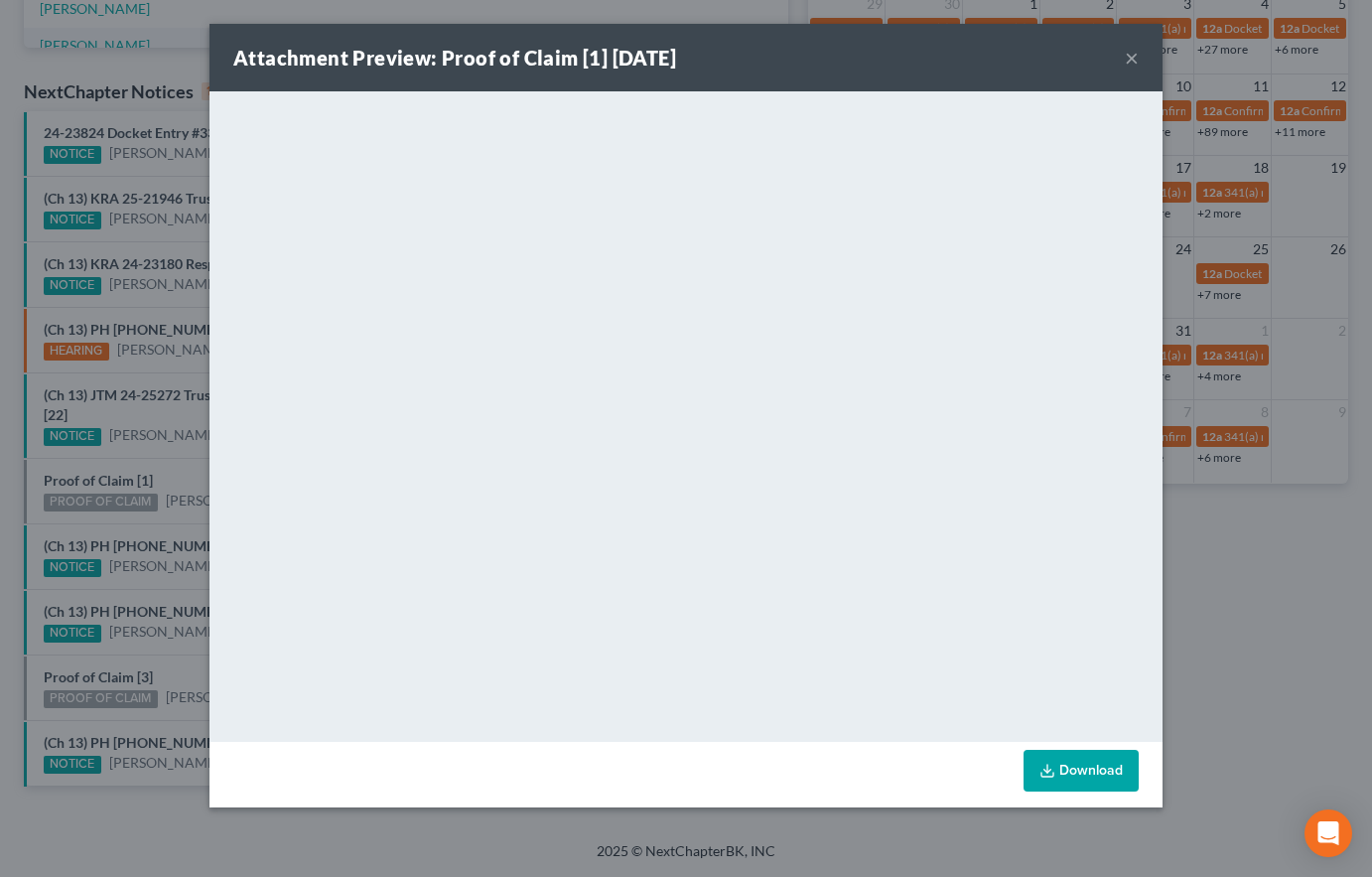 click on "Attachment Preview: Proof of Claim [1] 07/14/2025 ×
<object ng-attr-data='https://nextchapter-prod.s3.amazonaws.com/uploads/attachment/file/11853395/09384d38-fb58-4145-8e4e-e2d008f18fef.pdf?X-Amz-Expires=3000&X-Amz-Date=20250714T185531Z&X-Amz-Algorithm=AWS4-HMAC-SHA256&X-Amz-Credential=AKIAJMWBS4AI7W4T6GHQ%2F20250714%2Fus-east-1%2Fs3%2Faws4_request&X-Amz-SignedHeaders=host&X-Amz-Signature=7e1fcd0ffb2a390cc6c40f1d7112e427dada366ad3ed3e907928d85749dd2837' type='application/pdf' width='100%' height='650px'></object>
<p><a href='https://nextchapter-prod.s3.amazonaws.com/uploads/attachment/file/11853395/09384d38-fb58-4145-8e4e-e2d008f18fef.pdf?X-Amz-Expires=3000&X-Amz-Date=20250714T185531Z&X-Amz-Algorithm=AWS4-HMAC-SHA256&X-Amz-Credential=AKIAJMWBS4AI7W4T6GHQ%2F20250714%2Fus-east-1%2Fs3%2Faws4_request&X-Amz-SignedHeaders=host&X-Amz-Signature=7e1fcd0ffb2a390cc6c40f1d7112e427dada366ad3ed3e907928d85749dd2837' target='_blank'>Click here</a> to open in a new window.</p>
Download" at bounding box center [686, 438] 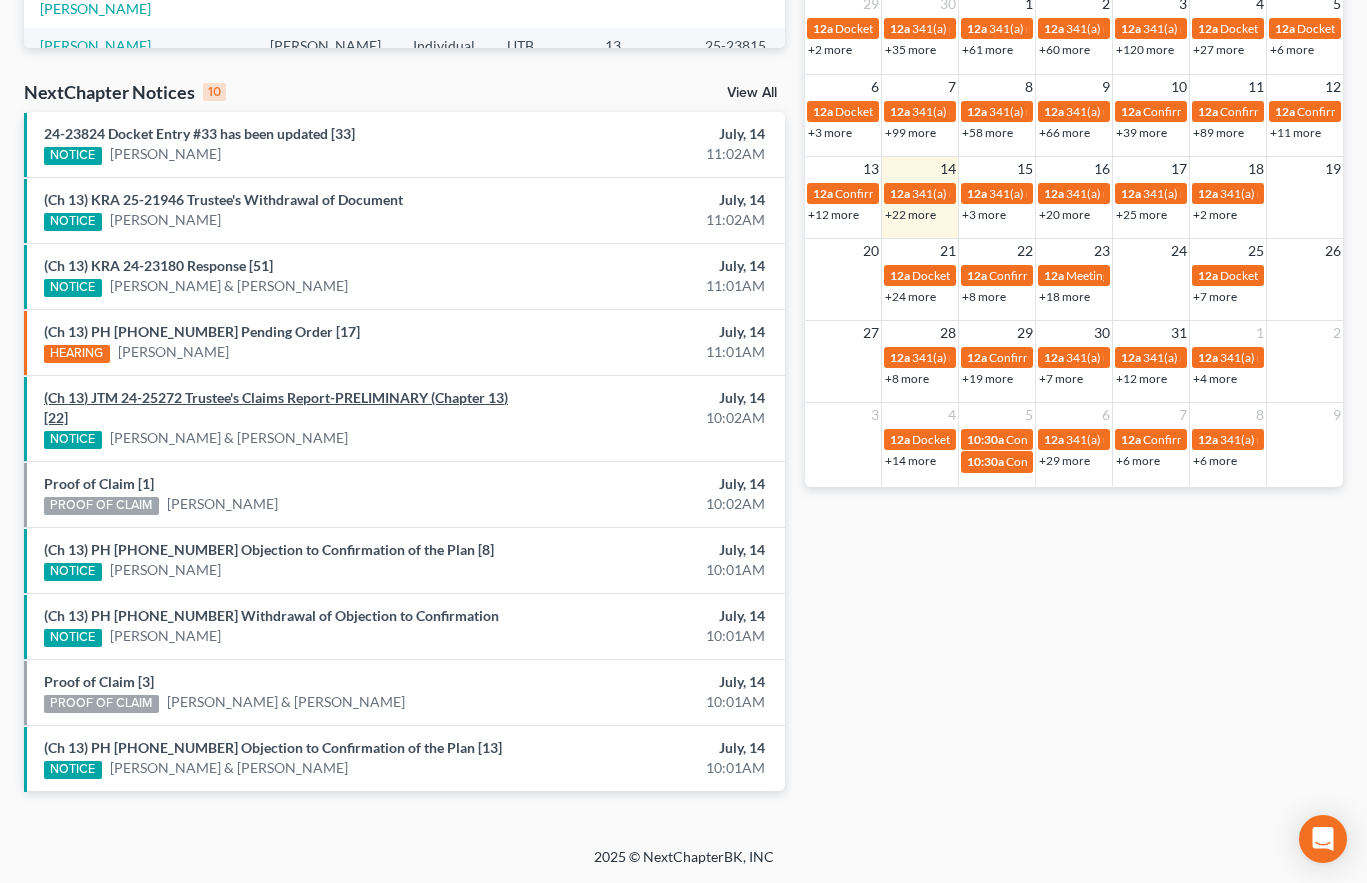 click on "(Ch 13) JTM 24-25272 Trustee's Claims Report-PRELIMINARY (Chapter 13) [22]" at bounding box center [276, 407] 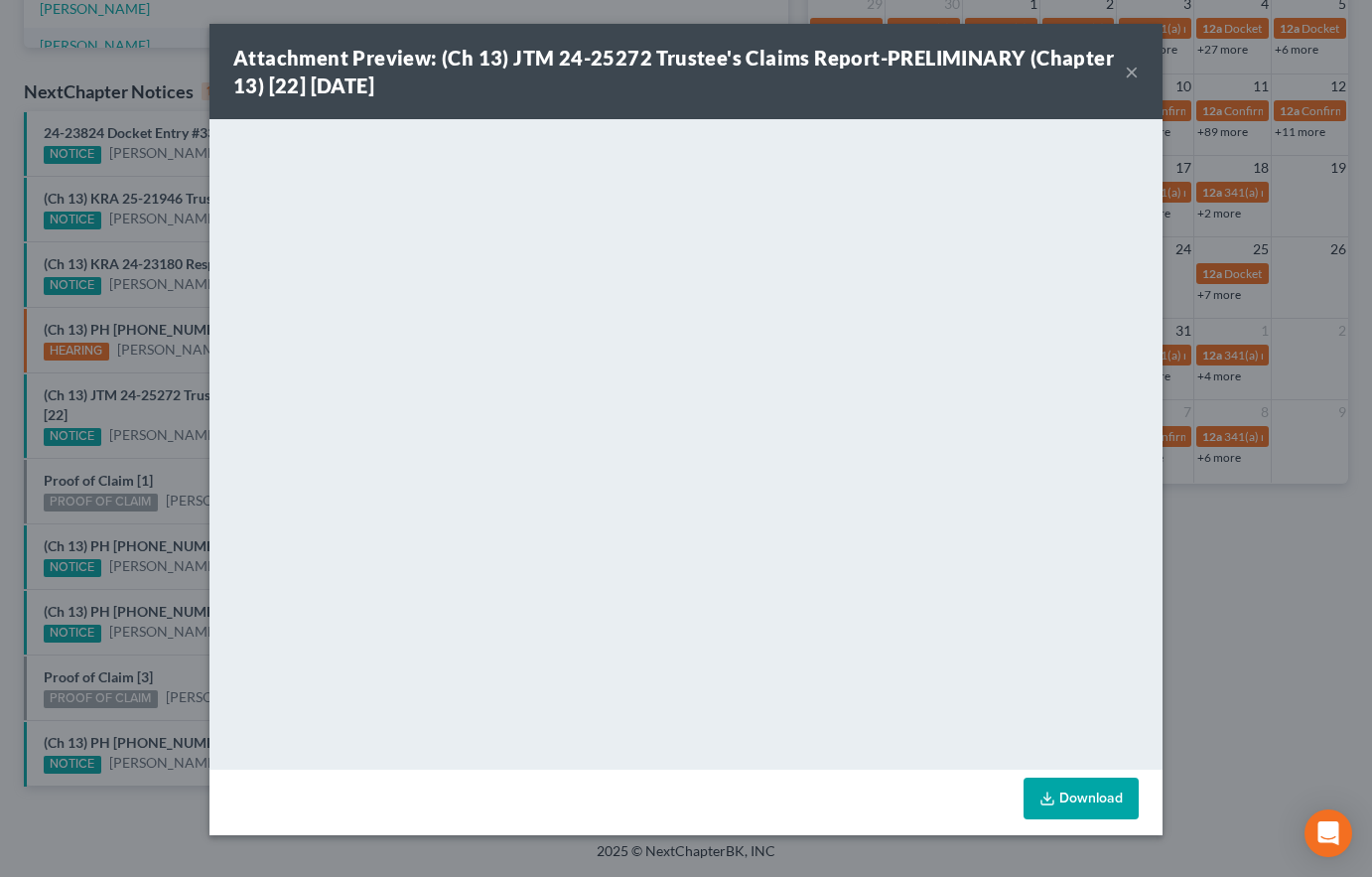 click on "×" at bounding box center [1132, 72] 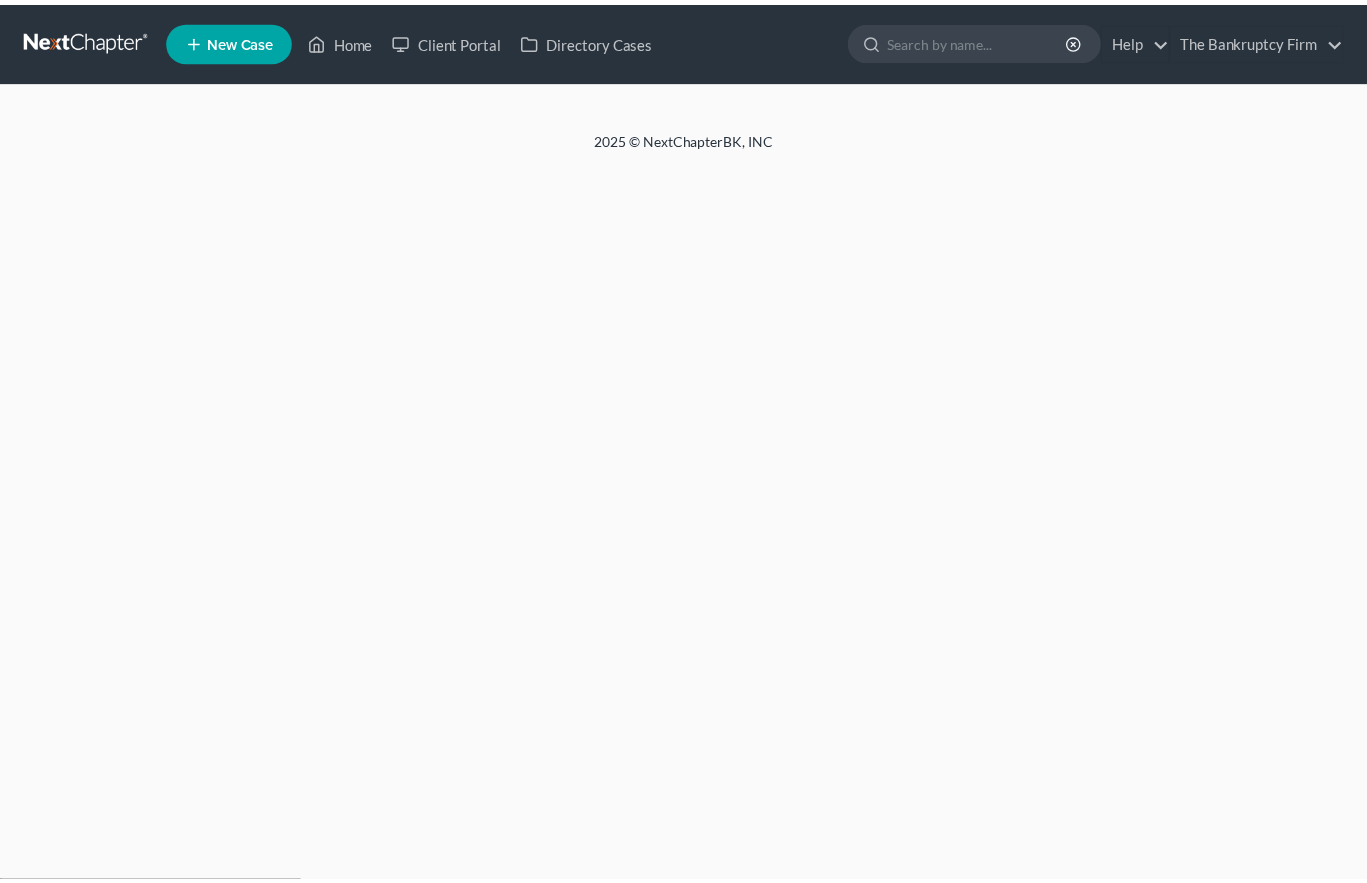 scroll, scrollTop: 0, scrollLeft: 0, axis: both 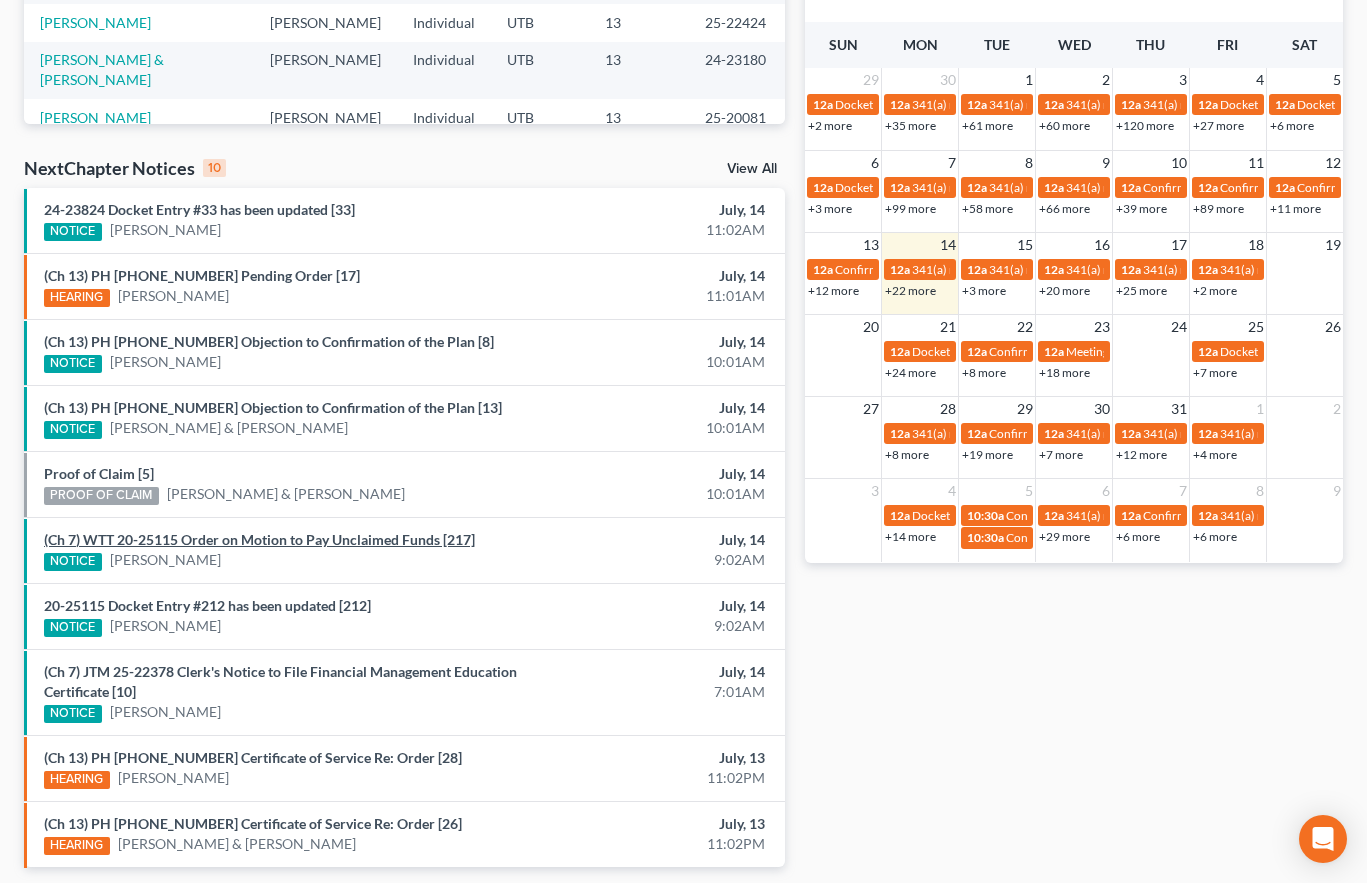 click on "(Ch 7) WTT 20-25115 Order on Motion to Pay Unclaimed Funds [217]" at bounding box center [259, 539] 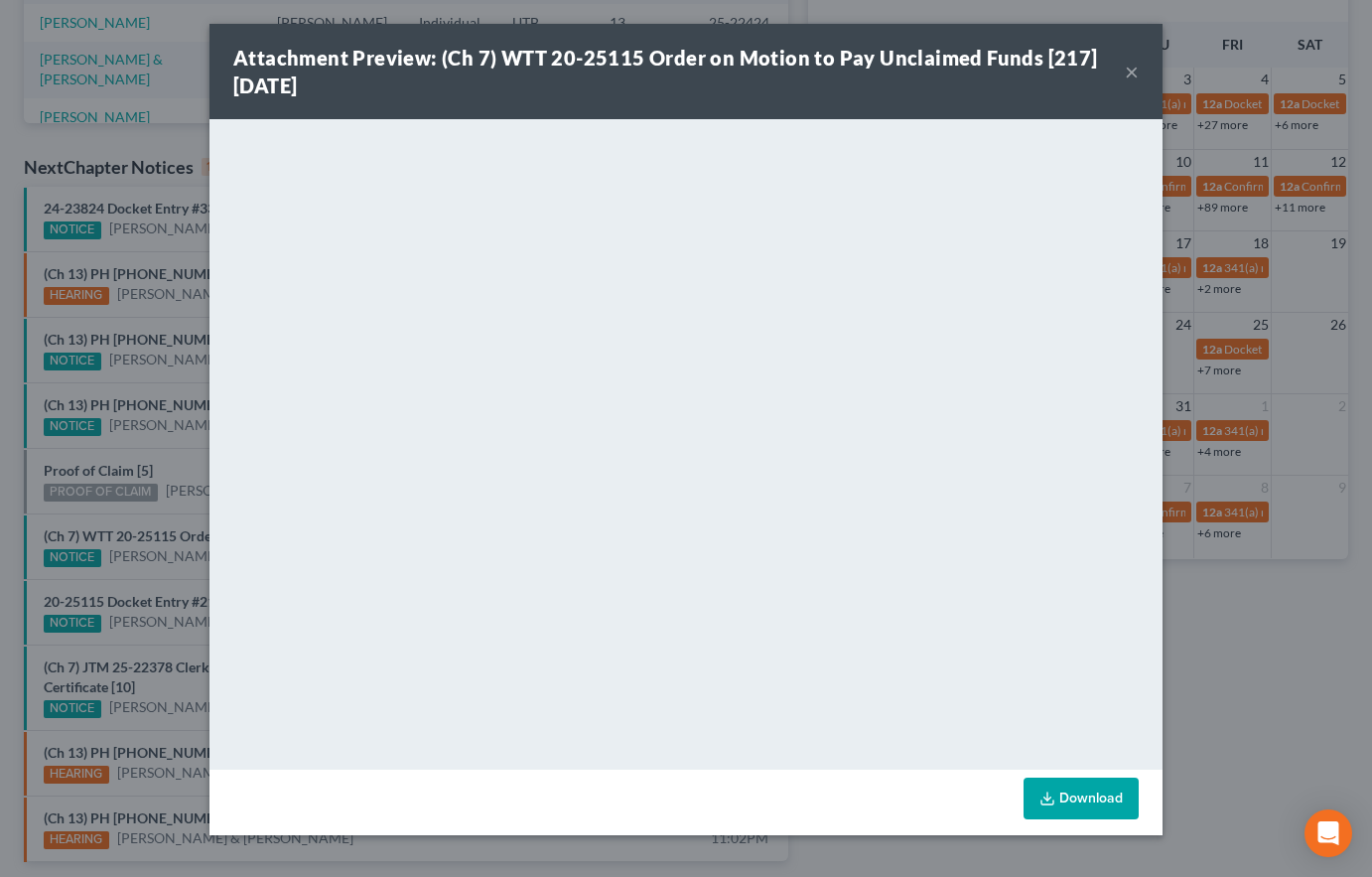 click on "Attachment Preview: (Ch 7) WTT 20-25115 Order on Motion to Pay Unclaimed Funds [217] 07/14/2025 ×
Download" at bounding box center [686, 438] 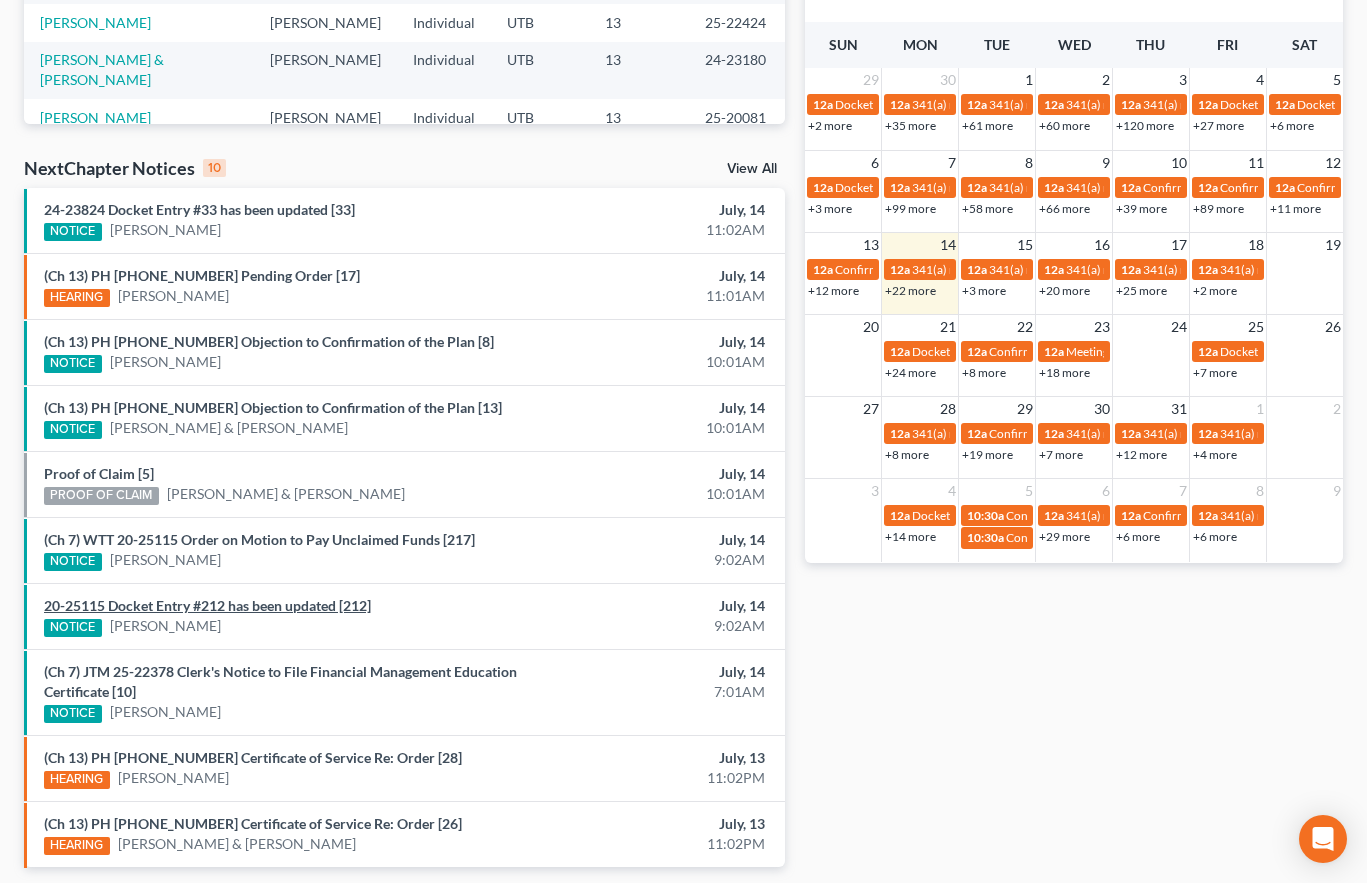click on "20-25115  Docket Entry #212 has been updated [212]" at bounding box center (207, 605) 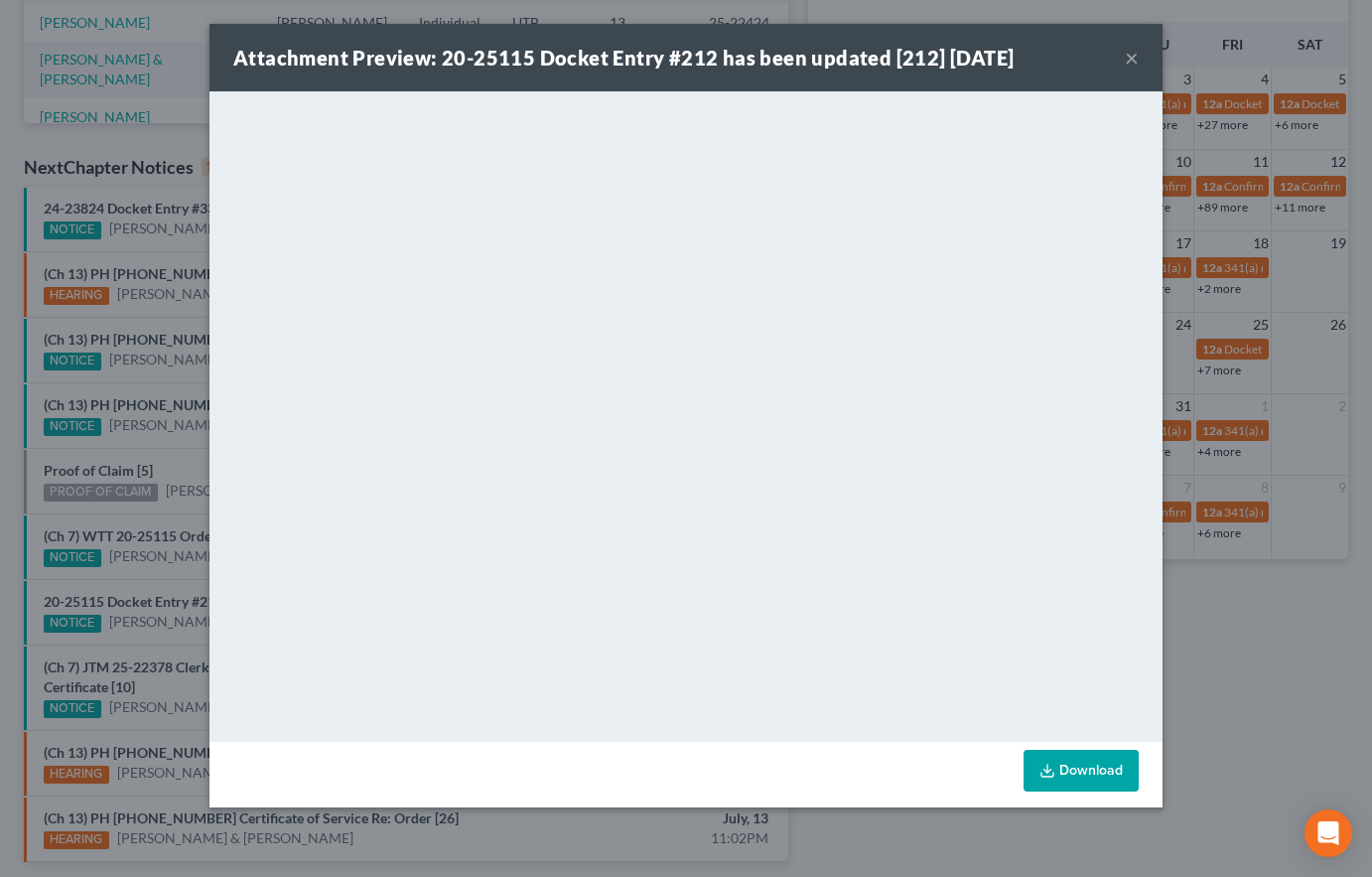 click on "Attachment Preview: 20-25115  Docket Entry #212 has been updated [212] 07/14/2025 ×
Download" at bounding box center (686, 438) 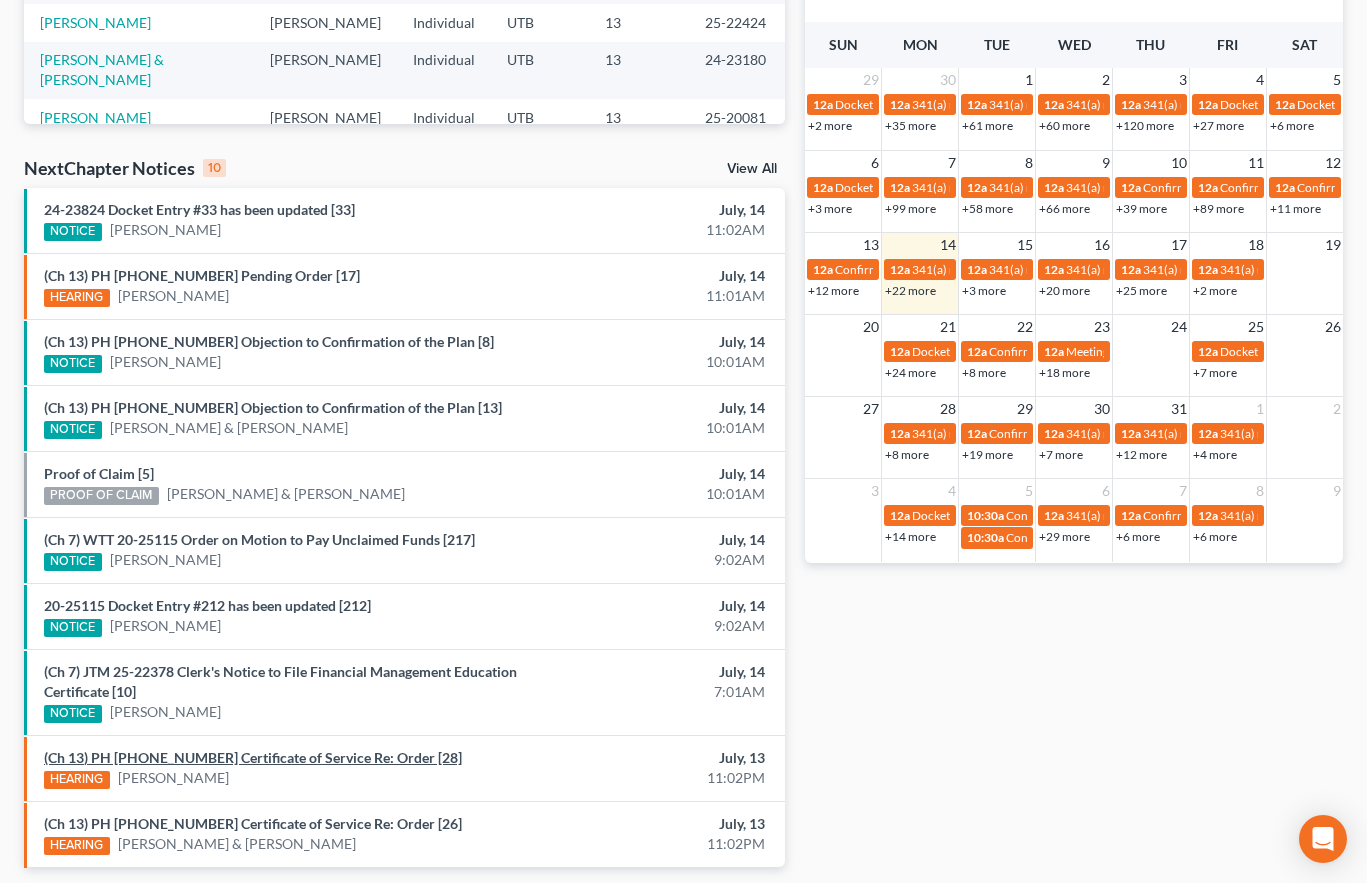 click on "(Ch 13) PH 25-20962 Certificate of Service Re: Order [28]" at bounding box center (253, 757) 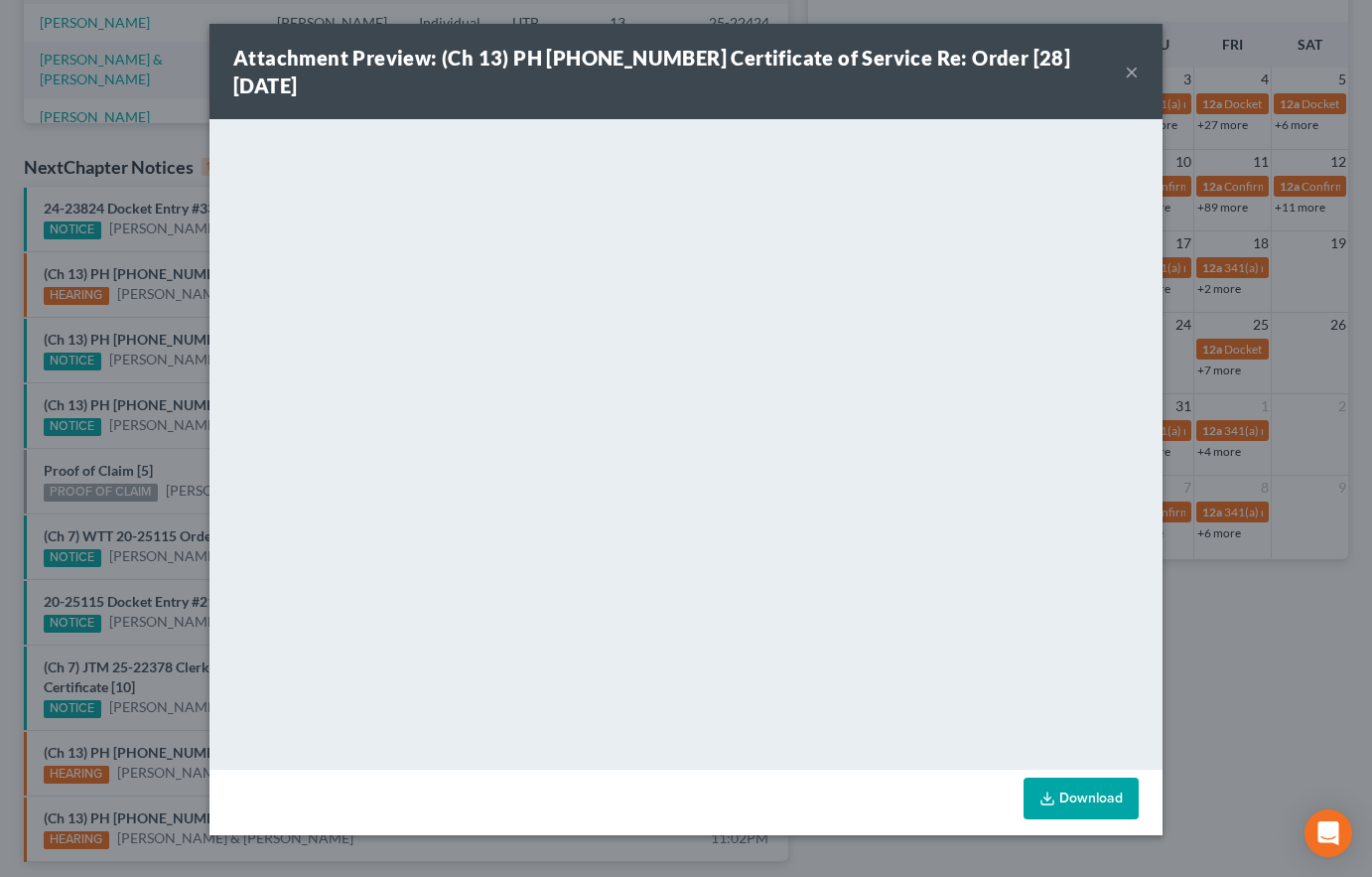 click on "Attachment Preview: (Ch 13) PH 25-20962 Certificate of Service Re: Order [28] 07/13/2025 ×
Download" at bounding box center [686, 438] 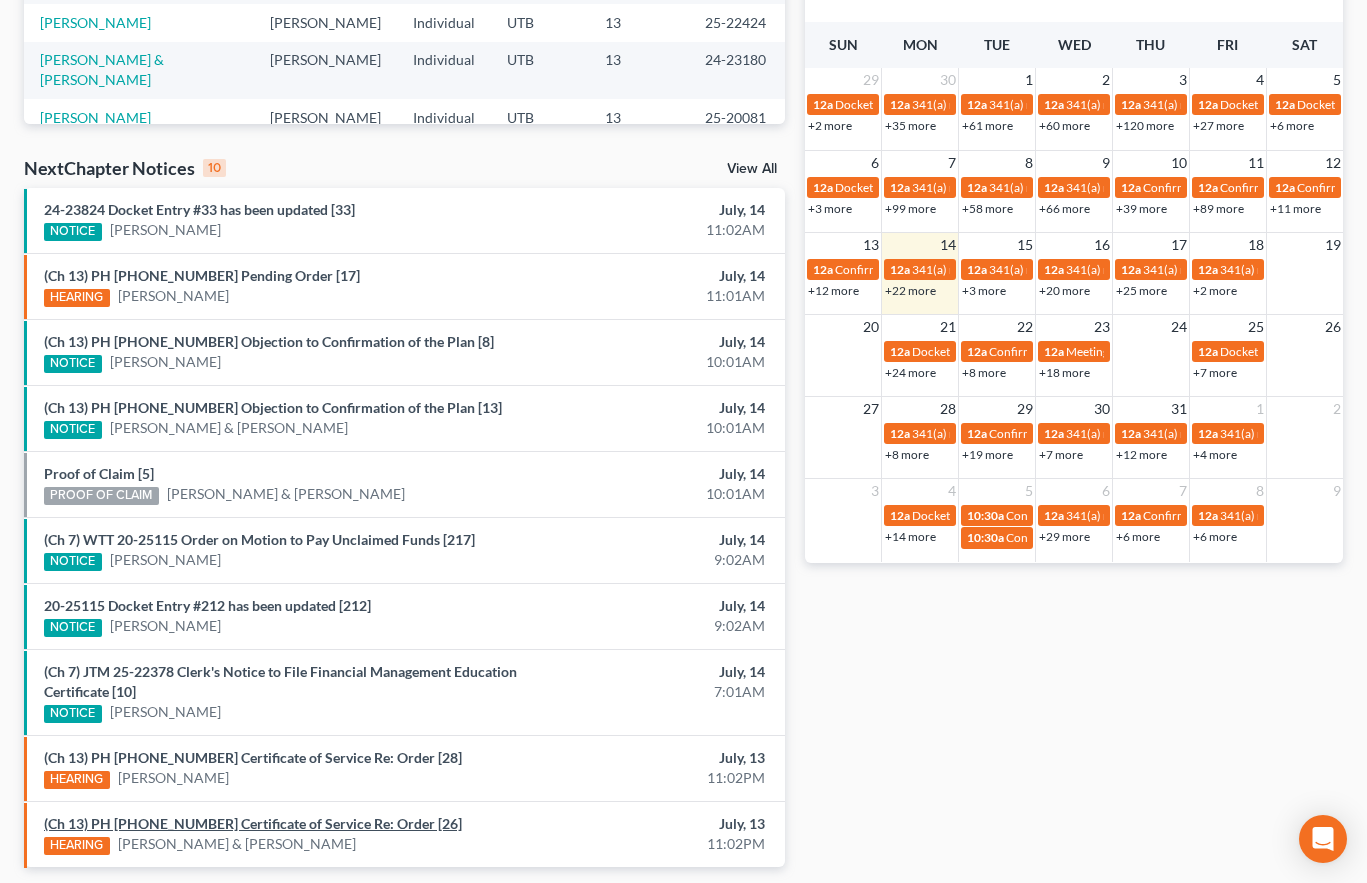 click on "(Ch 13) PH 25-21036 Certificate of Service Re: Order [26]" at bounding box center [253, 823] 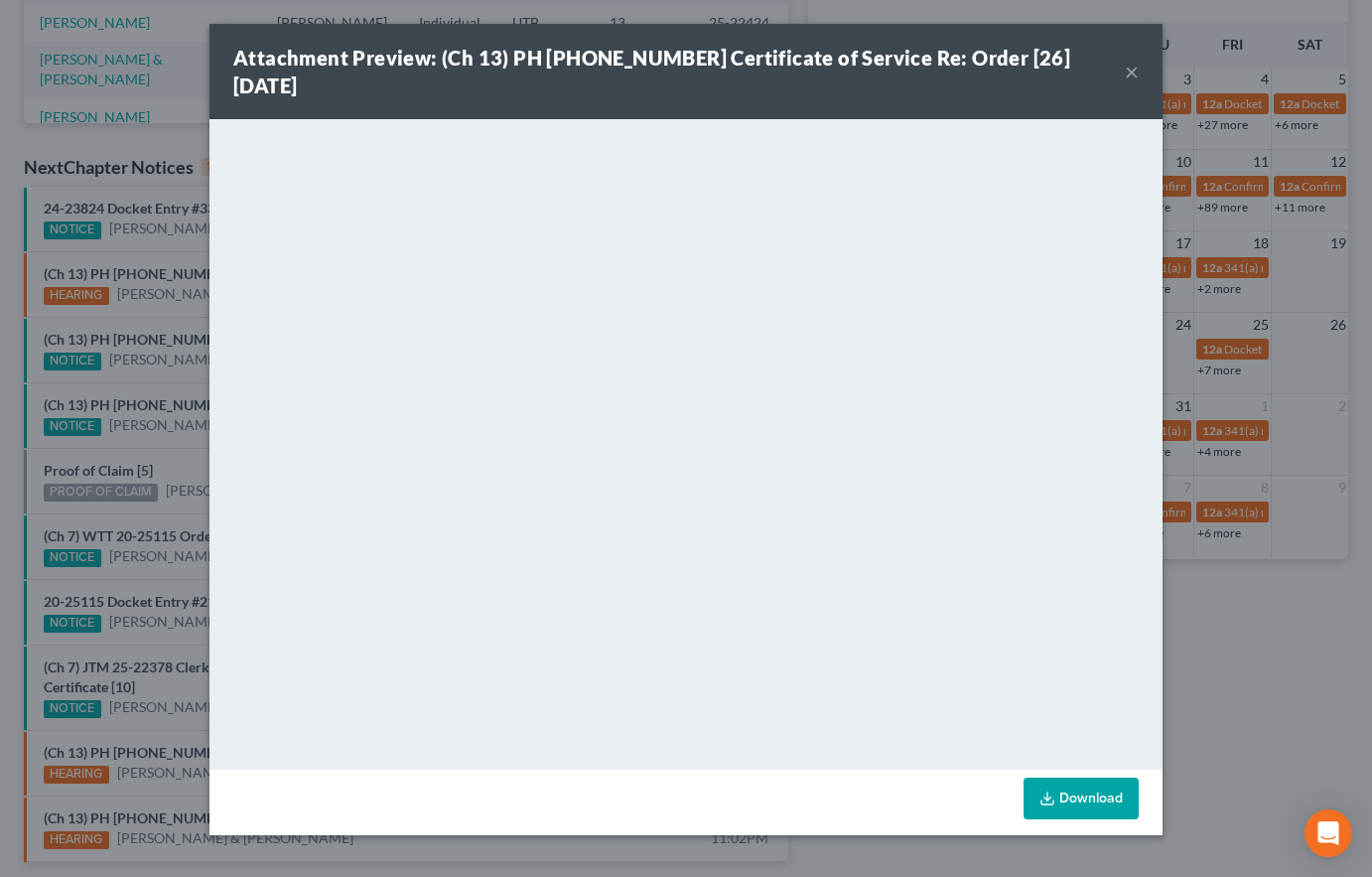 click on "Attachment Preview: (Ch 13) PH 25-21036 Certificate of Service Re: Order [26] 07/13/2025 ×
Download" at bounding box center (686, 438) 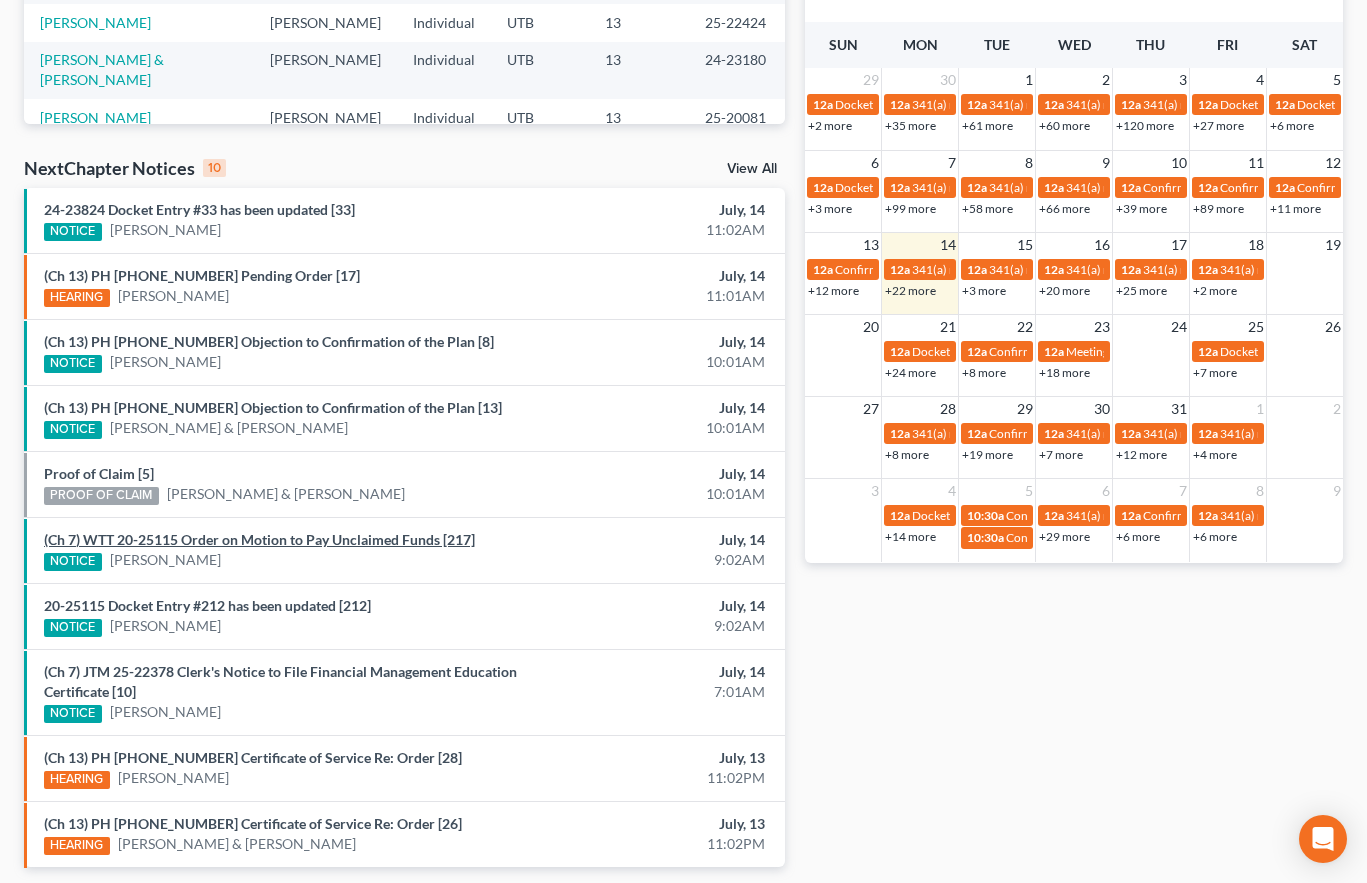 click on "(Ch 7) WTT 20-25115 Order on Motion to Pay Unclaimed Funds [217]" at bounding box center (259, 539) 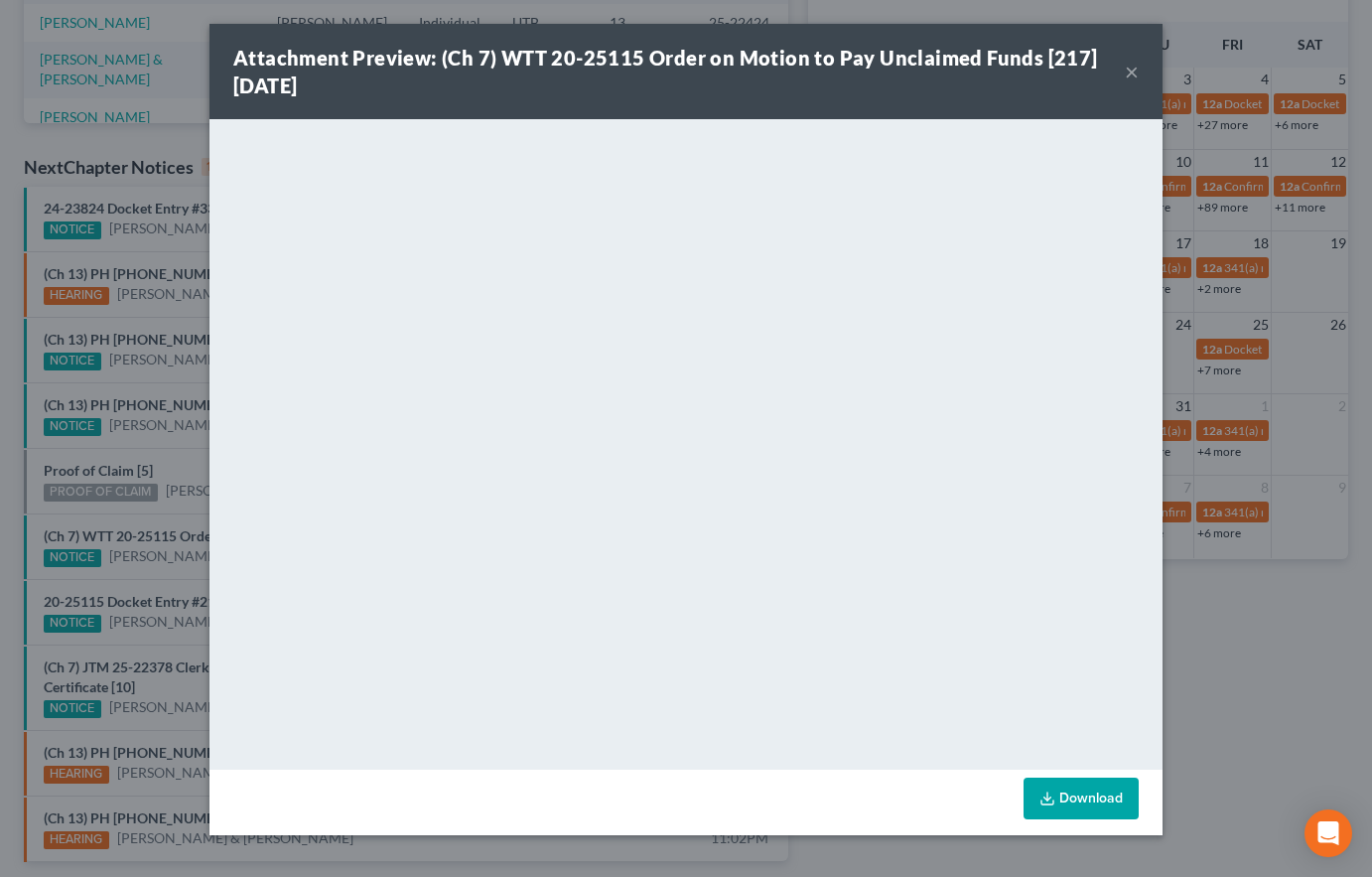 drag, startPoint x: 167, startPoint y: 514, endPoint x: 147, endPoint y: 509, distance: 20.615528 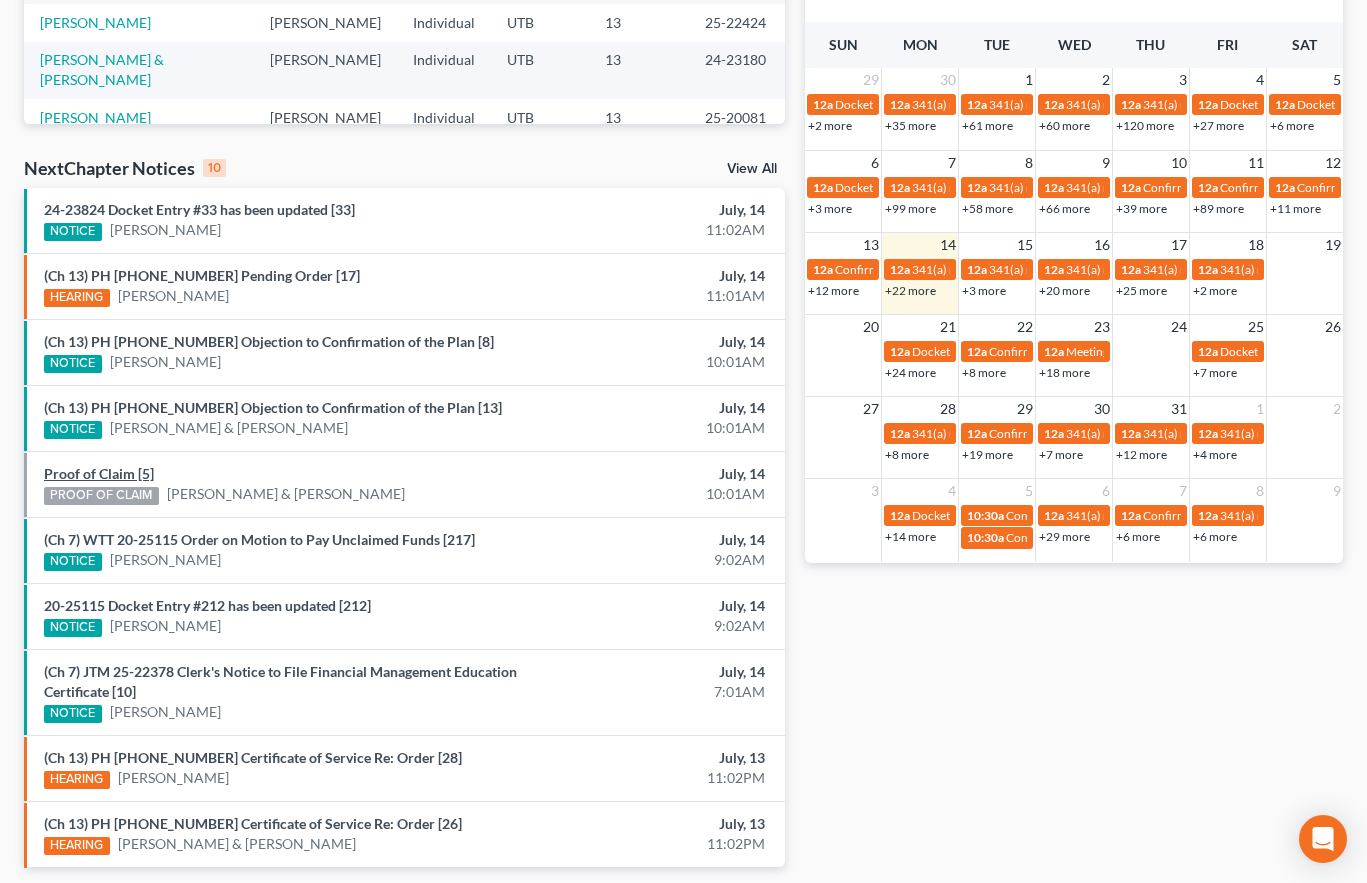 click on "Proof of Claim [5]" at bounding box center [99, 473] 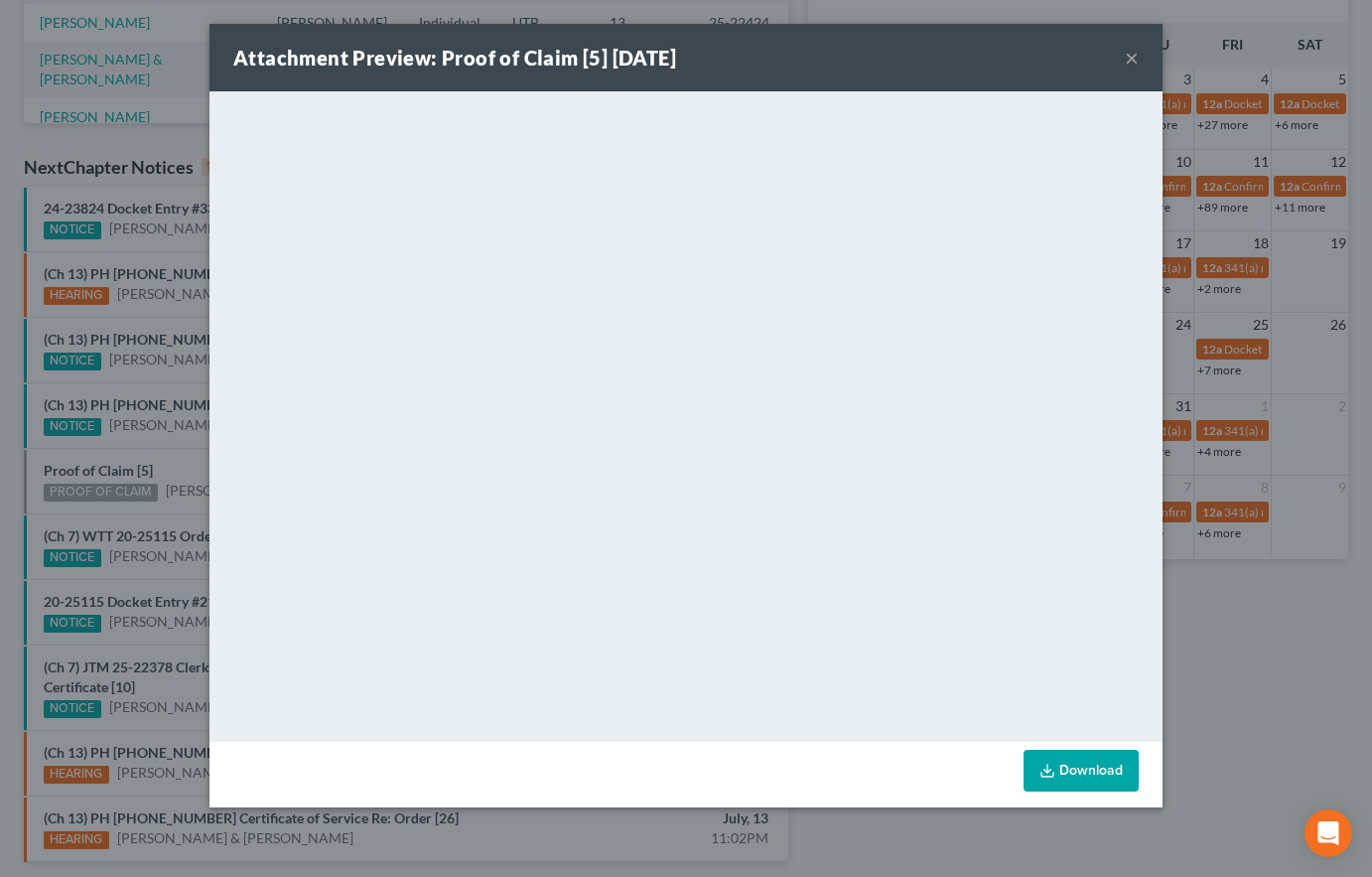click on "Attachment Preview: Proof of Claim [5] 07/14/2025 ×
<object ng-attr-data='https://nextchapter-prod.s3.amazonaws.com/uploads/attachment/file/11853217/221f16fa-9fa9-463b-a281-67db9b9d3353.pdf?X-Amz-Expires=3000&X-Amz-Date=20250714T185709Z&X-Amz-Algorithm=AWS4-HMAC-SHA256&X-Amz-Credential=AKIAJMWBS4AI7W4T6GHQ%2F20250714%2Fus-east-1%2Fs3%2Faws4_request&X-Amz-SignedHeaders=host&X-Amz-Signature=4e13af6e0f47b420adb7565b557fcee197e221707863de586446f45ed685c291' type='application/pdf' width='100%' height='650px'></object>
<p><a href='https://nextchapter-prod.s3.amazonaws.com/uploads/attachment/file/11853217/221f16fa-9fa9-463b-a281-67db9b9d3353.pdf?X-Amz-Expires=3000&X-Amz-Date=20250714T185709Z&X-Amz-Algorithm=AWS4-HMAC-SHA256&X-Amz-Credential=AKIAJMWBS4AI7W4T6GHQ%2F20250714%2Fus-east-1%2Fs3%2Faws4_request&X-Amz-SignedHeaders=host&X-Amz-Signature=4e13af6e0f47b420adb7565b557fcee197e221707863de586446f45ed685c291' target='_blank'>Click here</a> to open in a new window.</p>
Download" at bounding box center [686, 438] 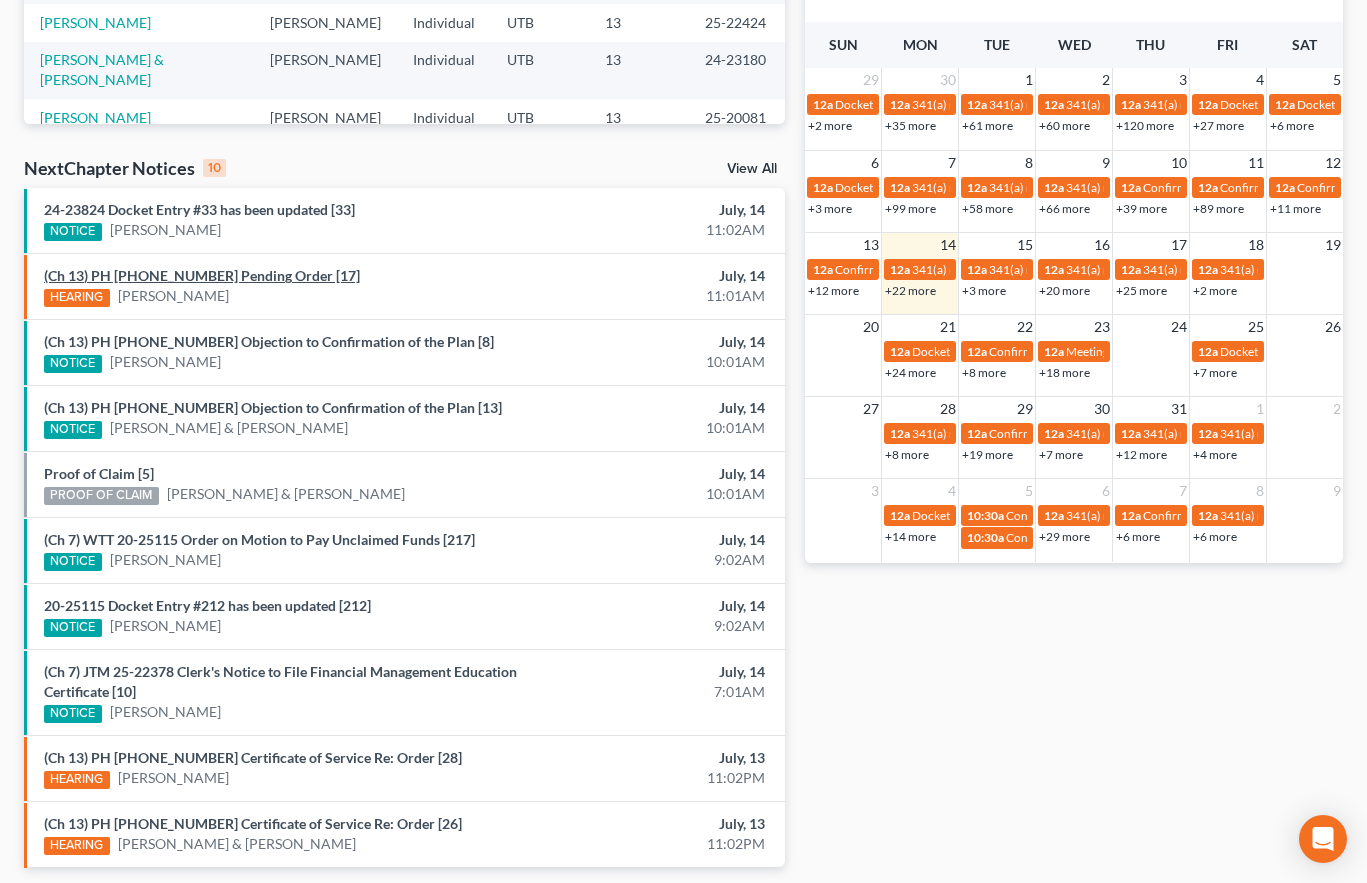 click on "(Ch 13) PH 25-22424 Pending Order [17]" at bounding box center (202, 275) 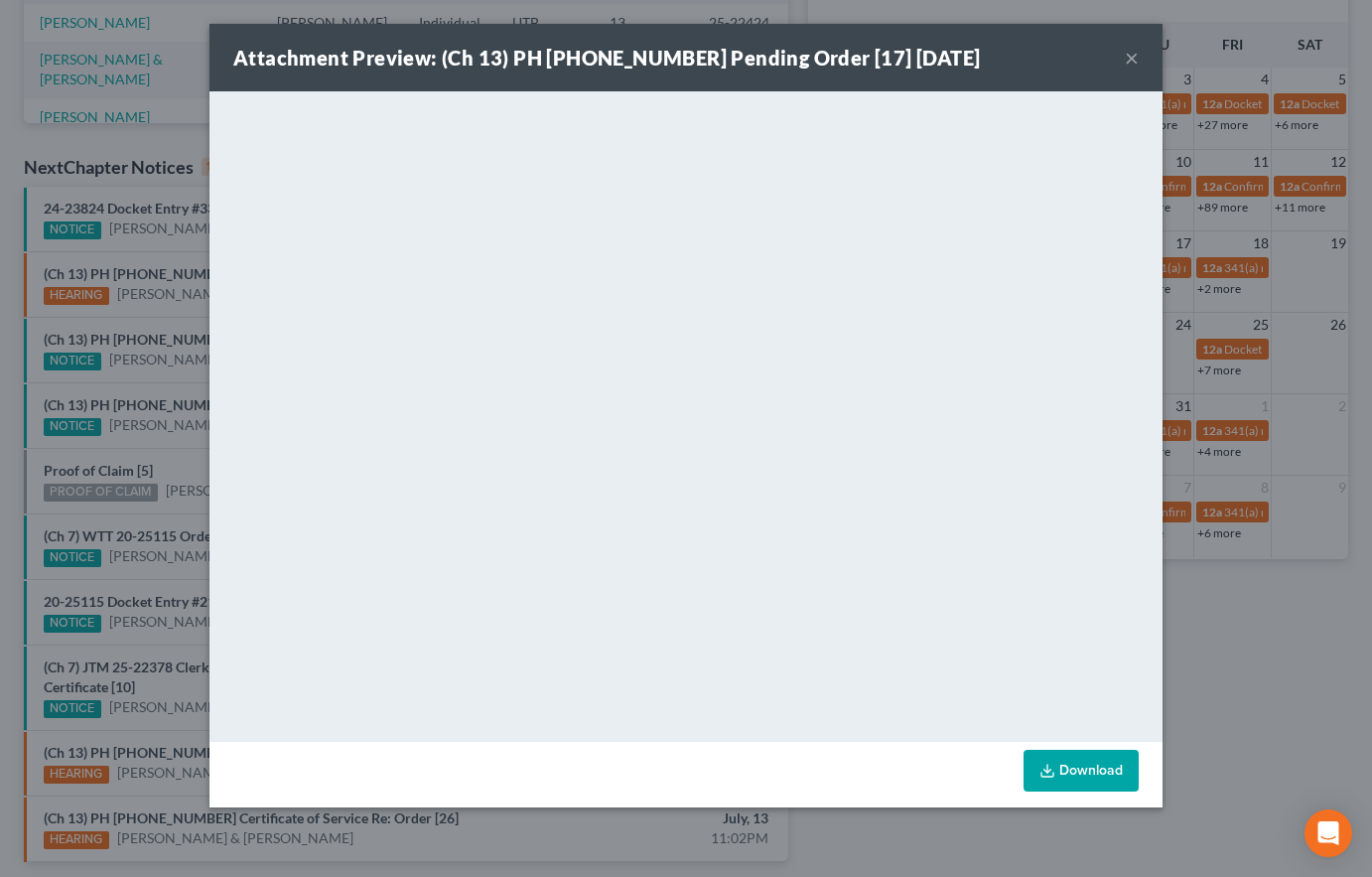 click on "Attachment Preview: (Ch 13) PH 25-22424 Pending Order [17] 07/14/2025 ×
<object ng-attr-data='https://nextchapter-prod.s3.amazonaws.com/uploads/attachment/file/11853761/9a618849-ca97-4484-886a-f5e9b7e1cd01.pdf?X-Amz-Expires=3000&X-Amz-Date=20250714T185709Z&X-Amz-Algorithm=AWS4-HMAC-SHA256&X-Amz-Credential=AKIAJMWBS4AI7W4T6GHQ%2F20250714%2Fus-east-1%2Fs3%2Faws4_request&X-Amz-SignedHeaders=host&X-Amz-Signature=03ef2f50426b44cfb69a4c1006458e53157d68d033f57bab64f6ca83048dcf96' type='application/pdf' width='100%' height='650px'></object>
<p><a href='https://nextchapter-prod.s3.amazonaws.com/uploads/attachment/file/11853761/9a618849-ca97-4484-886a-f5e9b7e1cd01.pdf?X-Amz-Expires=3000&X-Amz-Date=20250714T185709Z&X-Amz-Algorithm=AWS4-HMAC-SHA256&X-Amz-Credential=AKIAJMWBS4AI7W4T6GHQ%2F20250714%2Fus-east-1%2Fs3%2Faws4_request&X-Amz-SignedHeaders=host&X-Amz-Signature=03ef2f50426b44cfb69a4c1006458e53157d68d033f57bab64f6ca83048dcf96' target='_blank'>Click here</a> to open in a new window.</p>" at bounding box center (686, 438) 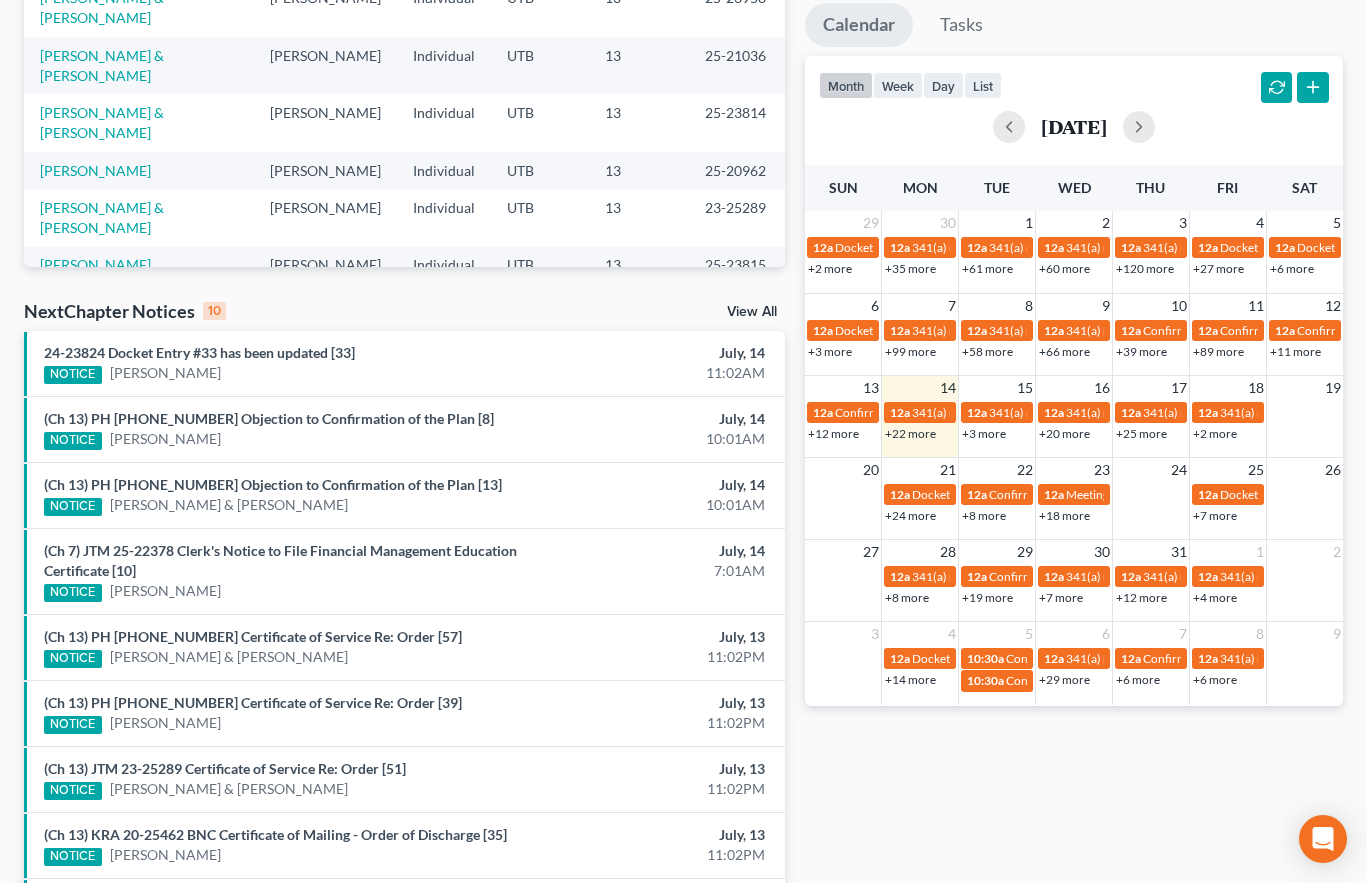scroll, scrollTop: 372, scrollLeft: 0, axis: vertical 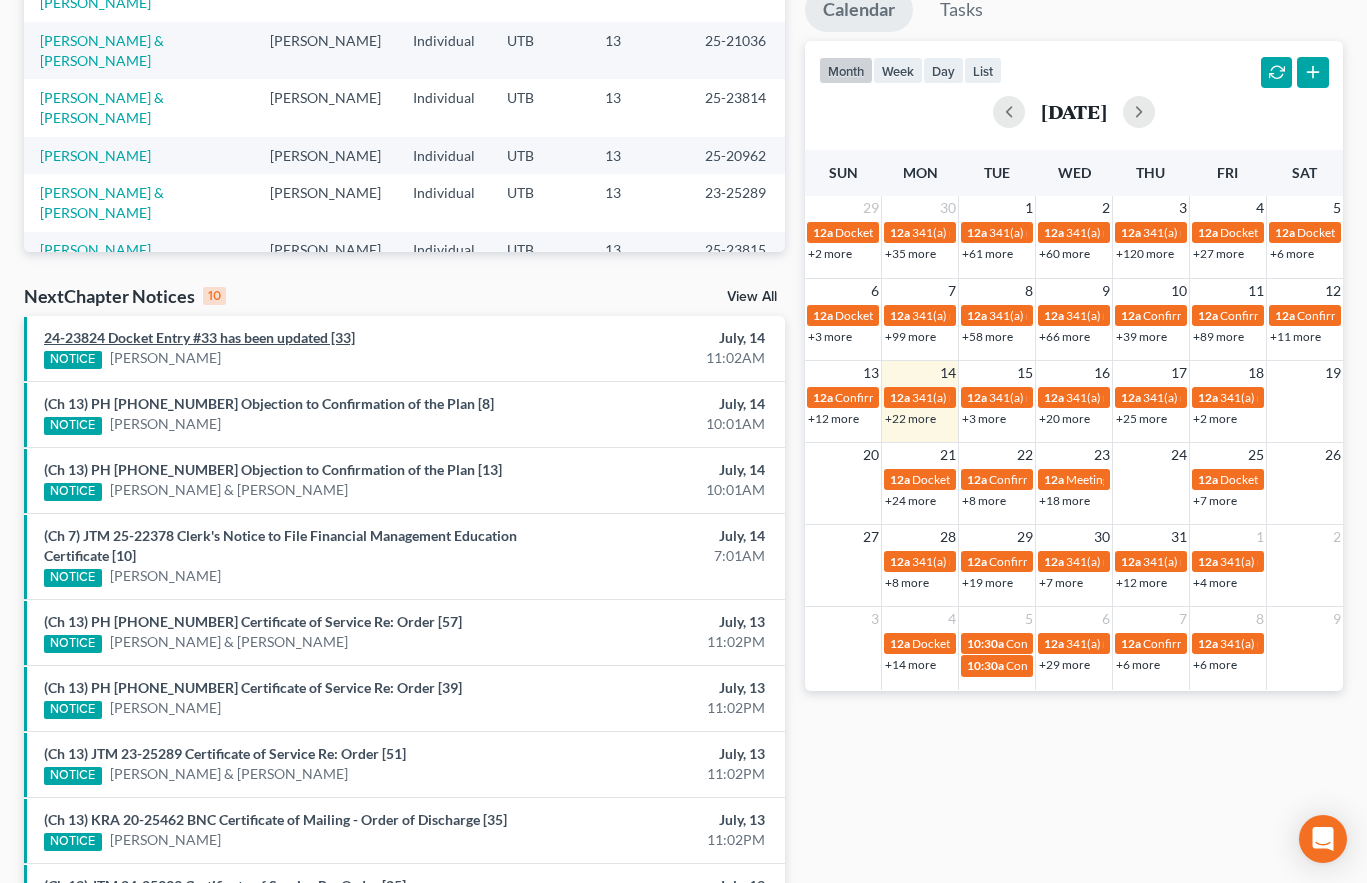 click on "24-23824  Docket Entry #33 has been updated [33]" at bounding box center (199, 337) 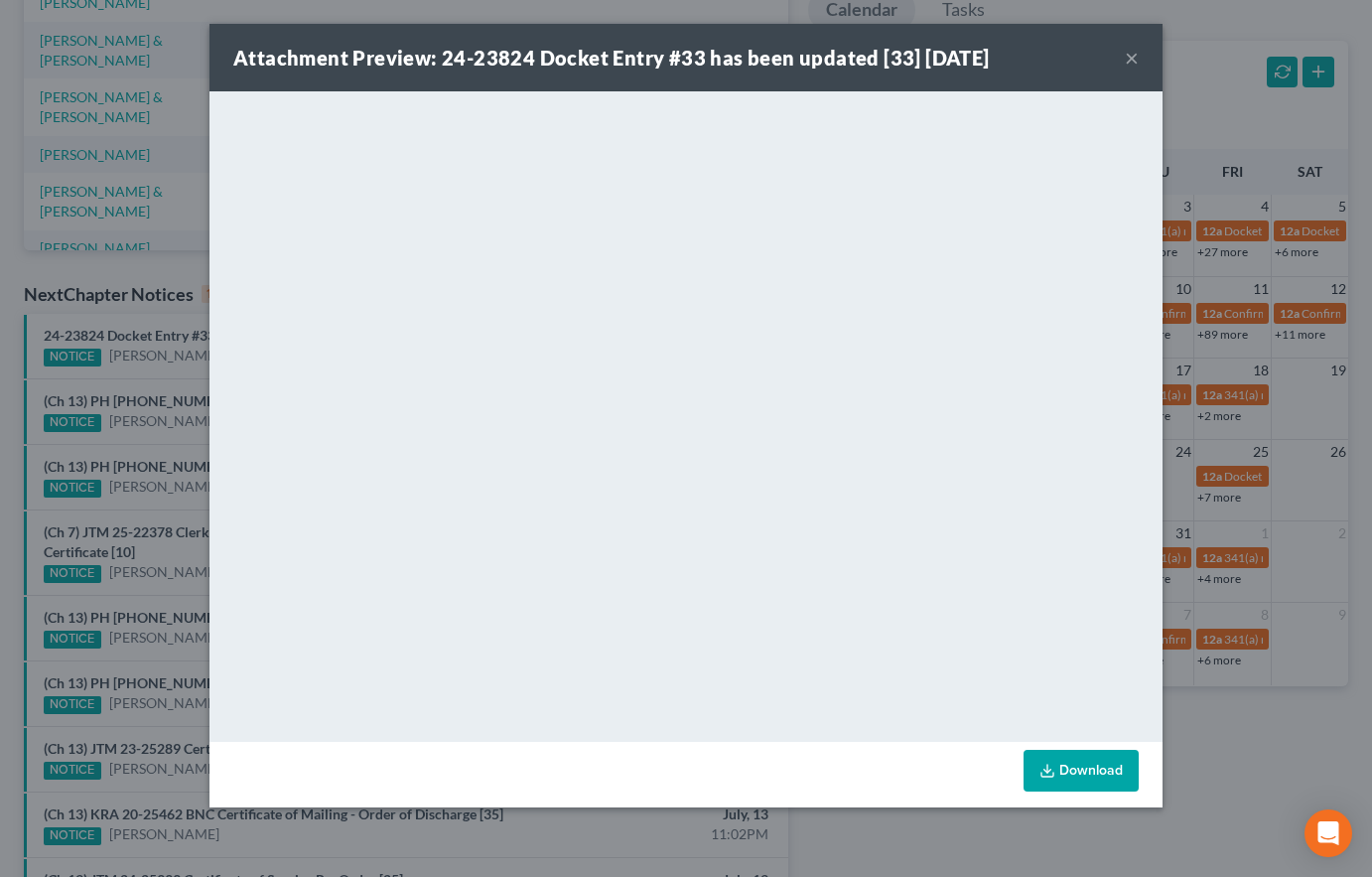 click on "Attachment Preview: 24-23824  Docket Entry #33 has been updated [33] [DATE] ×
Download" at bounding box center (686, 438) 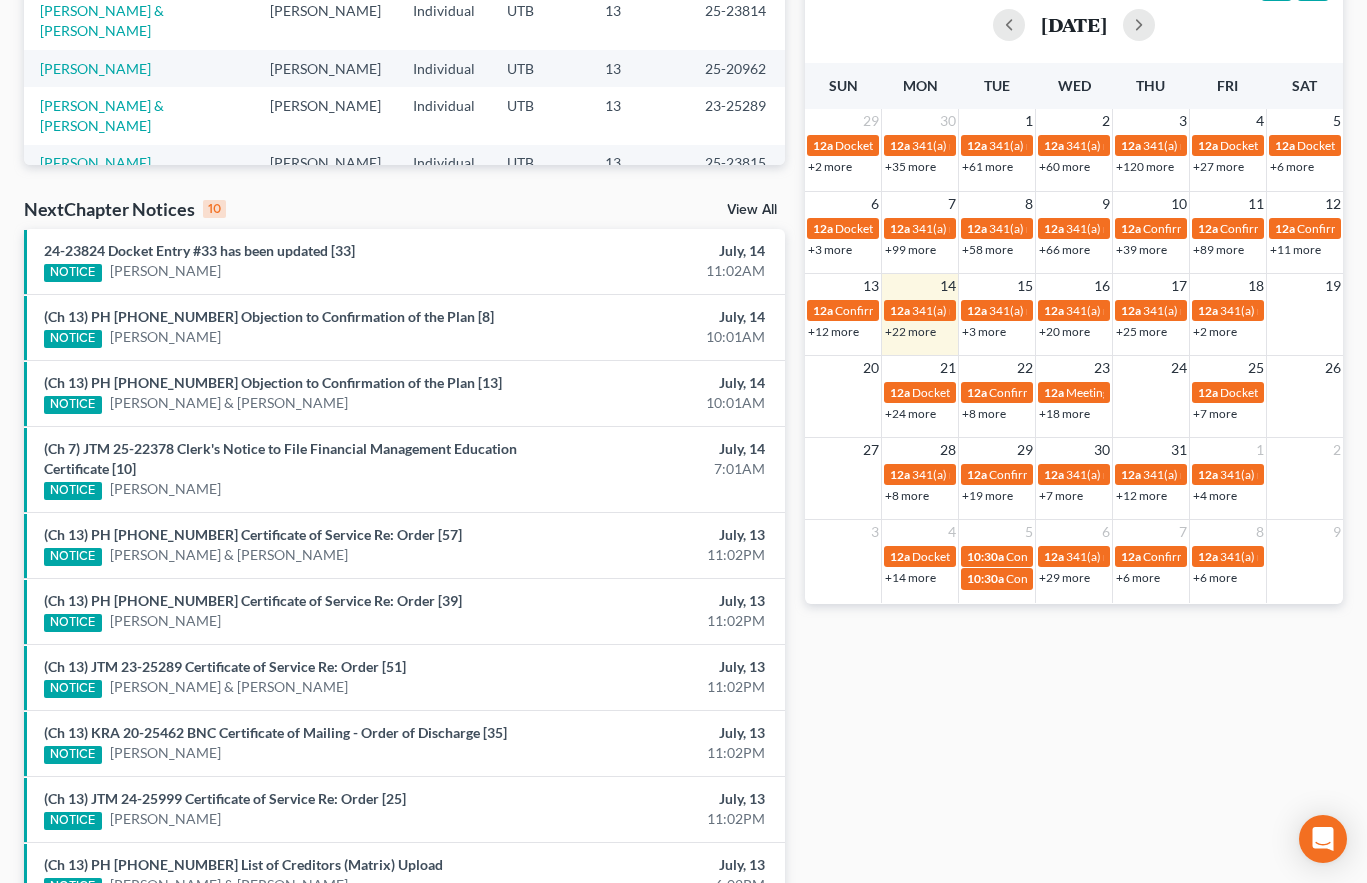 scroll, scrollTop: 572, scrollLeft: 0, axis: vertical 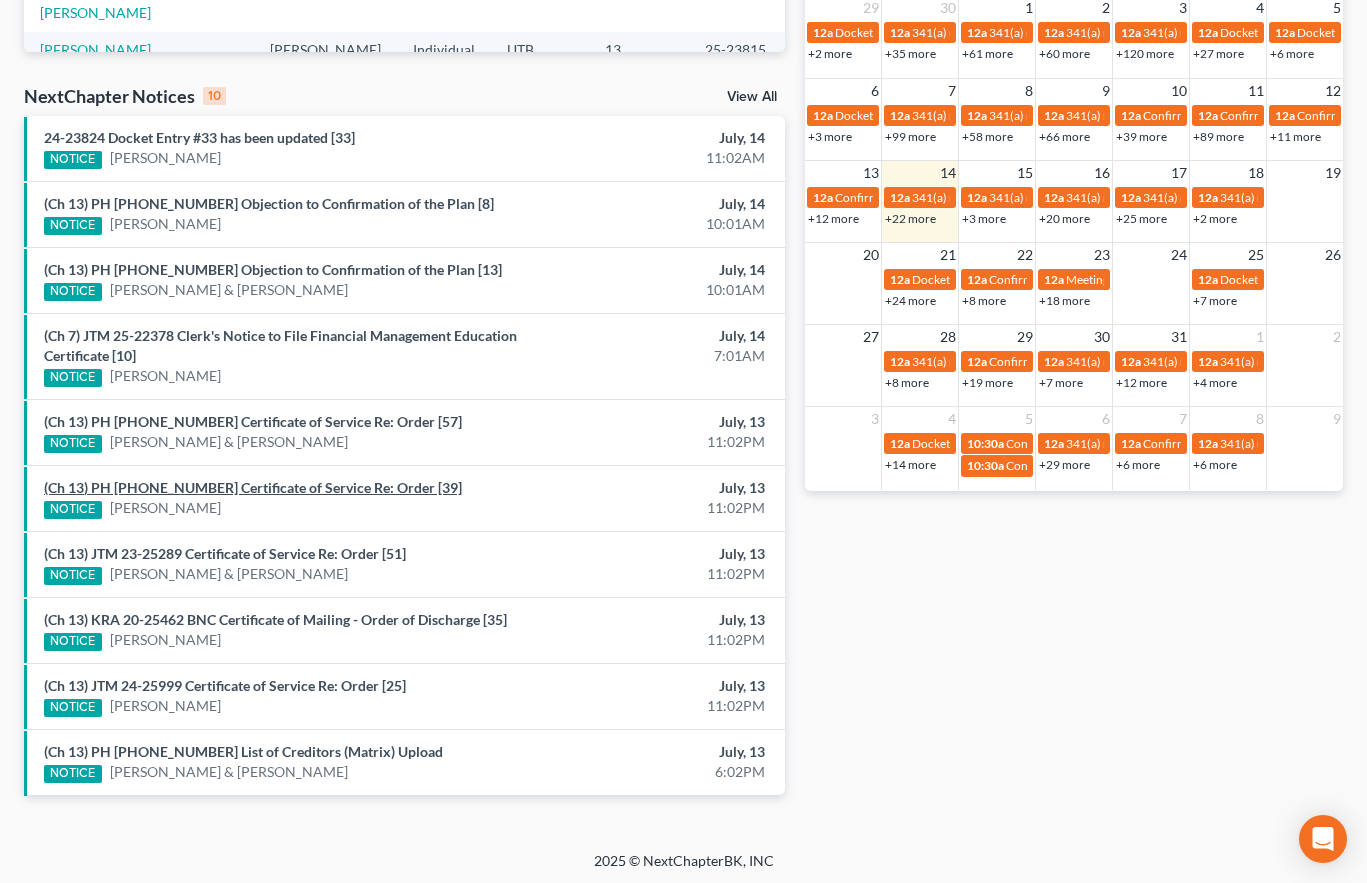 click on "(Ch 13) PH [PHONE_NUMBER] Certificate of Service Re: Order [39]" at bounding box center [253, 487] 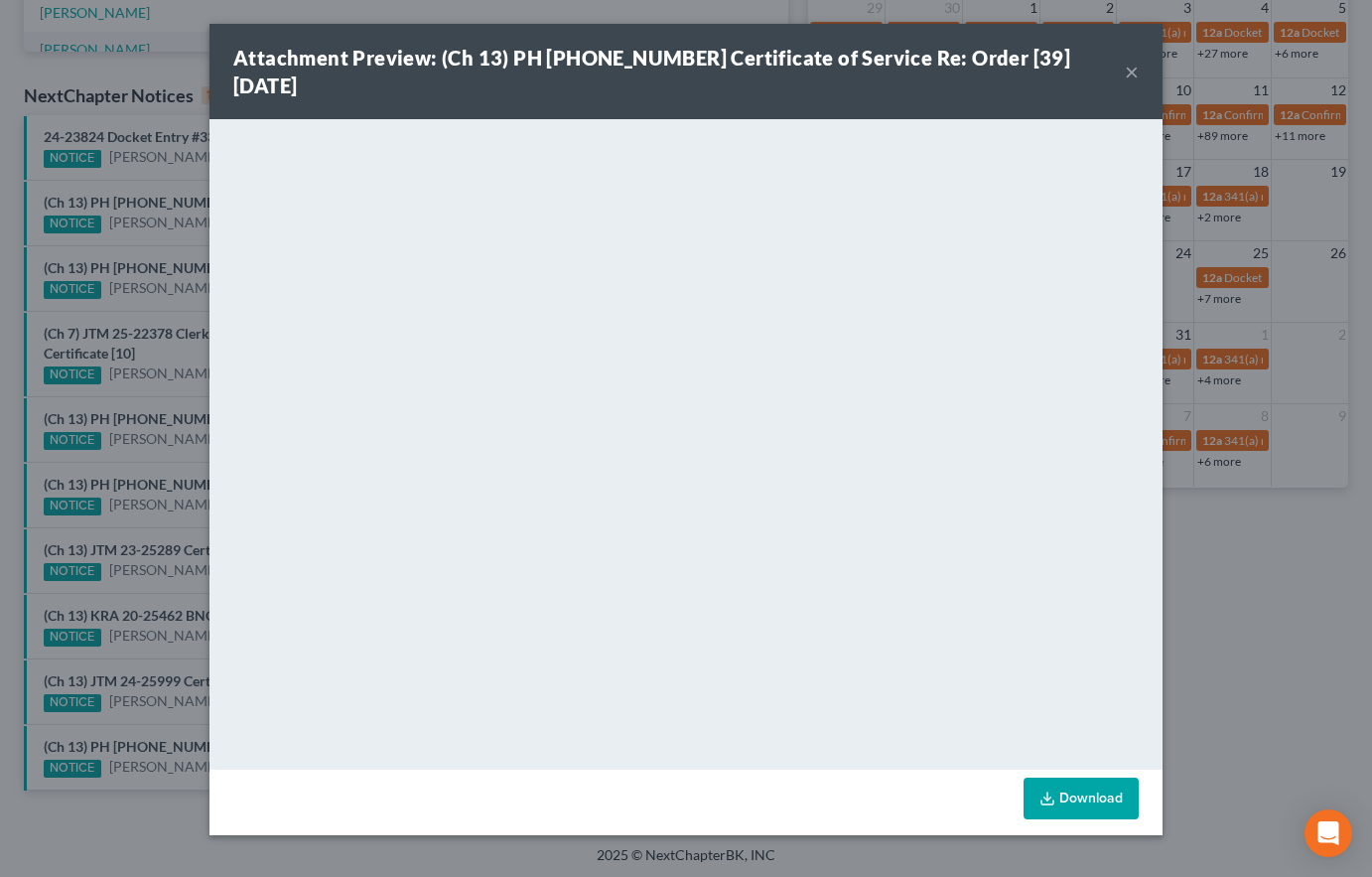 click on "Attachment Preview: (Ch 13) PH [PHONE_NUMBER] Certificate of Service Re: Order [39] [DATE] ×
Download" at bounding box center [686, 438] 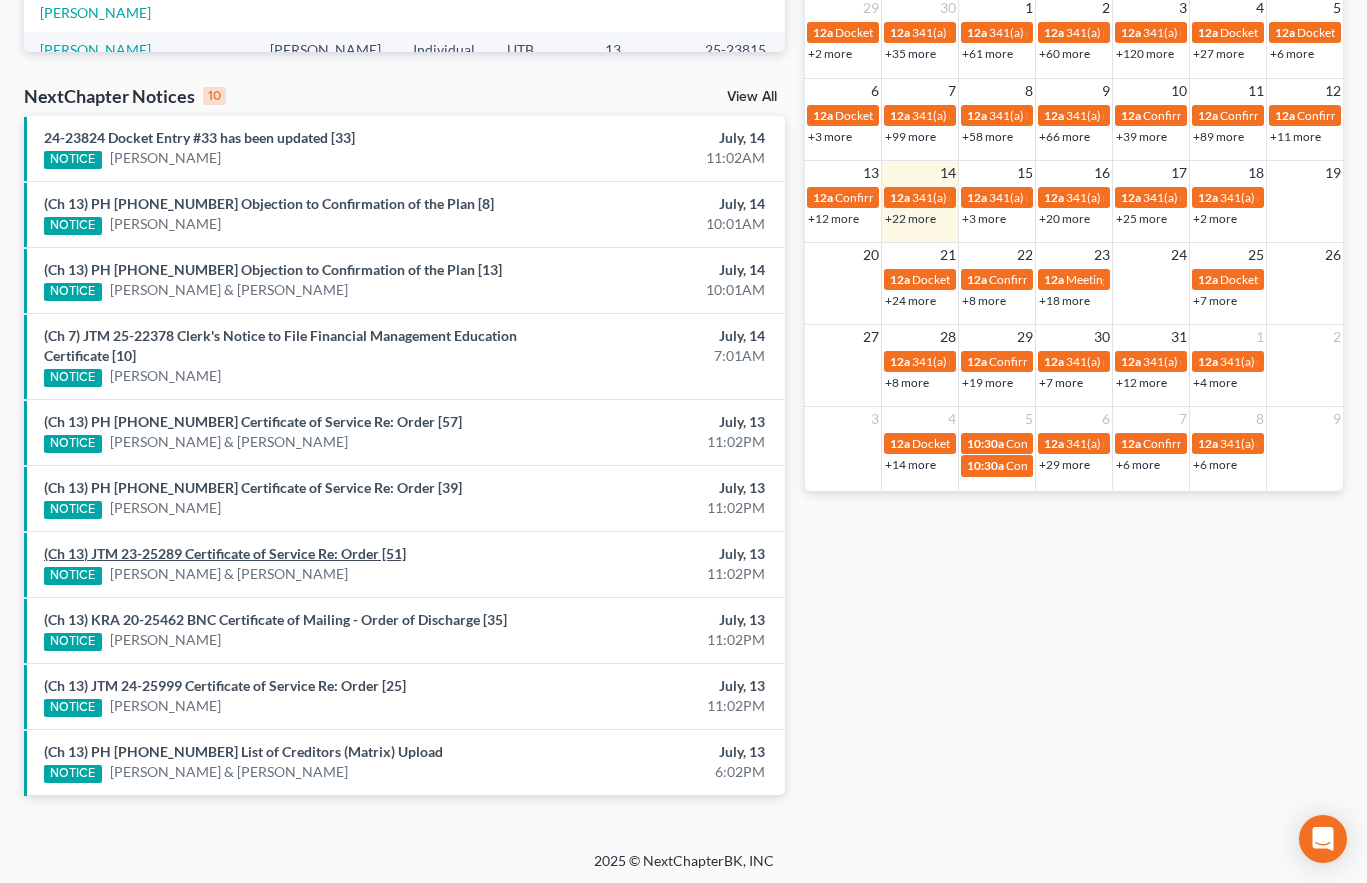 click on "(Ch 13) JTM 23-25289 Certificate of Service Re: Order [51]" at bounding box center (225, 553) 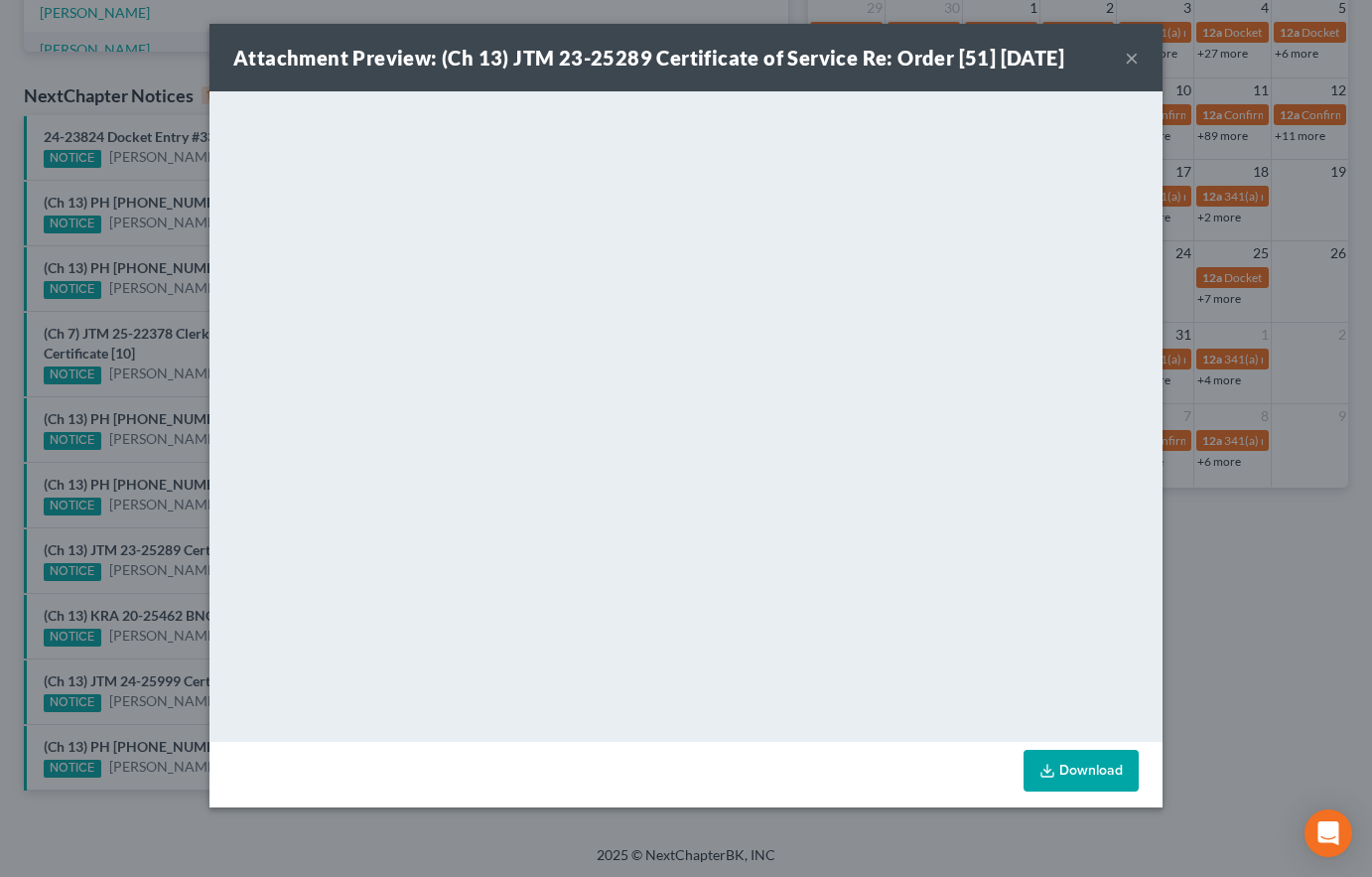 click on "Attachment Preview: (Ch 13) JTM 23-25289 Certificate of Service Re: Order [51] 07/13/2025 ×
Download" at bounding box center (686, 438) 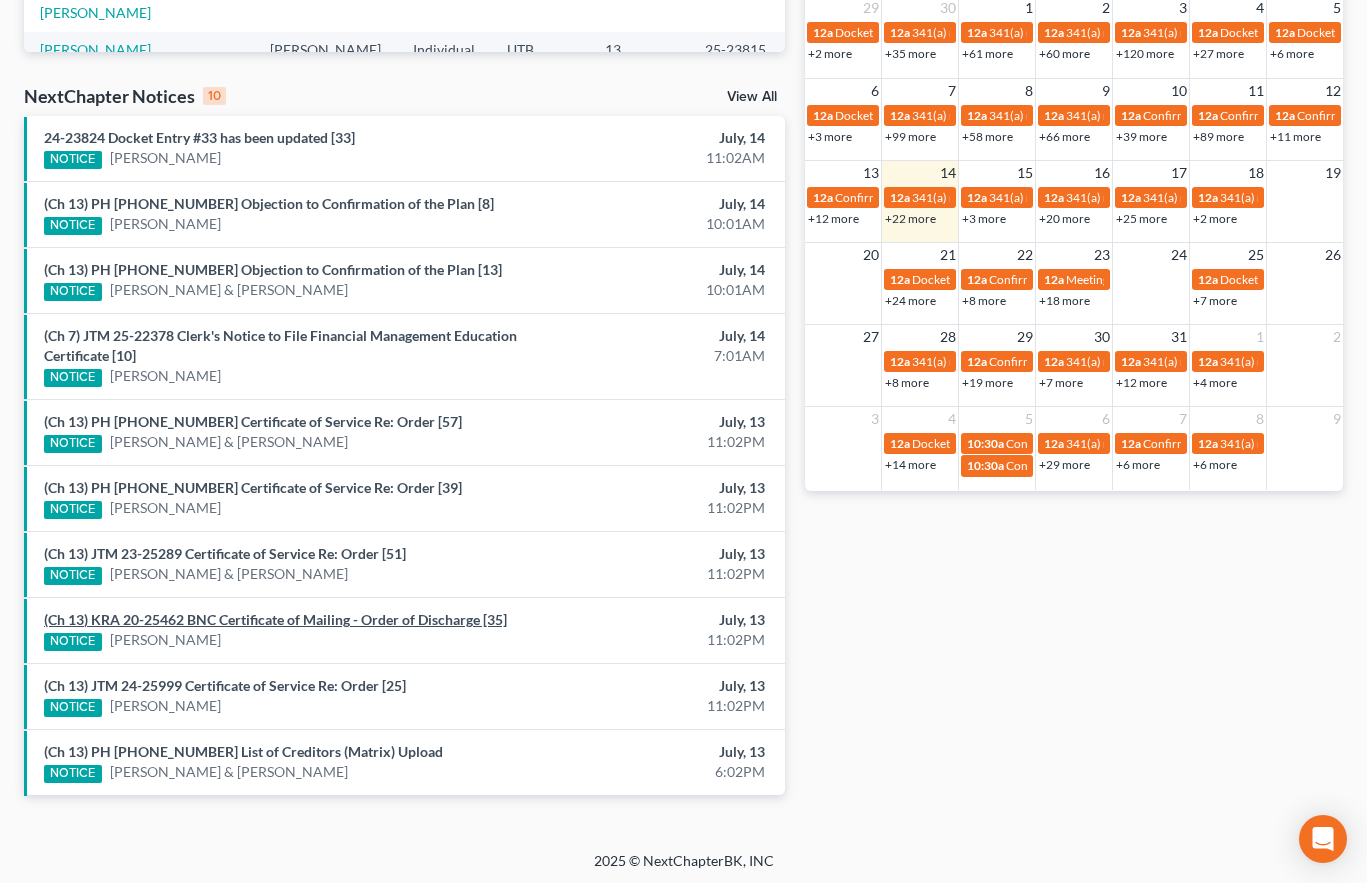 click on "(Ch 13) KRA 20-25462 BNC Certificate of Mailing - Order of Discharge [35]" at bounding box center [275, 619] 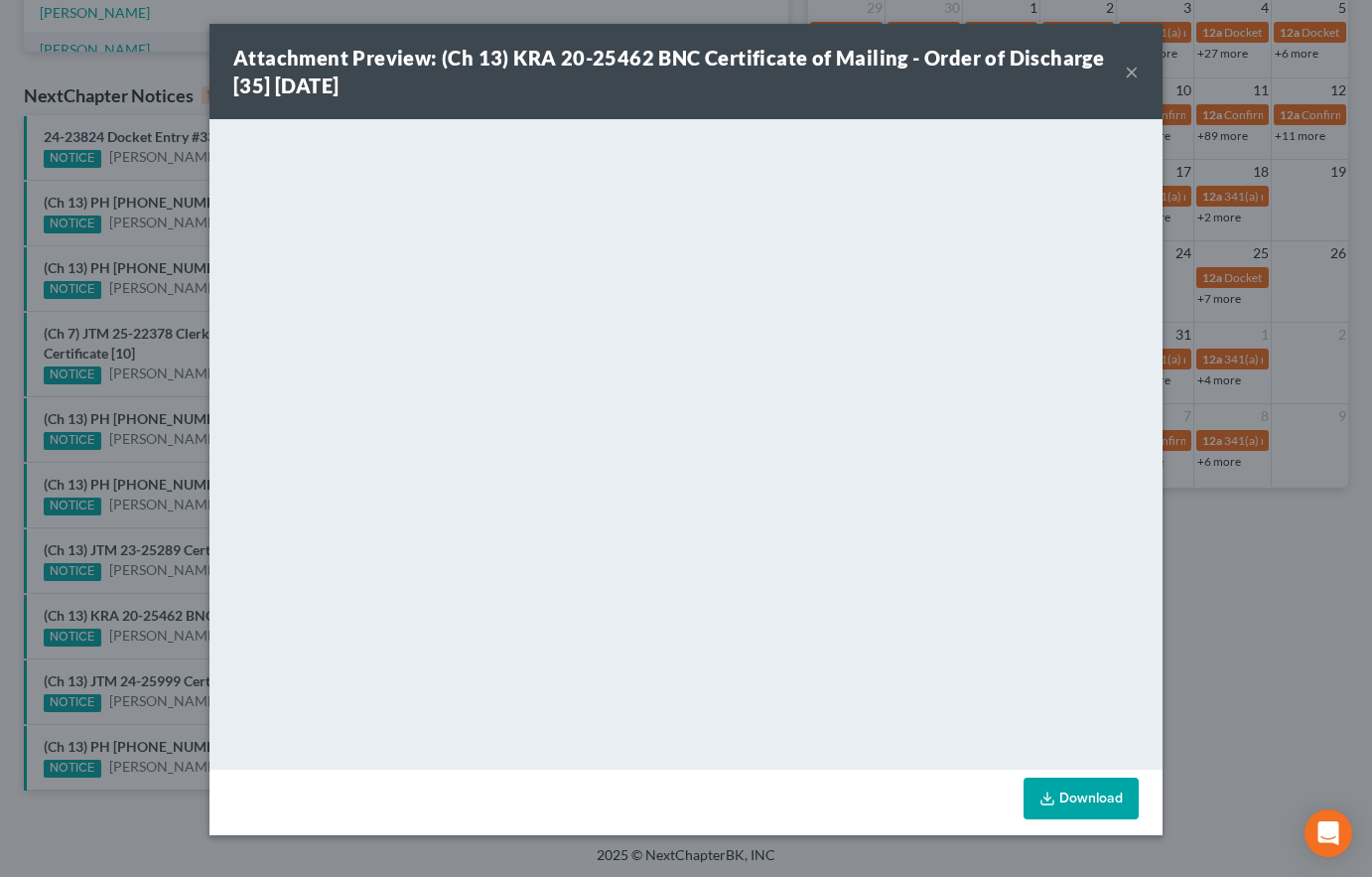 click on "Attachment Preview: (Ch 13) KRA 20-25462 BNC Certificate of Mailing - Order of Discharge [35] 07/13/2025 ×
Download" at bounding box center [686, 438] 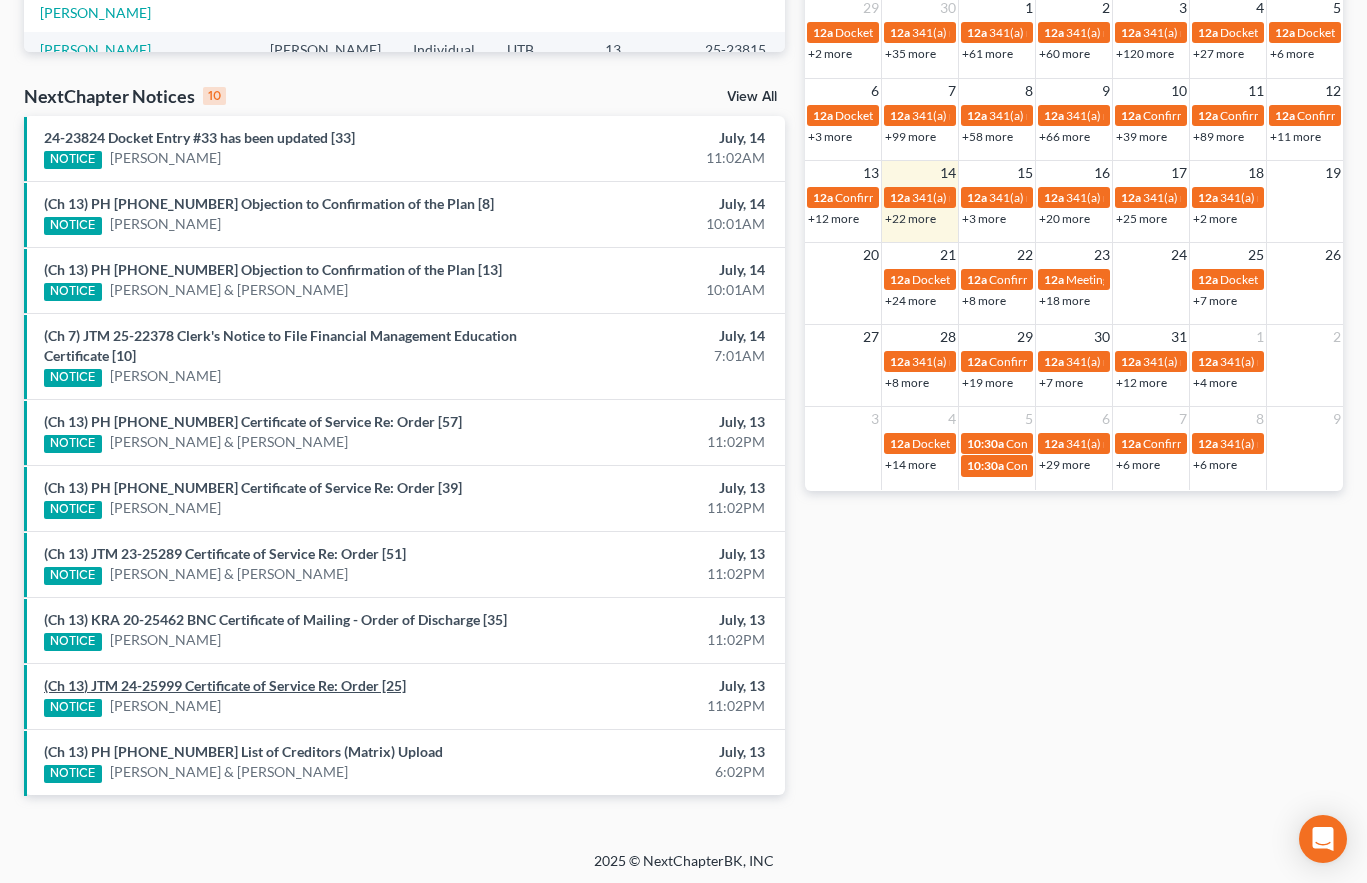 click on "(Ch 13) JTM 24-25999 Certificate of Service Re: Order [25]" at bounding box center [225, 685] 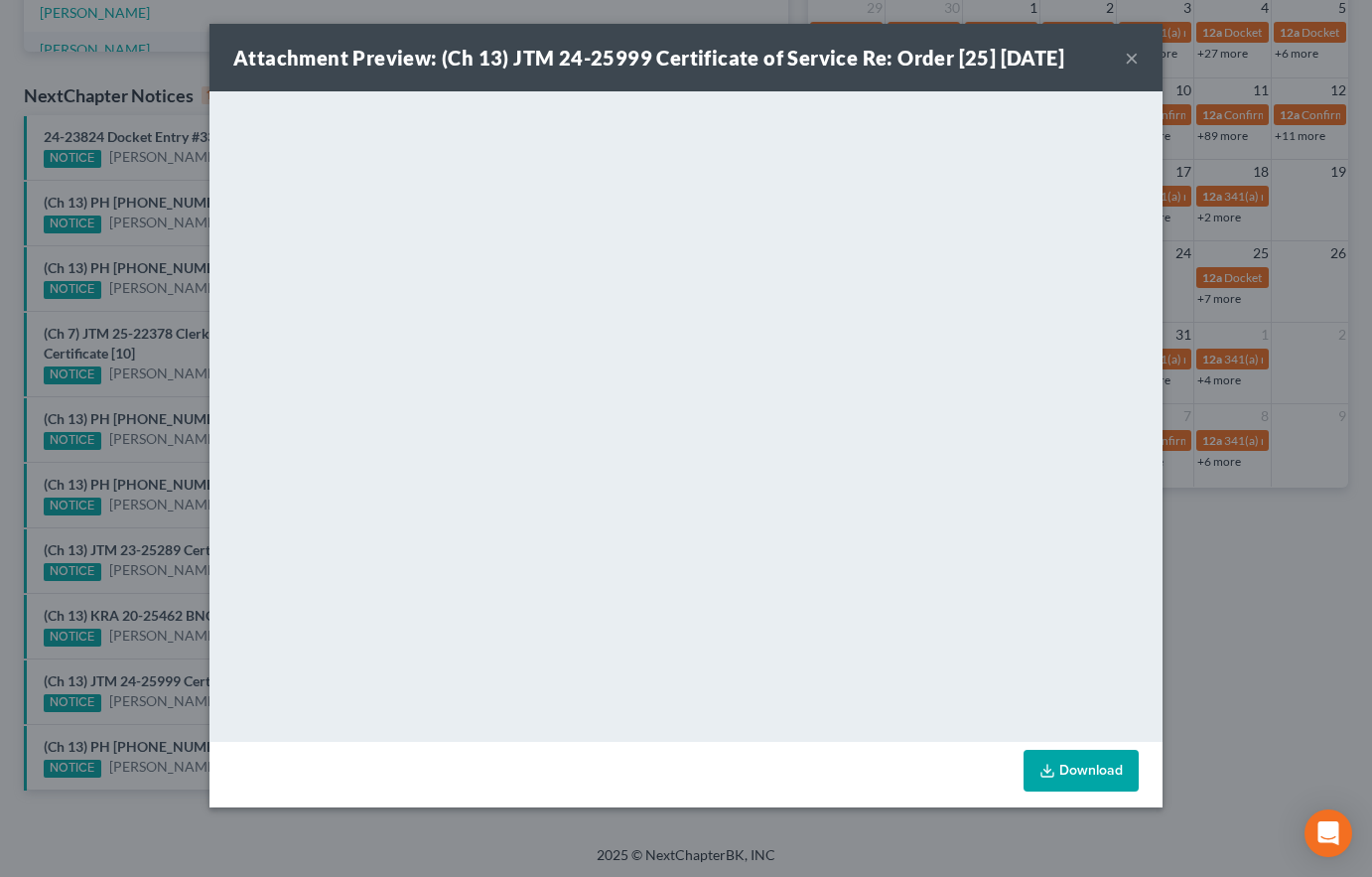 click on "Attachment Preview: (Ch 13) JTM 24-25999 Certificate of Service Re: Order [25] 07/13/2025 ×
Download" at bounding box center (686, 438) 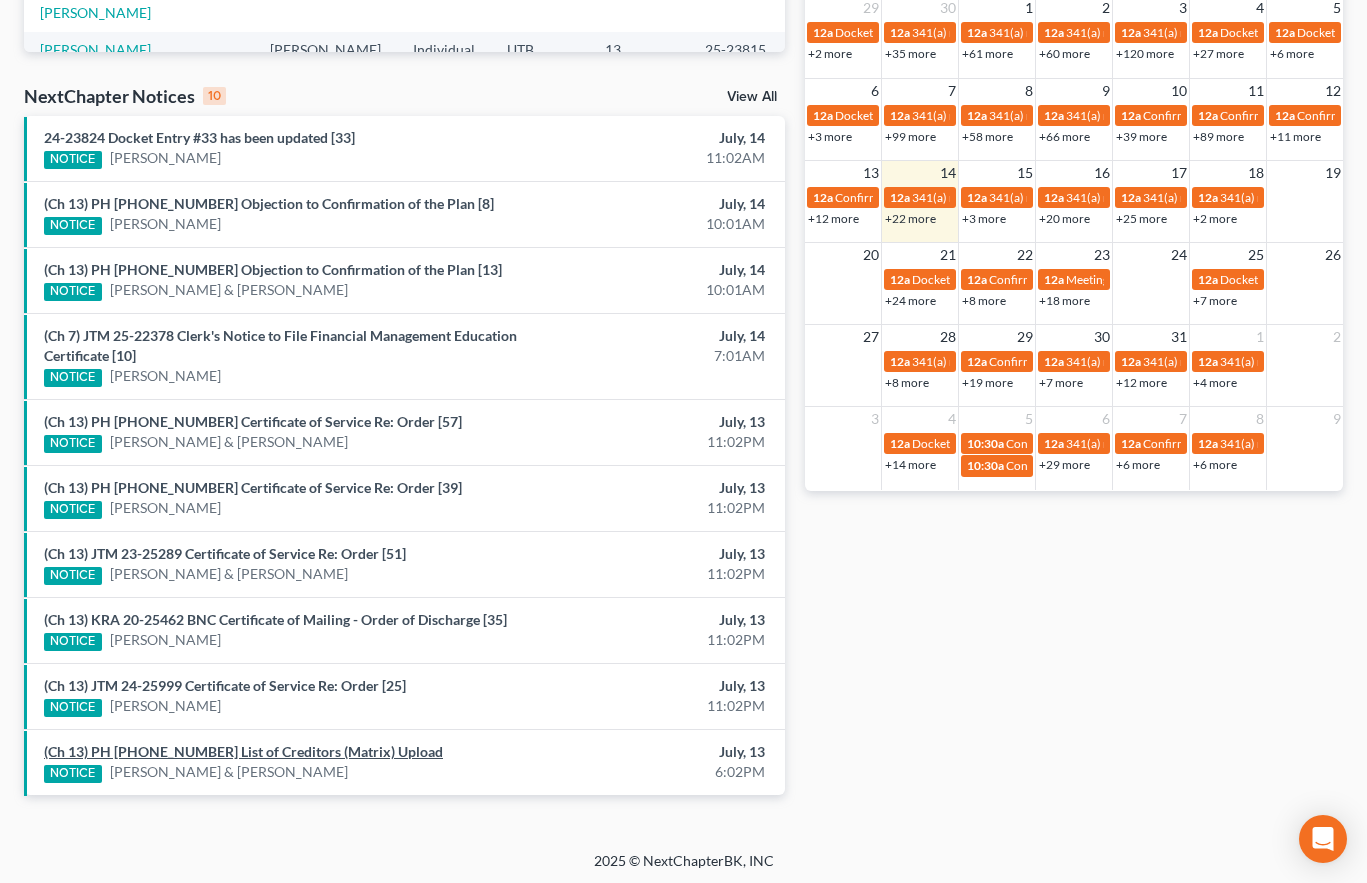 click on "(Ch 13) PH 25-23986 List of Creditors (Matrix) Upload" at bounding box center (243, 751) 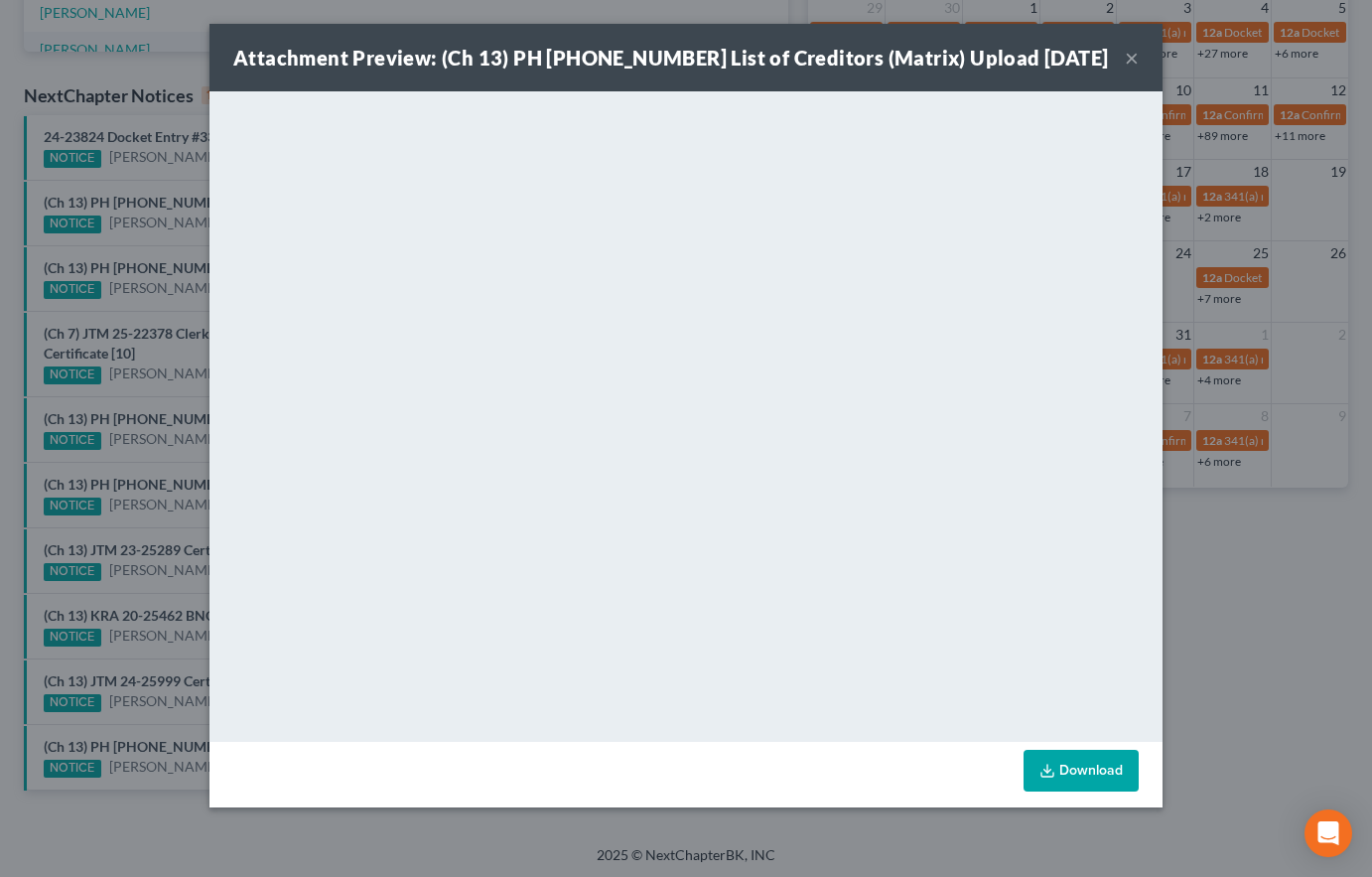 click on "Attachment Preview: (Ch 13) PH 25-23986 List of Creditors (Matrix) Upload 07/13/2025 ×
Download" at bounding box center [686, 438] 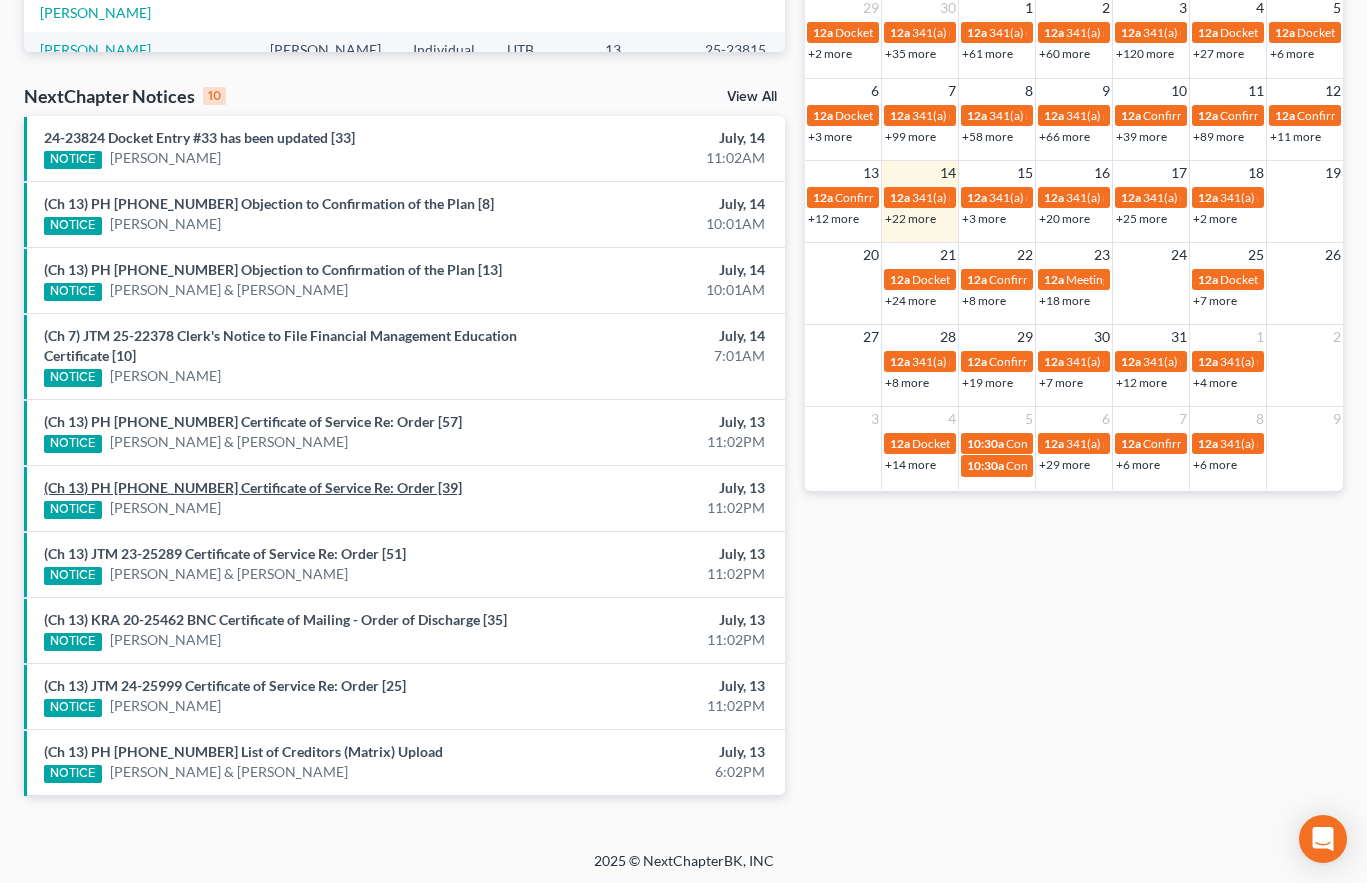 click on "(Ch 13) PH 25-20081 Certificate of Service Re: Order [39]" at bounding box center [253, 487] 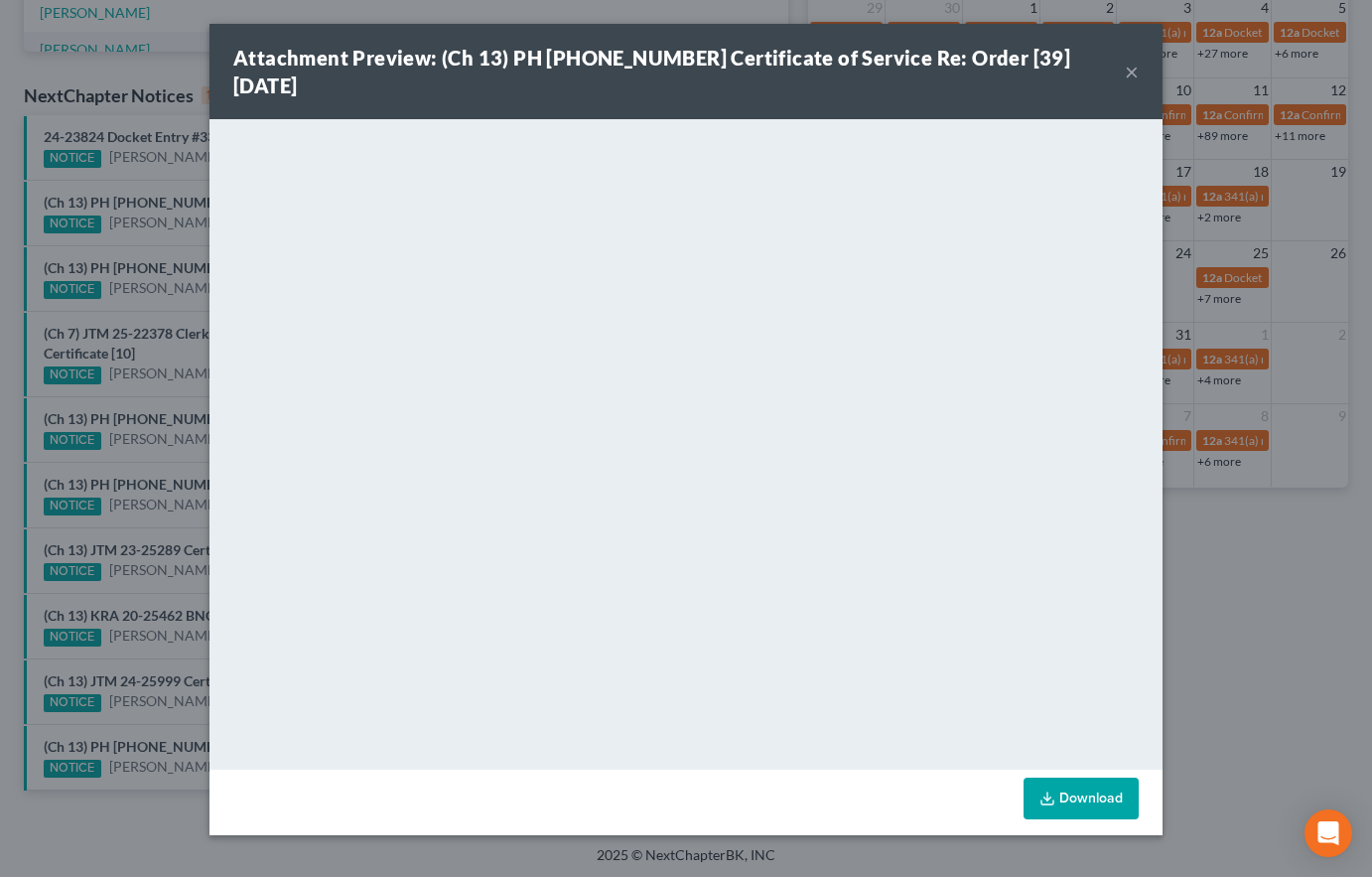 click on "Attachment Preview: (Ch 13) PH 25-20081 Certificate of Service Re: Order [39] 07/13/2025 ×
Download" at bounding box center [686, 438] 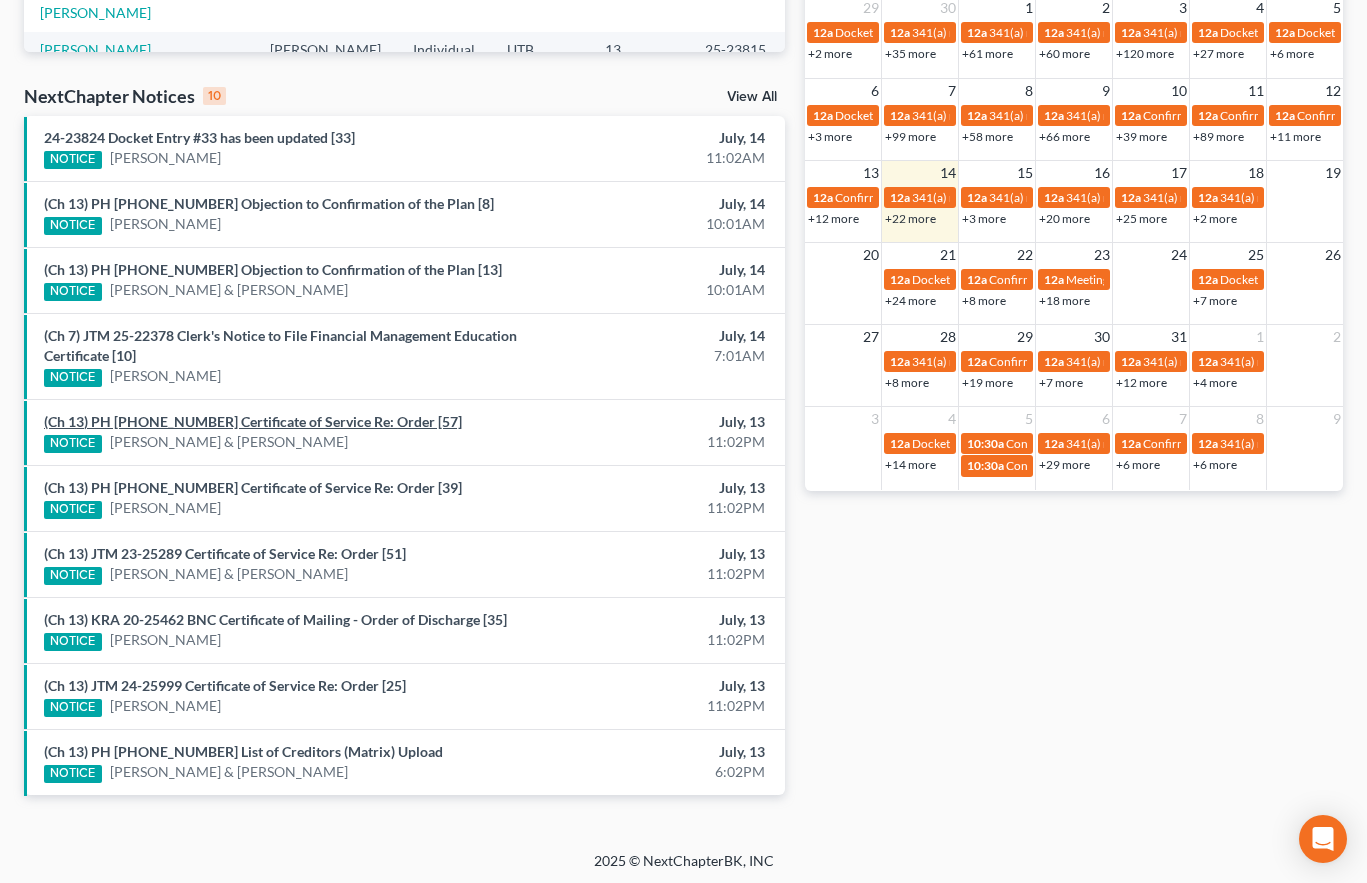 click on "(Ch 13) PH 22-24489 Certificate of Service Re: Order [57]" at bounding box center (253, 421) 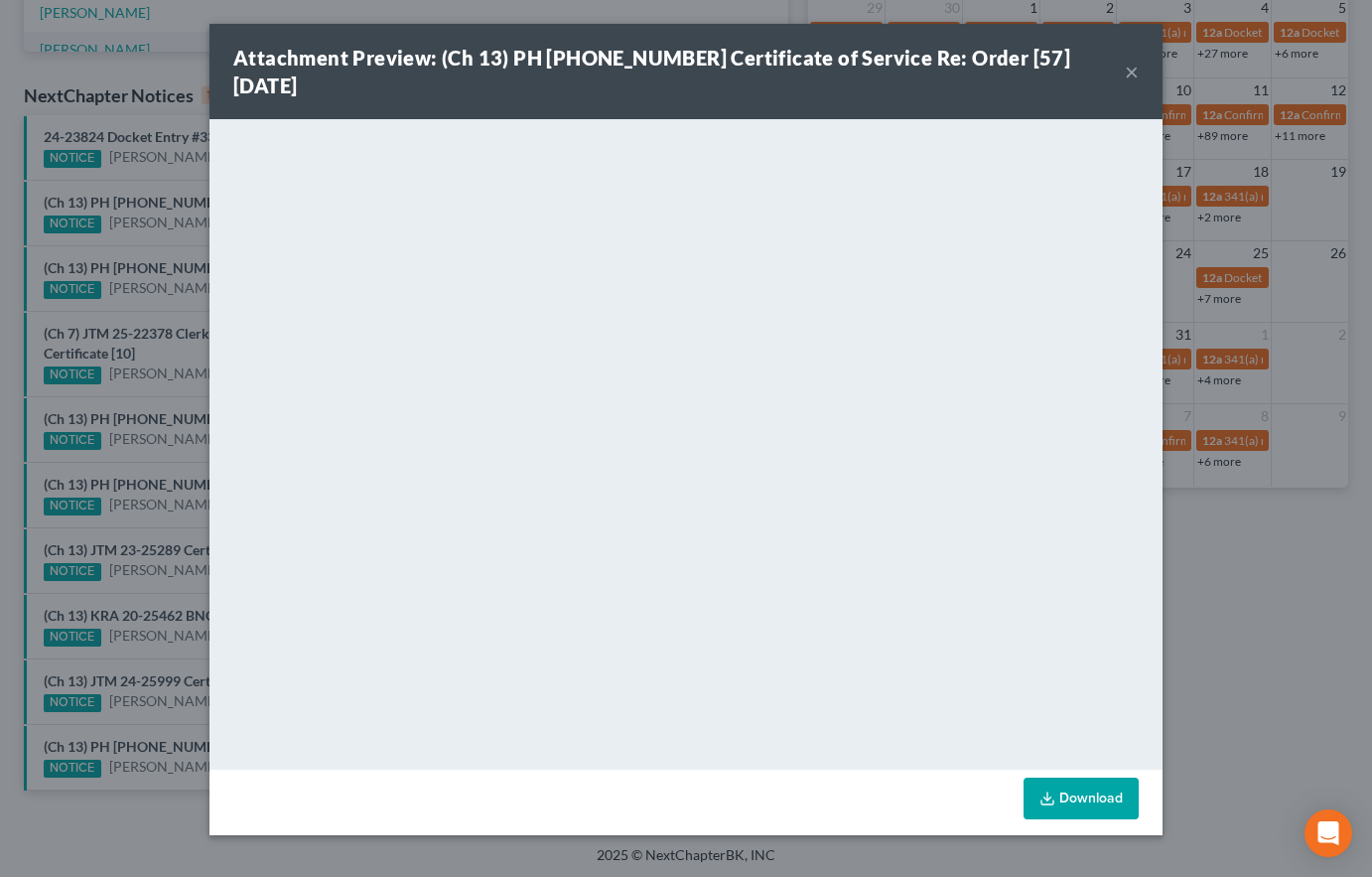drag, startPoint x: 111, startPoint y: 447, endPoint x: 136, endPoint y: 443, distance: 25.317978 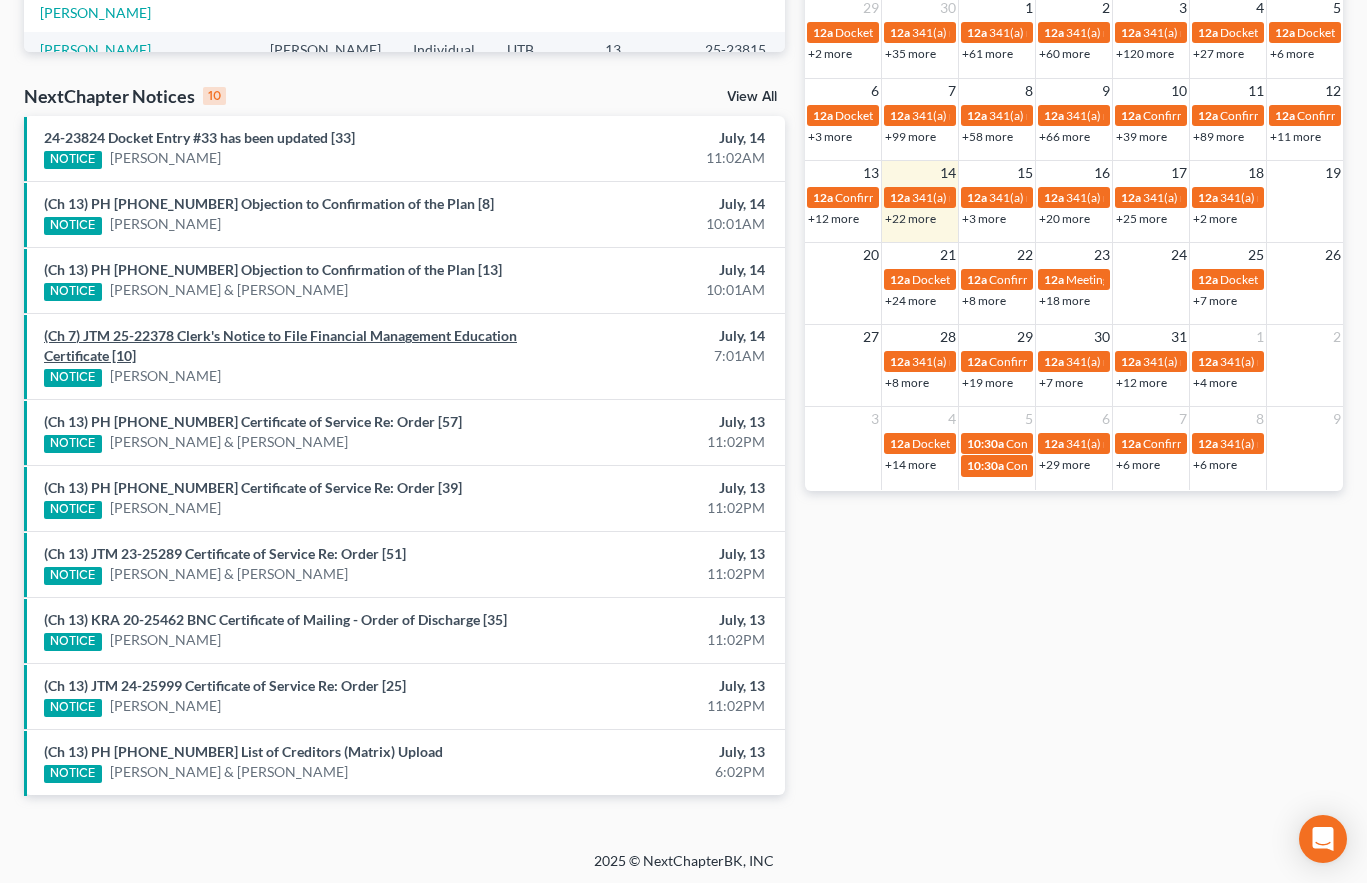 click on "(Ch 7) JTM 25-22378 Clerk's Notice to File Financial Management Education Certificate [10]" at bounding box center [280, 345] 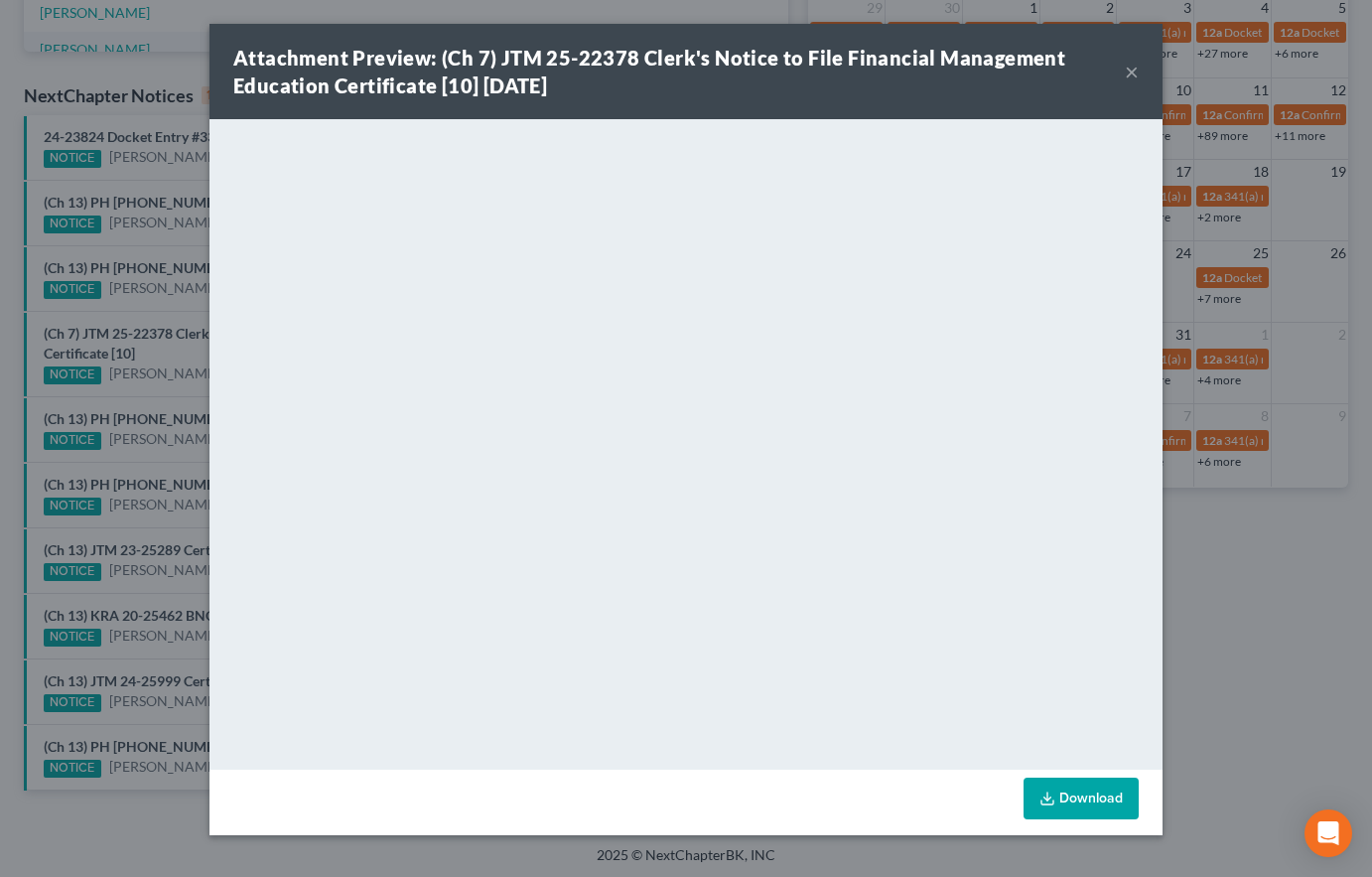 click on "Attachment Preview: (Ch 7) JTM 25-22378 Clerk's Notice to File Financial Management Education Certificate [10] 07/14/2025 ×
Download" at bounding box center (686, 438) 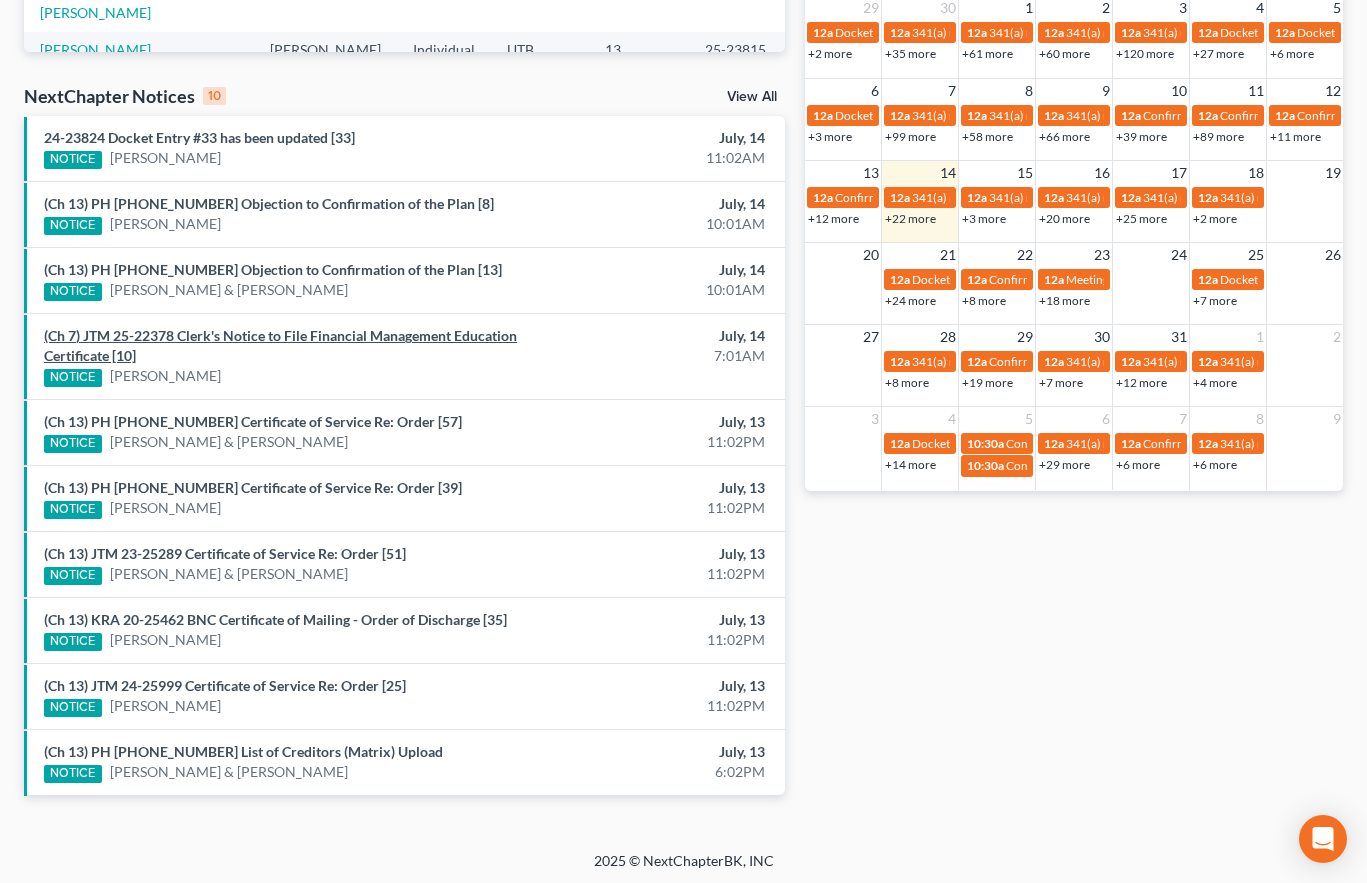 click on "(Ch 7) JTM 25-22378 Clerk's Notice to File Financial Management Education Certificate [10]" at bounding box center [280, 345] 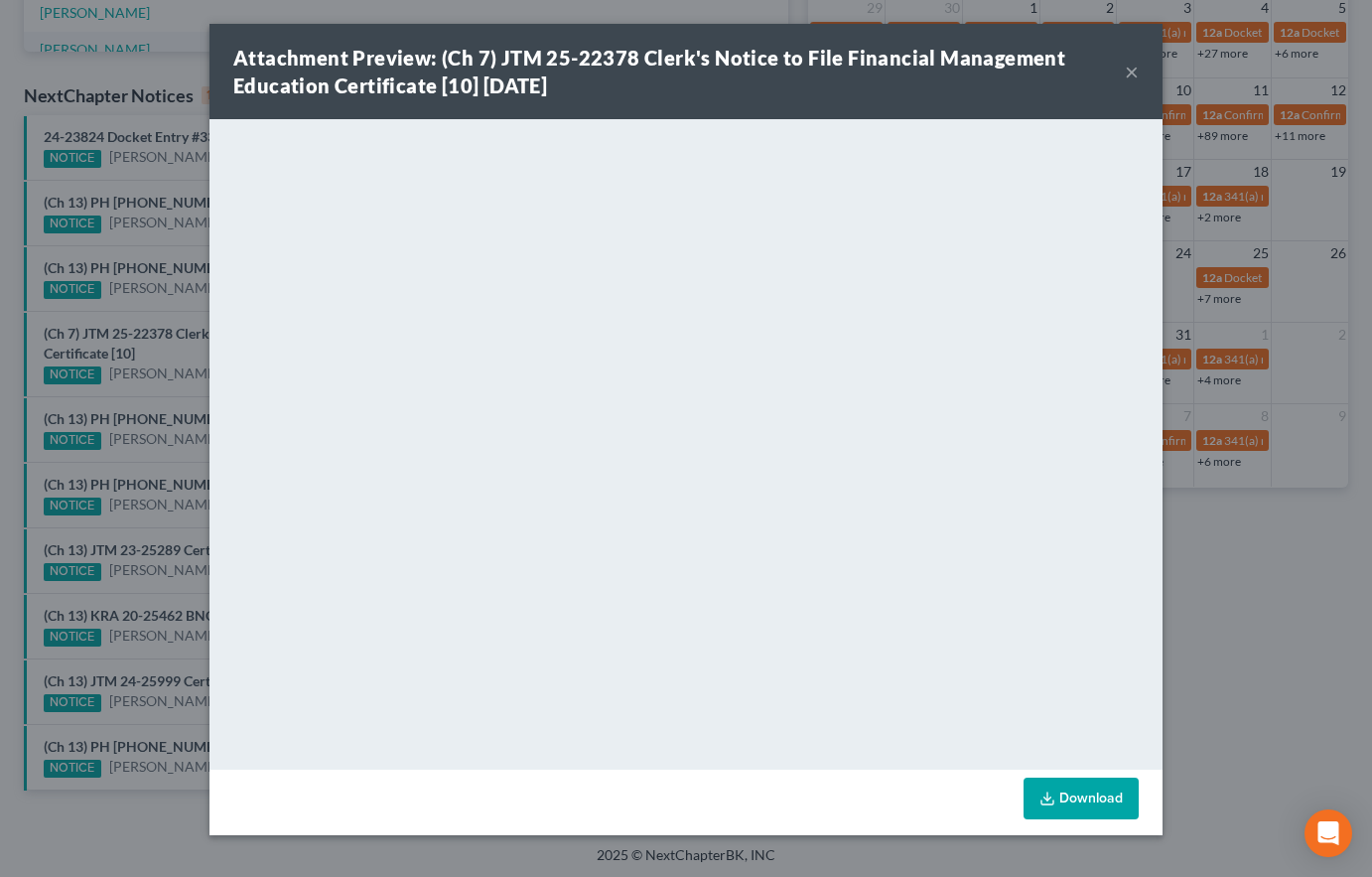 click on "×" at bounding box center [1132, 72] 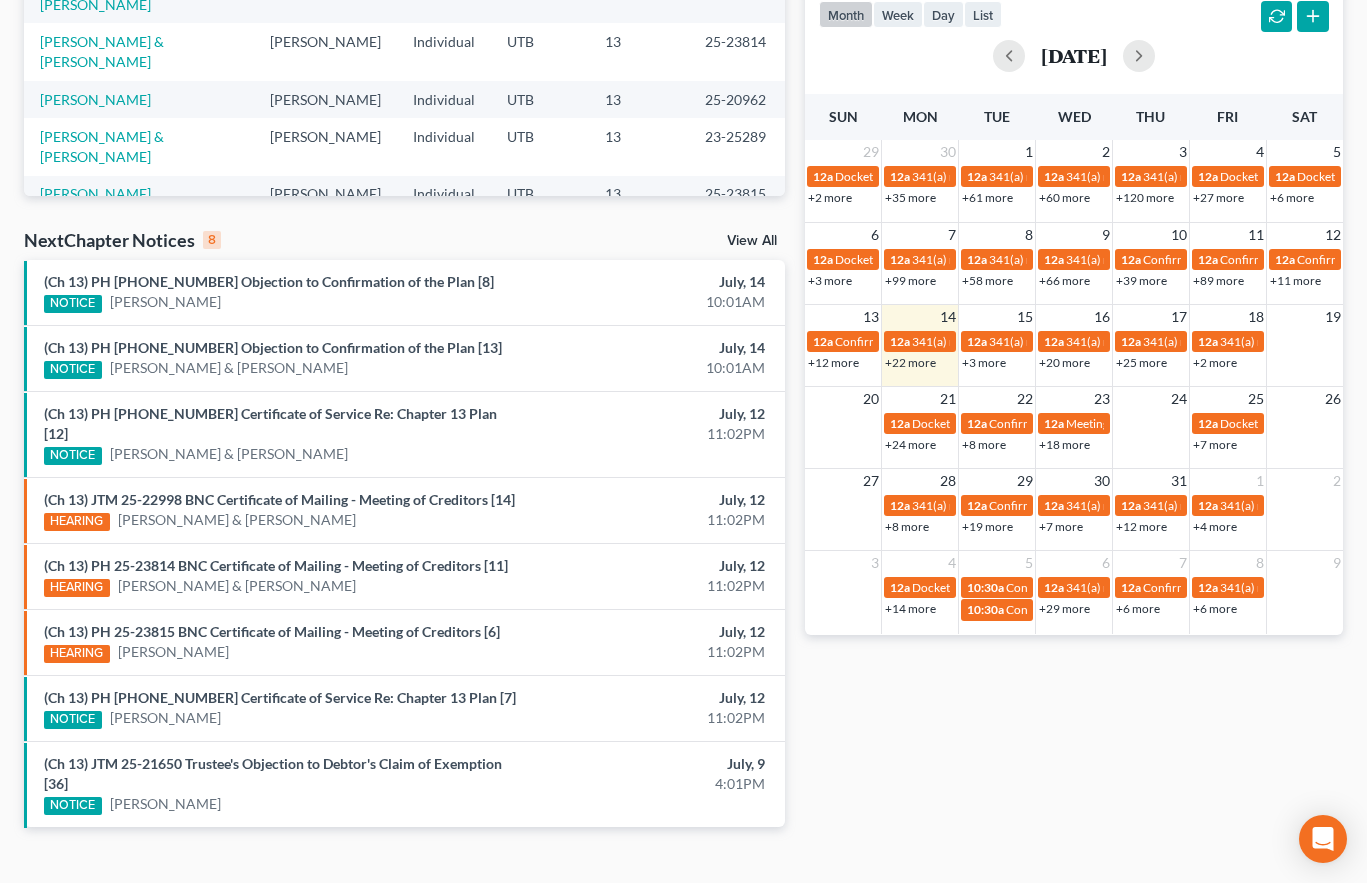 scroll, scrollTop: 444, scrollLeft: 0, axis: vertical 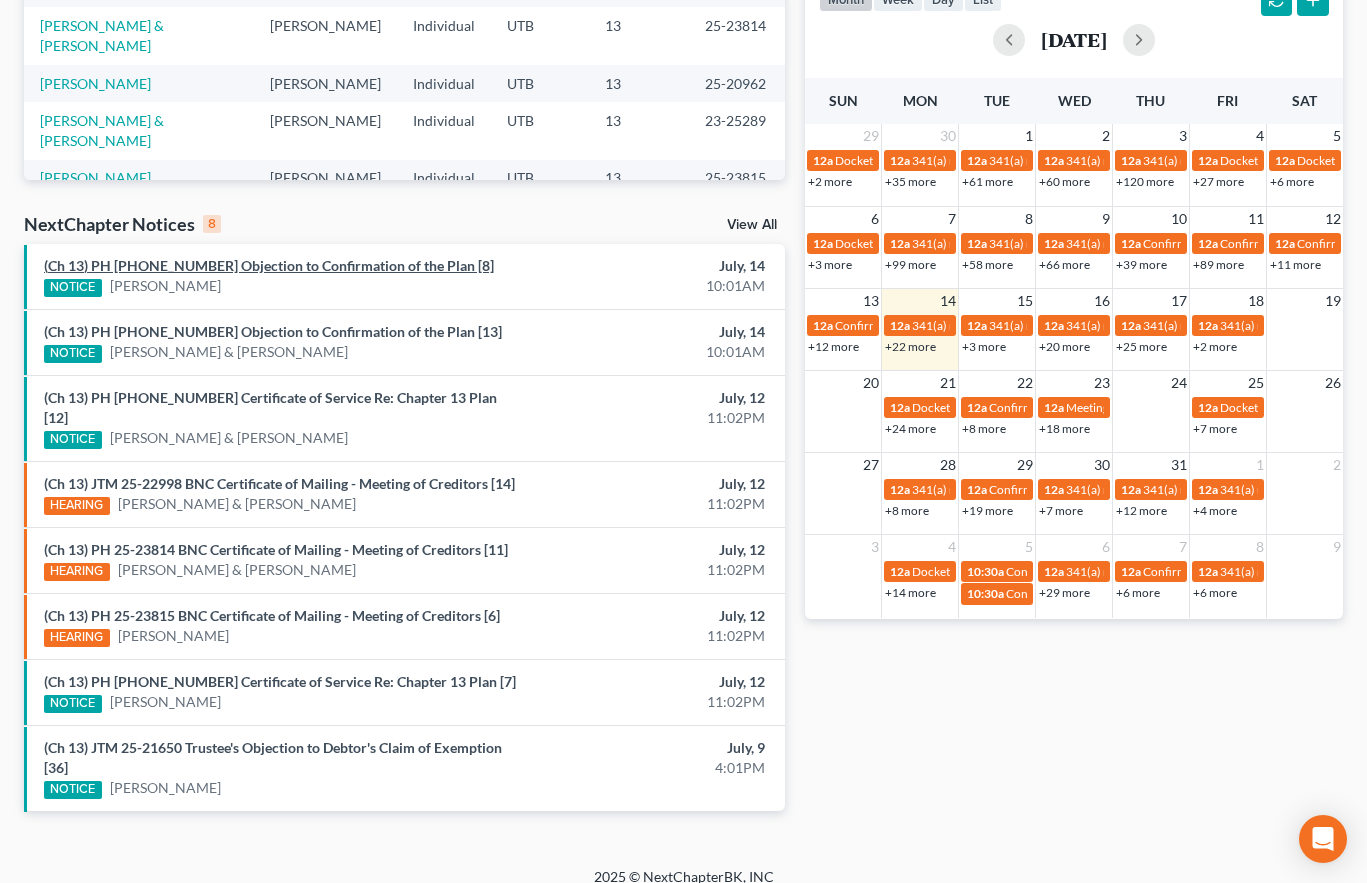 click on "(Ch 13) PH [PHONE_NUMBER] Objection to Confirmation of the Plan [8]" at bounding box center (269, 265) 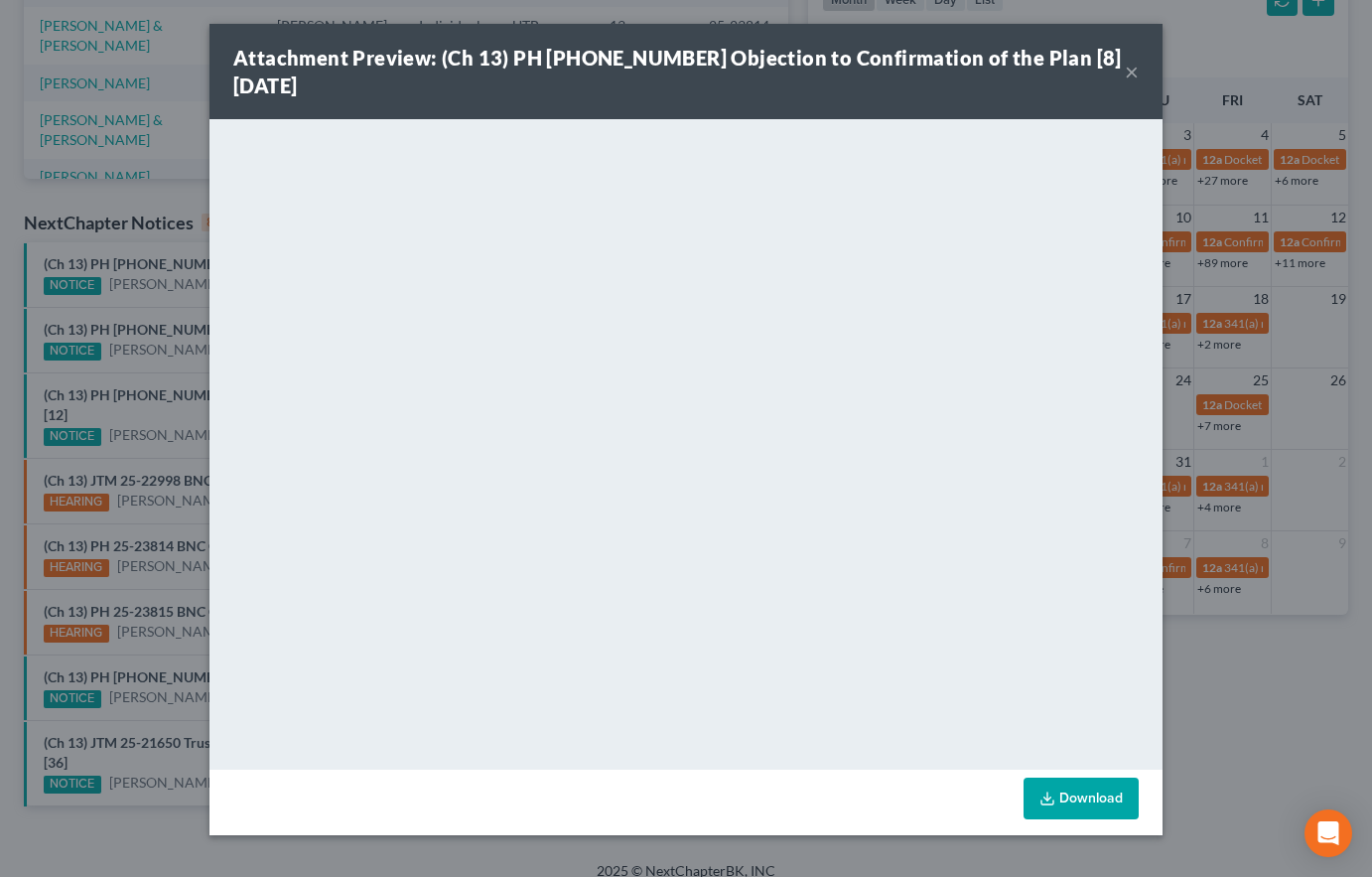 click on "Attachment Preview: (Ch 13) PH [PHONE_NUMBER] Objection to Confirmation of the Plan [8] [DATE] ×
Download" at bounding box center (686, 438) 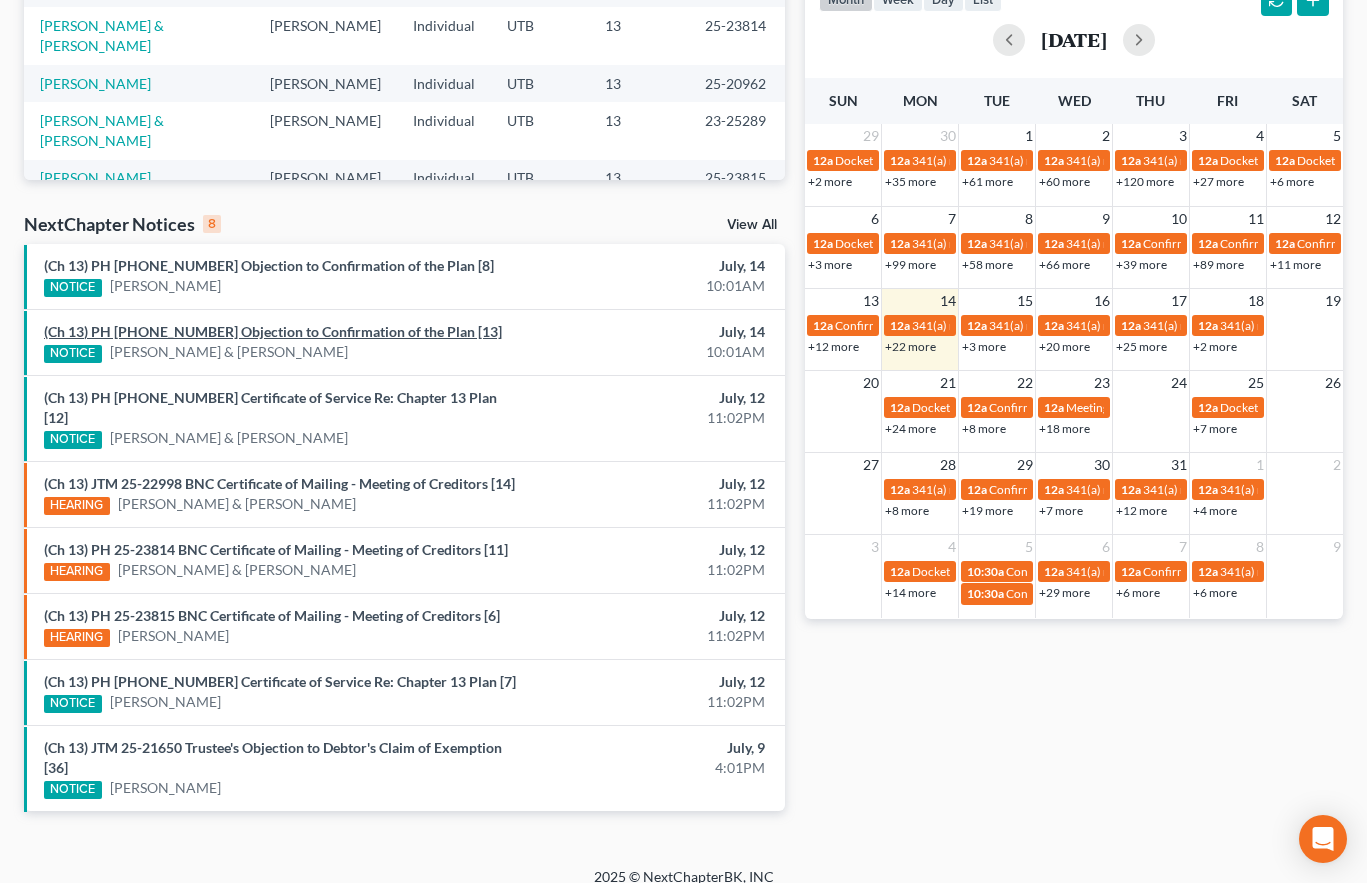click on "(Ch 13) PH [PHONE_NUMBER] Objection to Confirmation of the Plan [13]" at bounding box center (273, 331) 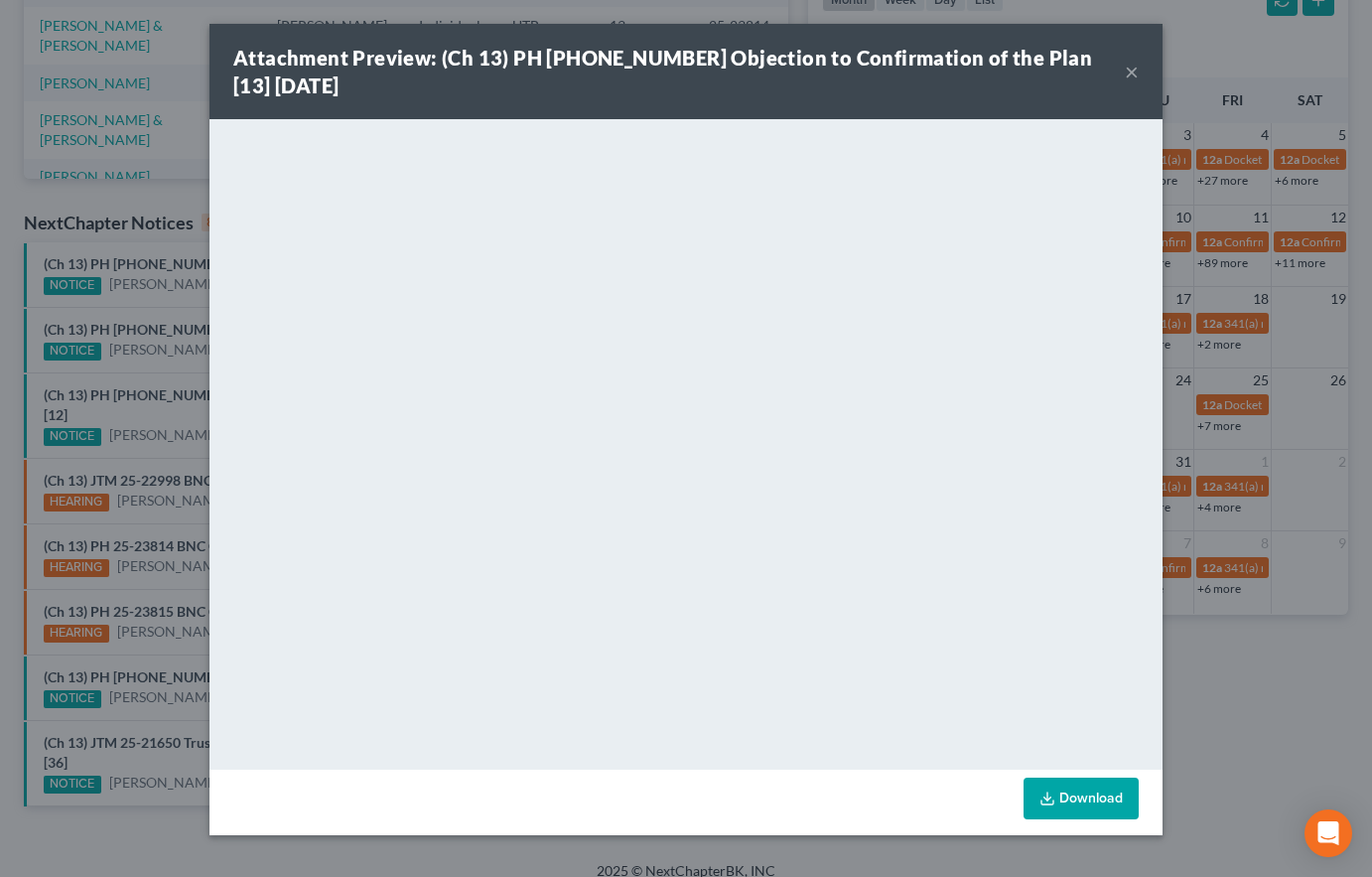 click on "Attachment Preview: (Ch 13) PH [PHONE_NUMBER] Objection to Confirmation of the Plan [13] [DATE] ×
Download" at bounding box center (686, 438) 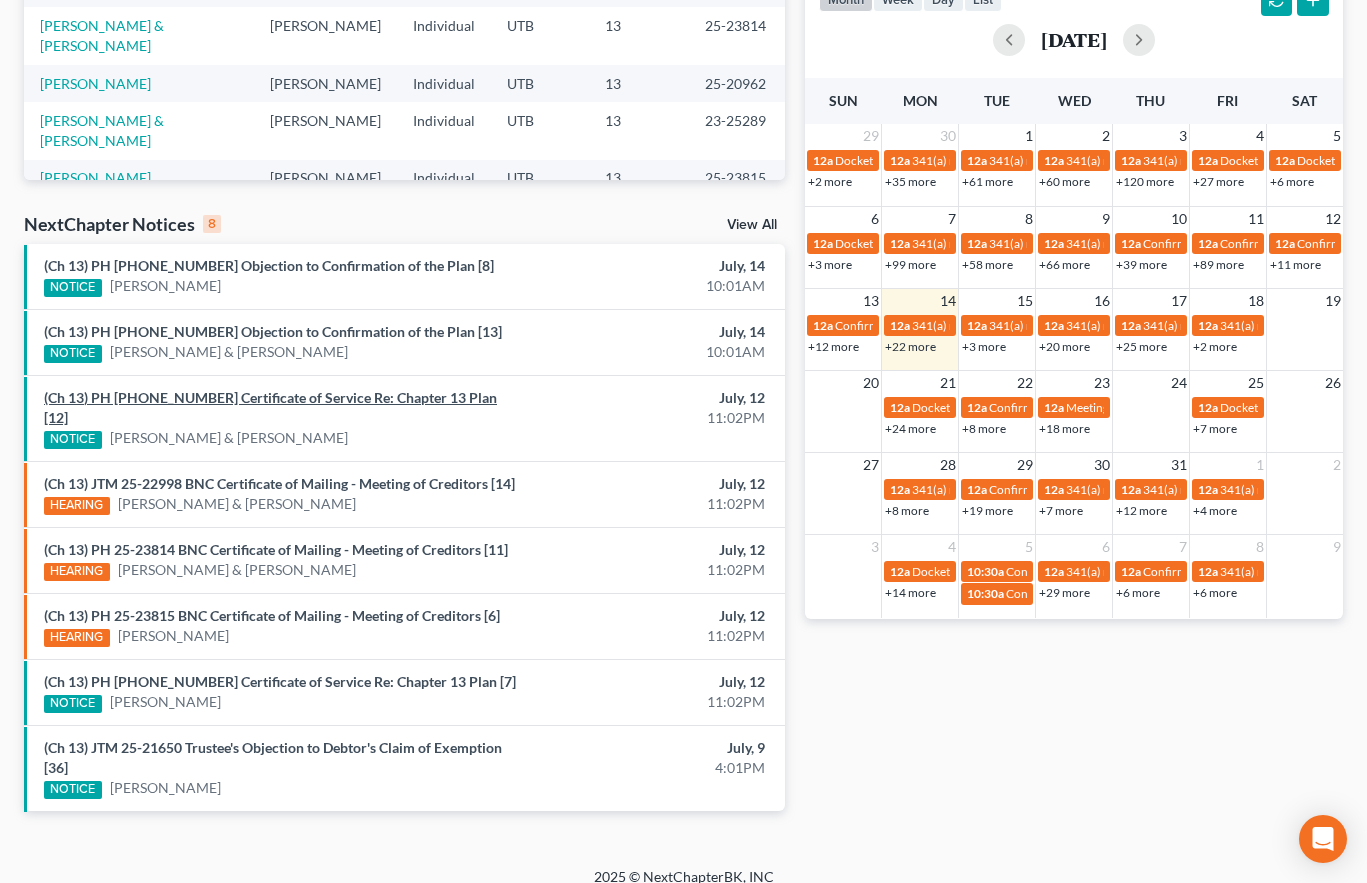 click on "(Ch 13) PH [PHONE_NUMBER] Certificate of Service Re: Chapter 13 Plan [12]" at bounding box center (270, 407) 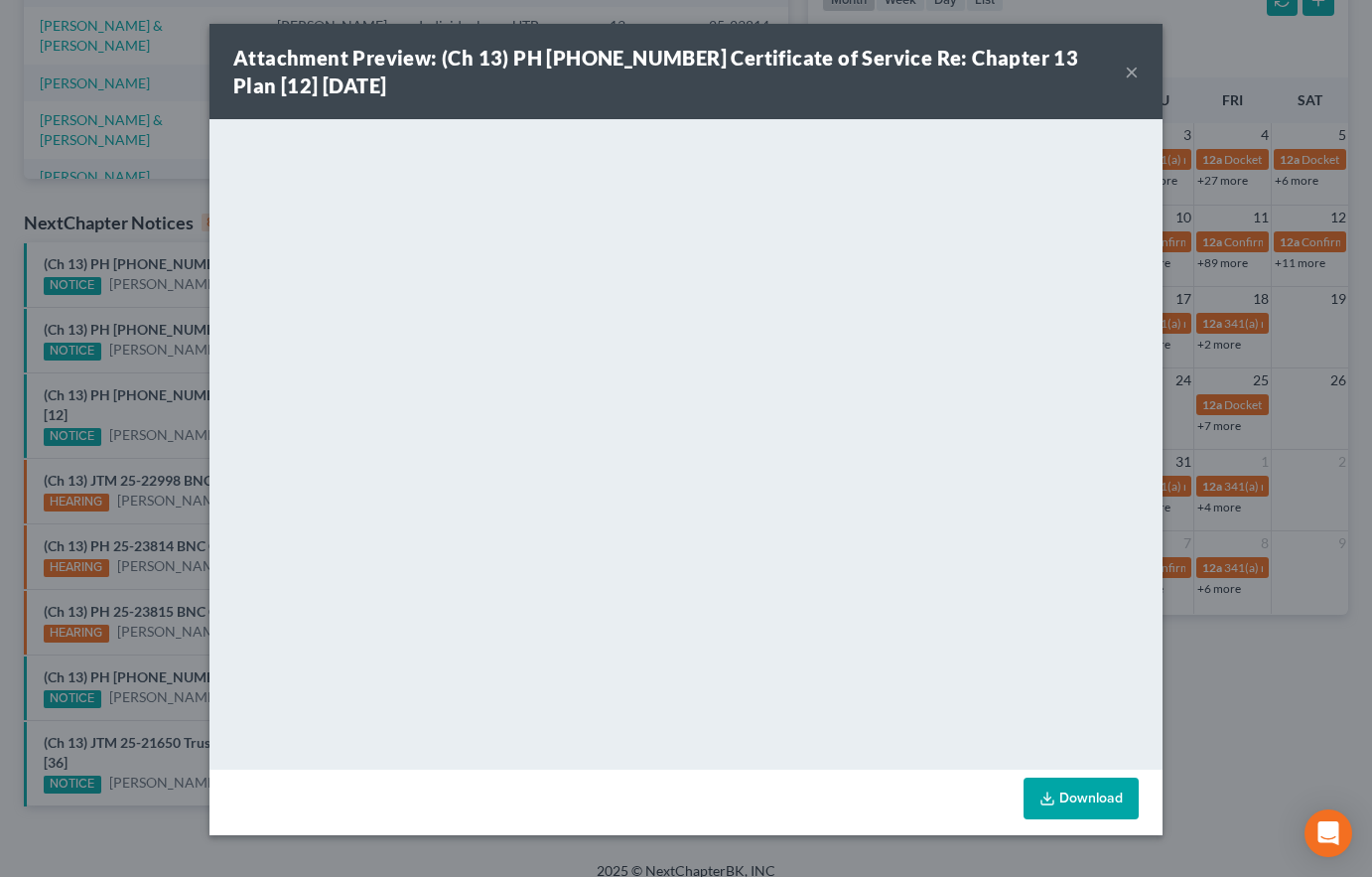 click on "×" at bounding box center [1132, 72] 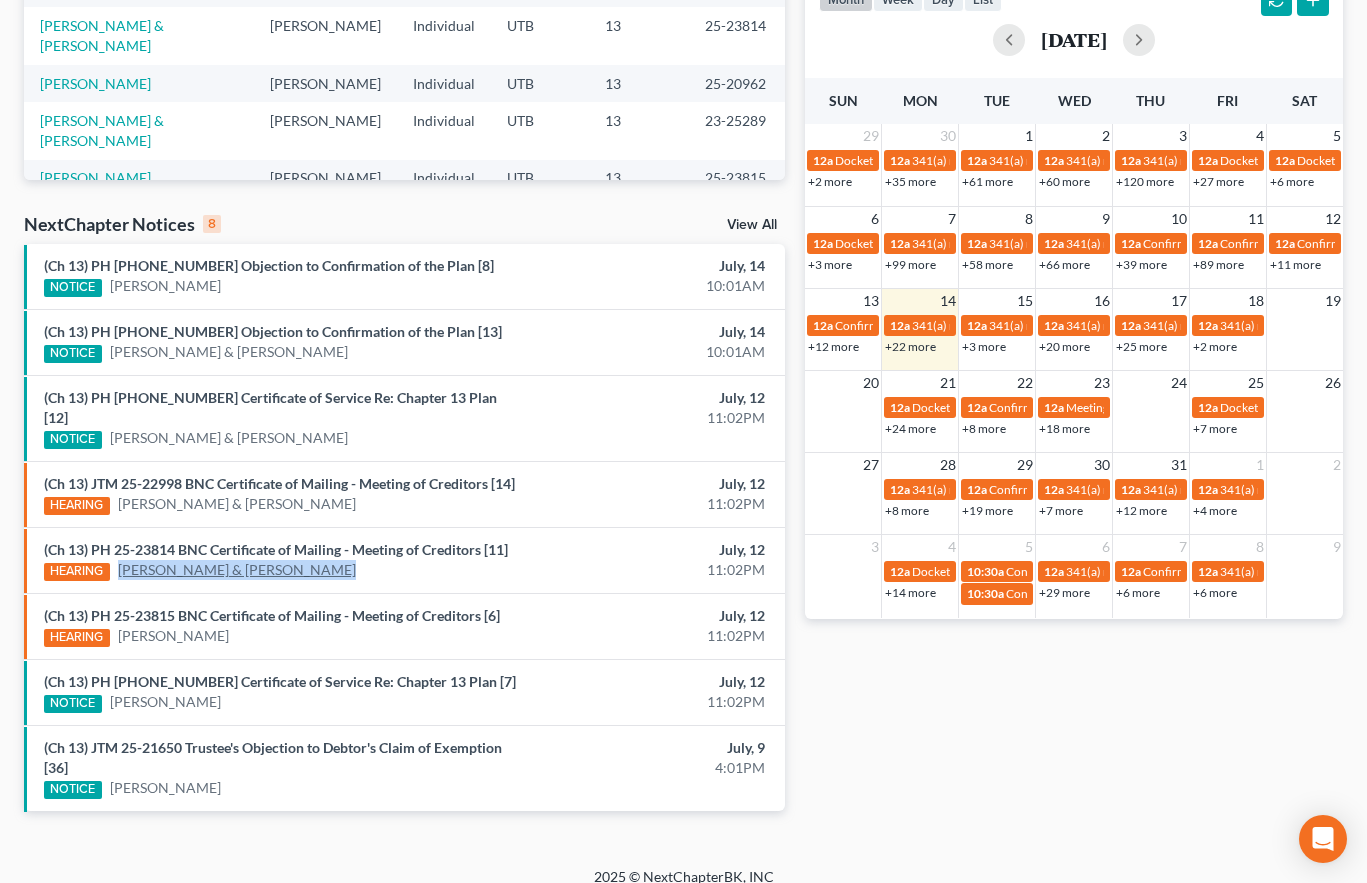 drag, startPoint x: 319, startPoint y: 547, endPoint x: 121, endPoint y: 554, distance: 198.1237 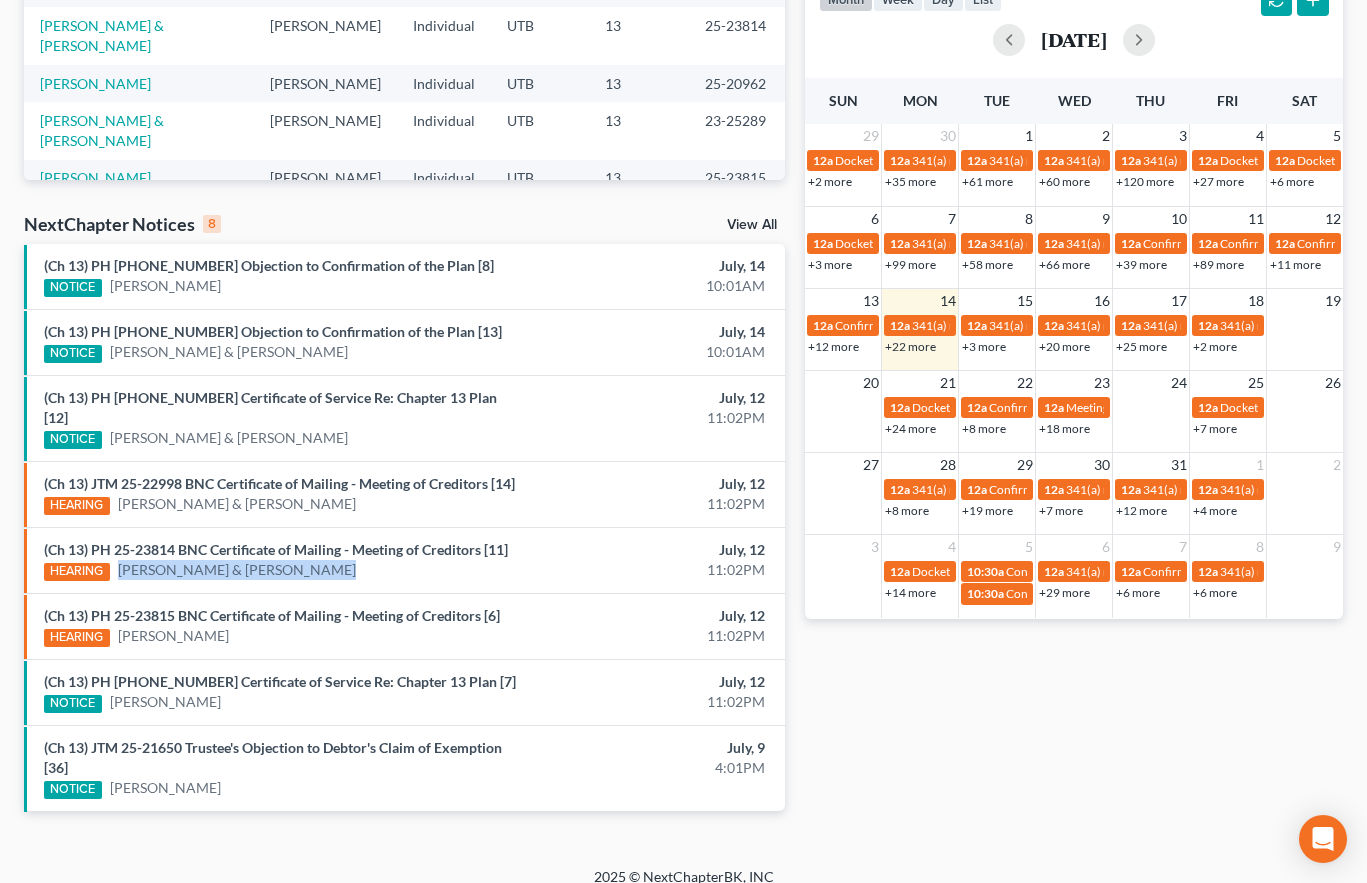 copy on "[PERSON_NAME] & [PERSON_NAME]" 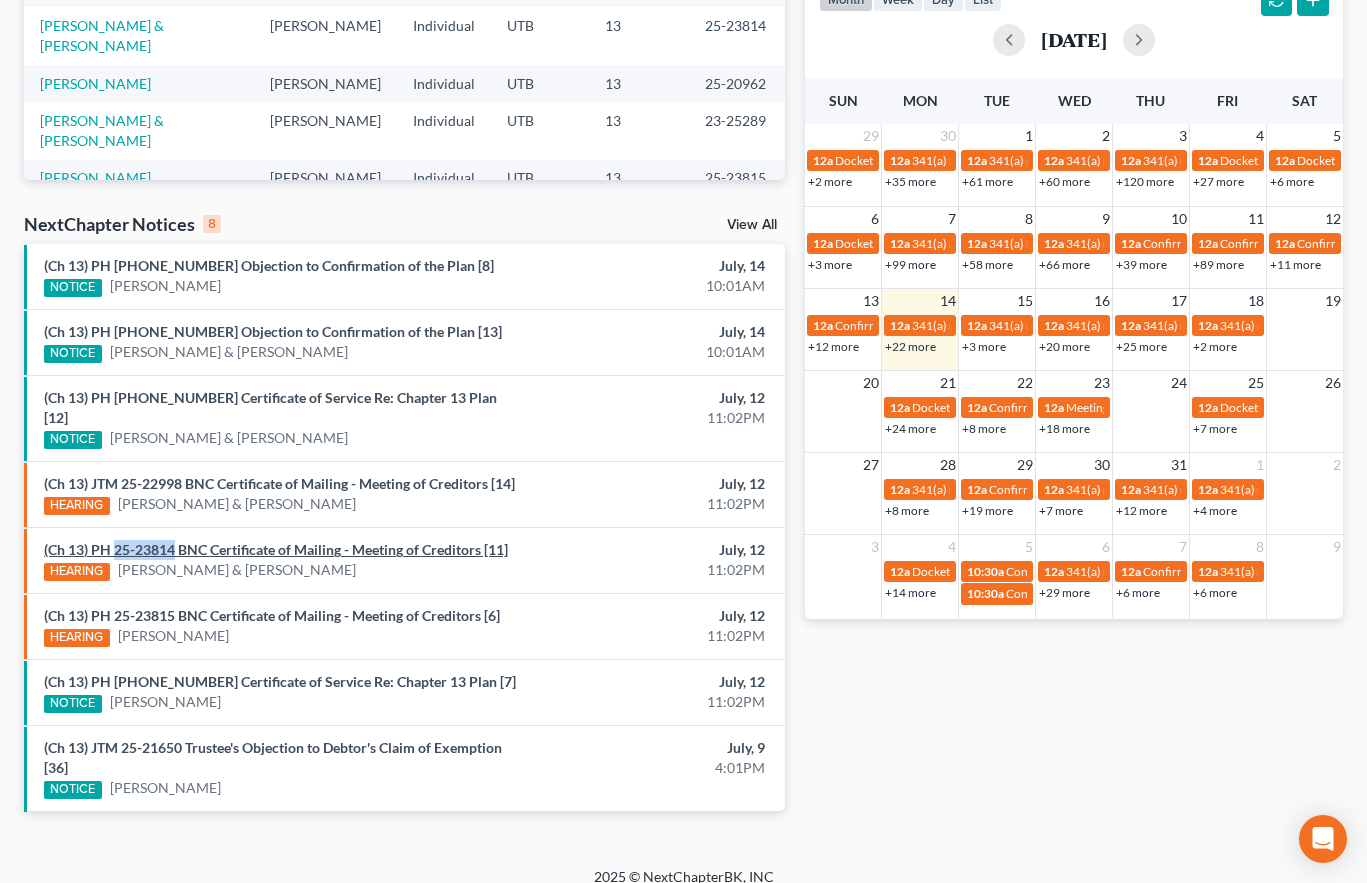 drag, startPoint x: 112, startPoint y: 515, endPoint x: 174, endPoint y: 529, distance: 63.560993 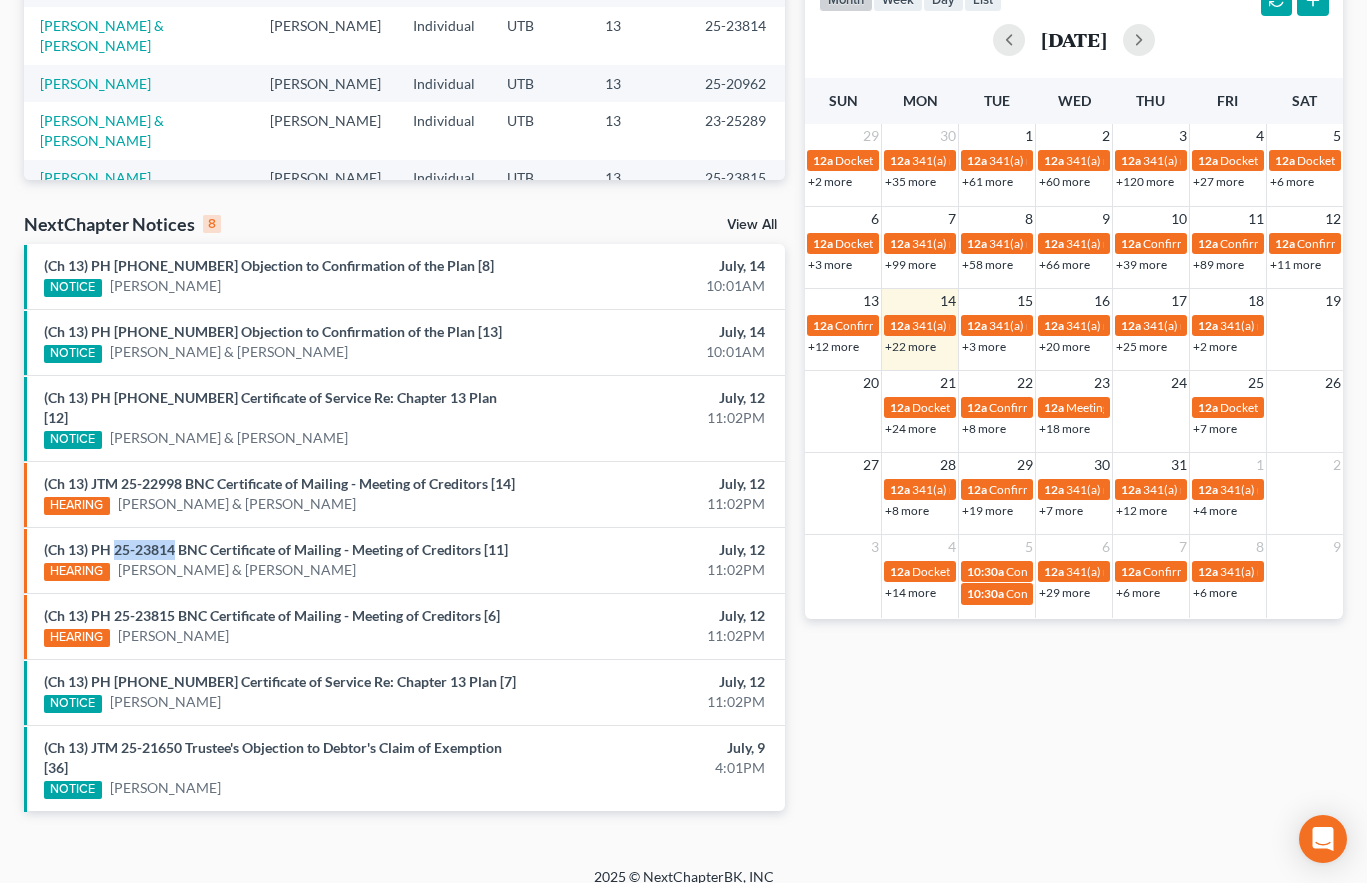 copy on "25-23814" 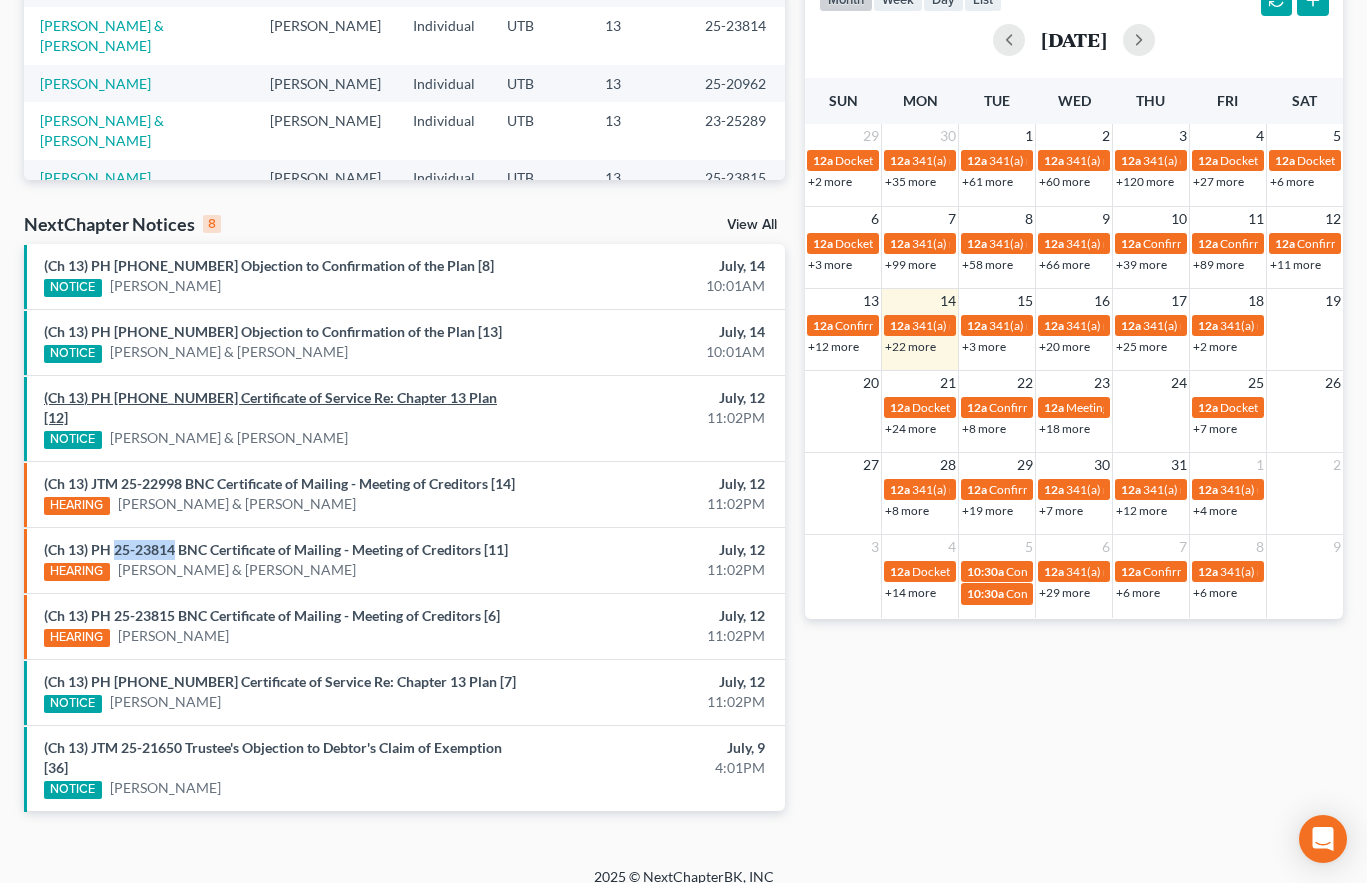 click on "(Ch 13) PH [PHONE_NUMBER] Certificate of Service Re: Chapter 13 Plan [12]" at bounding box center (270, 407) 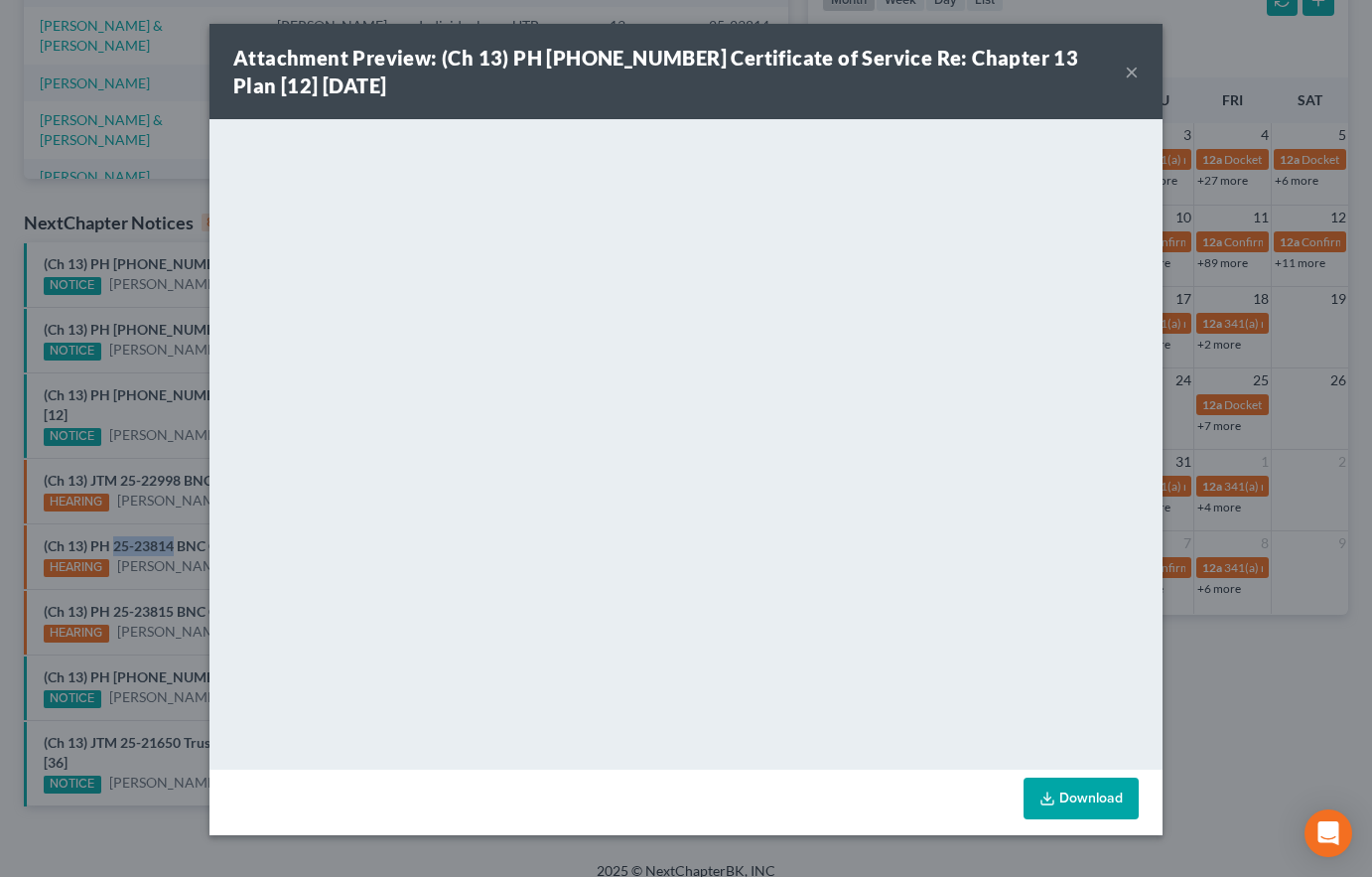click on "×" at bounding box center (1132, 72) 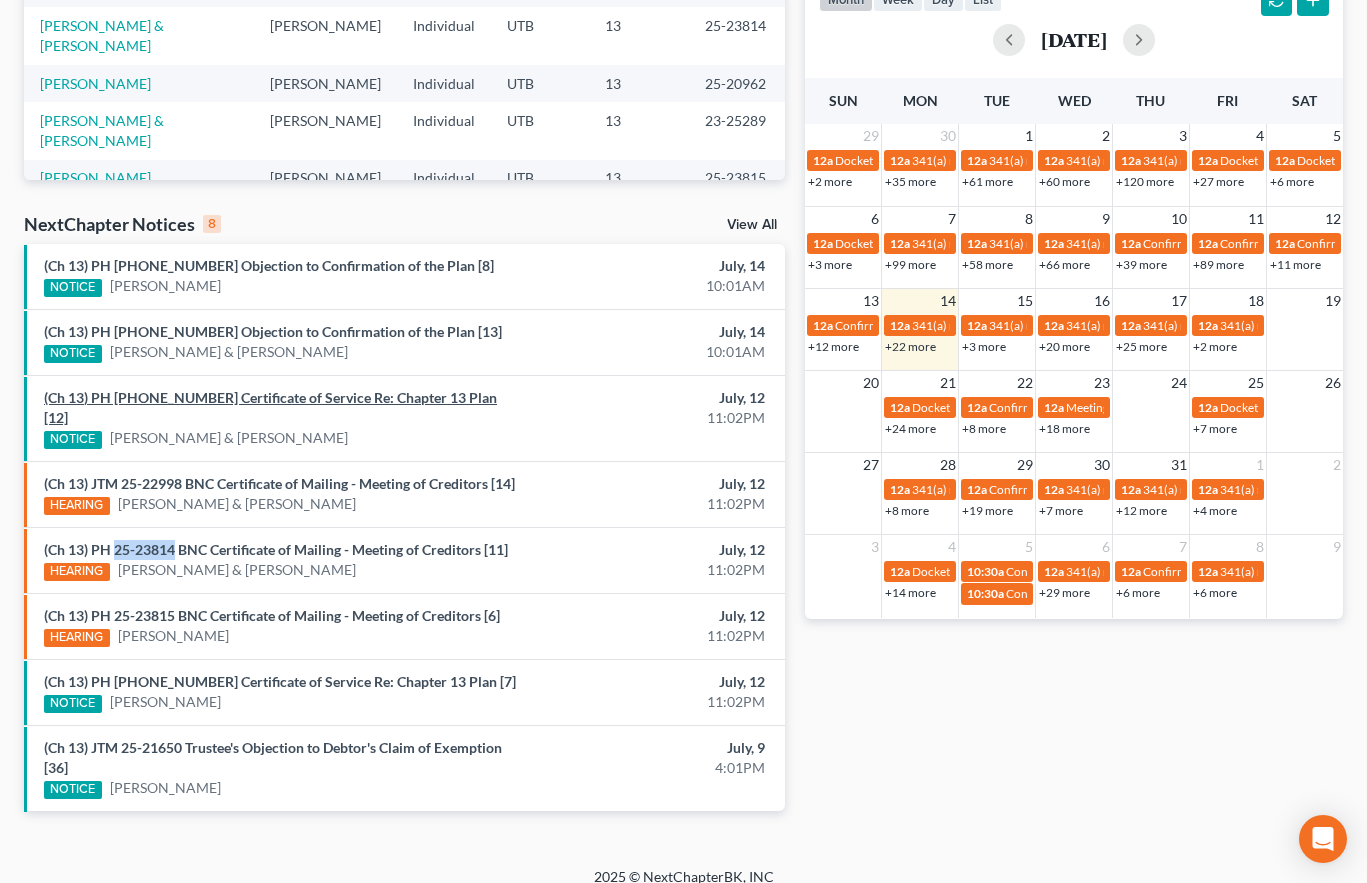 scroll, scrollTop: 0, scrollLeft: 0, axis: both 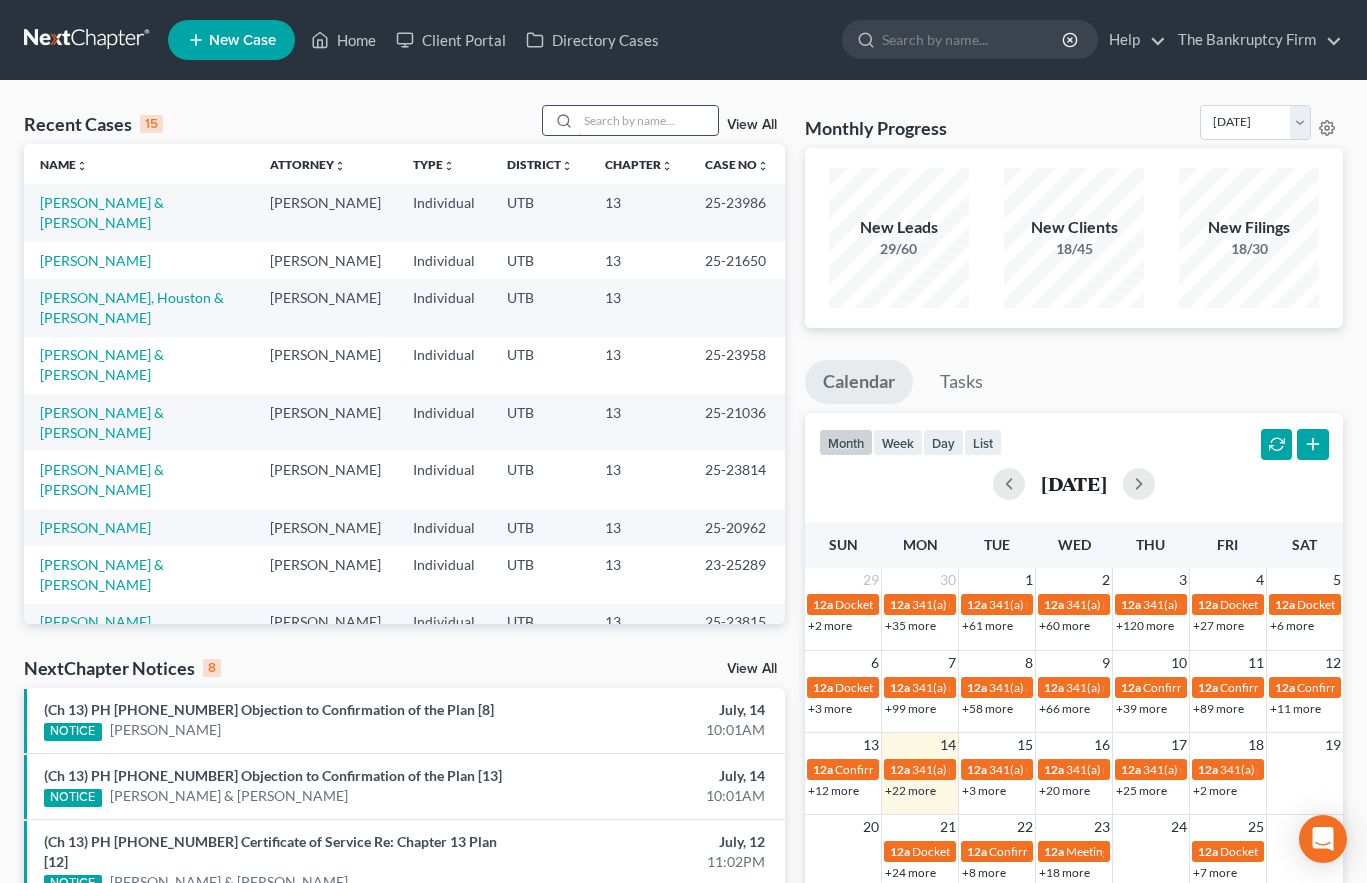 click at bounding box center [648, 120] 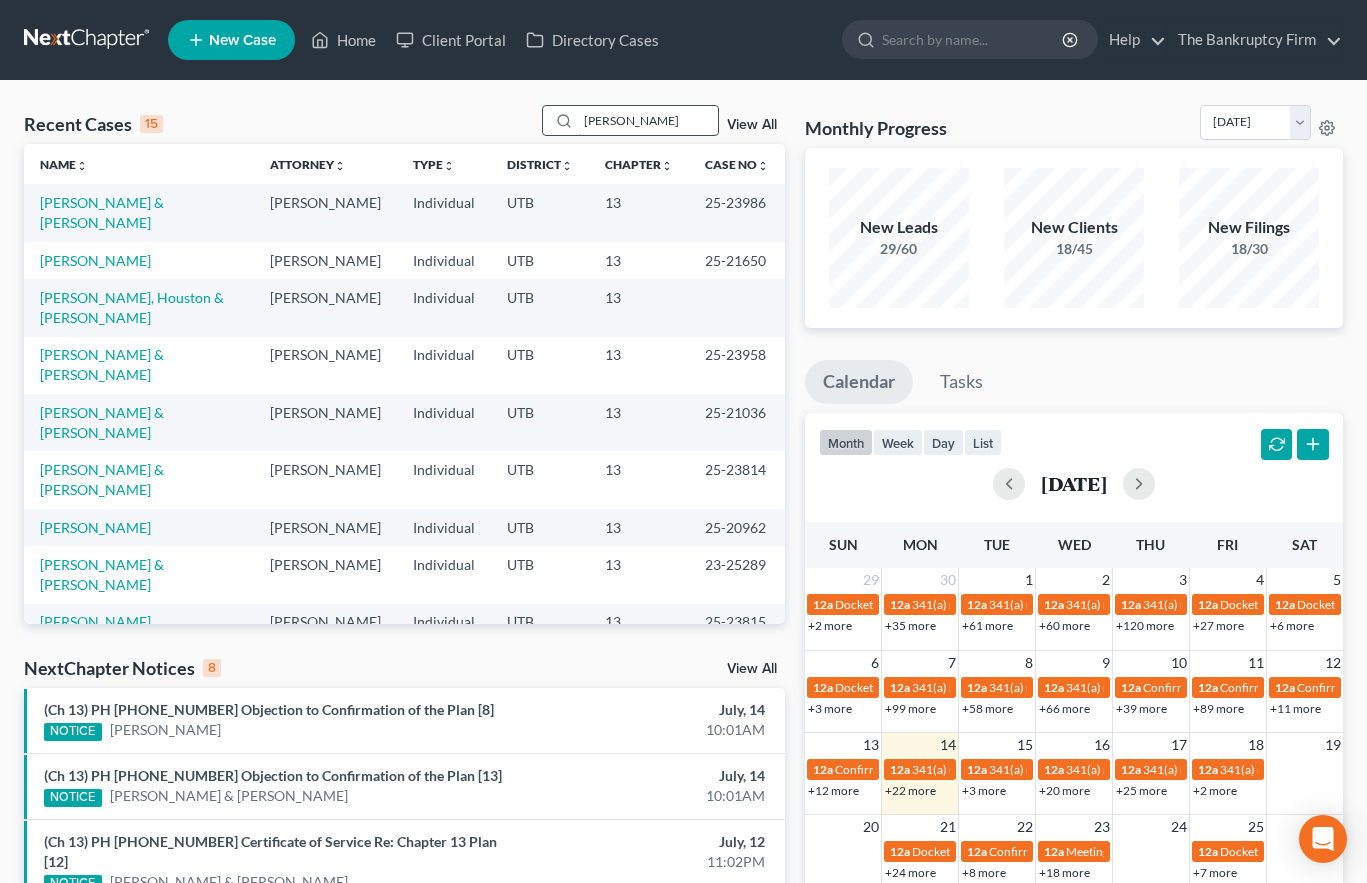 type on "[PERSON_NAME]" 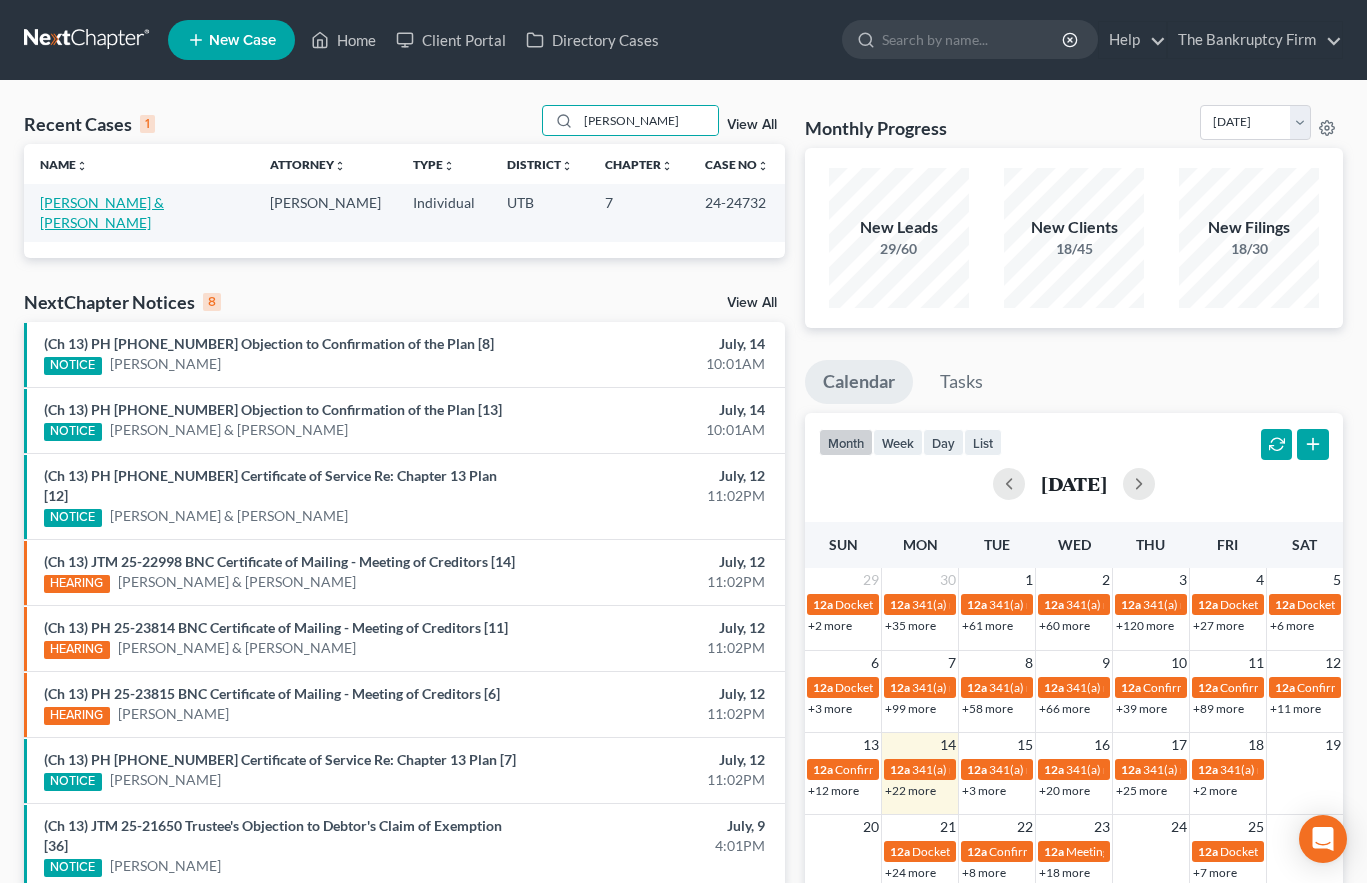 click on "[PERSON_NAME] & [PERSON_NAME]" at bounding box center (102, 212) 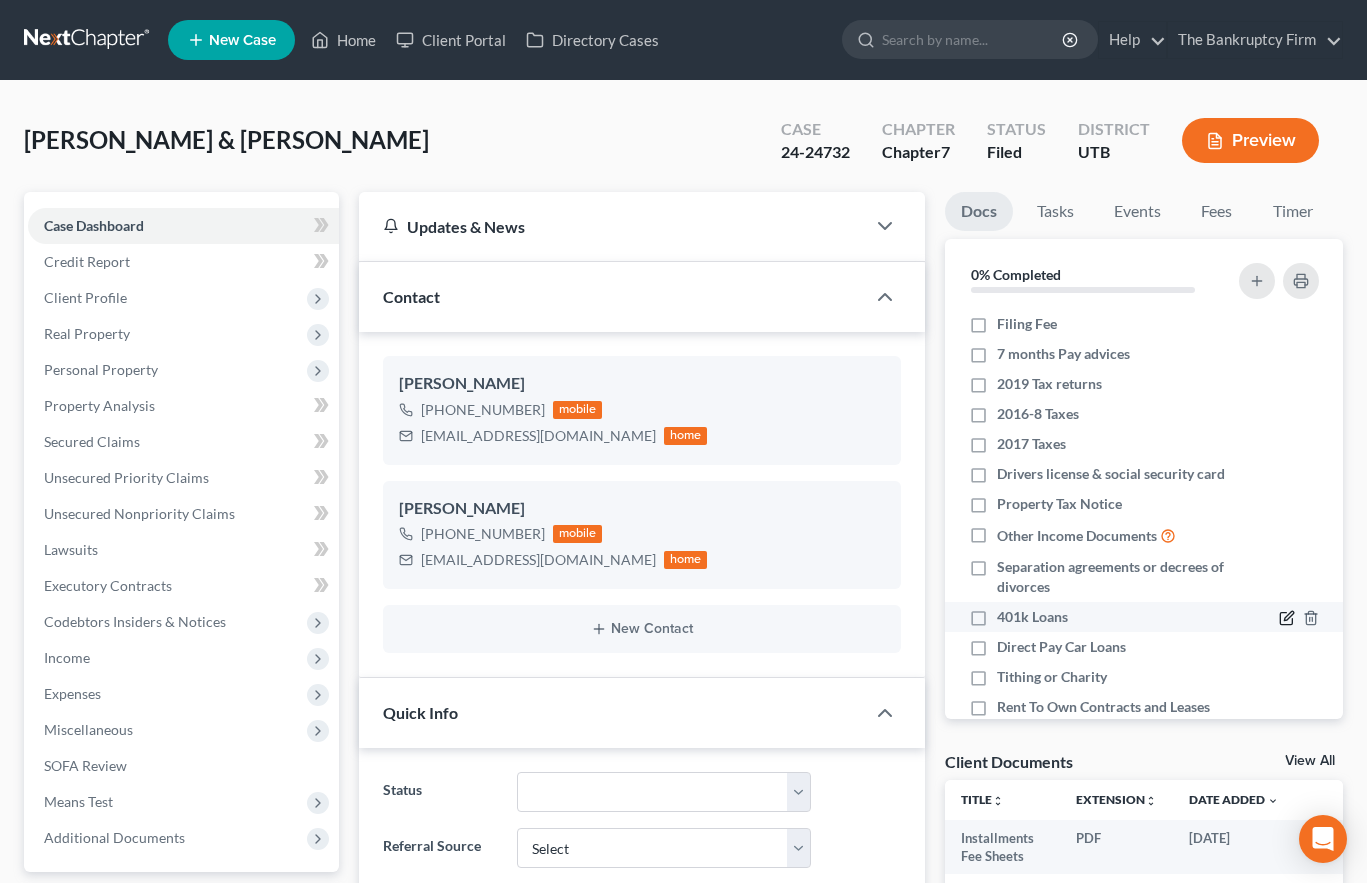 scroll, scrollTop: 231, scrollLeft: 0, axis: vertical 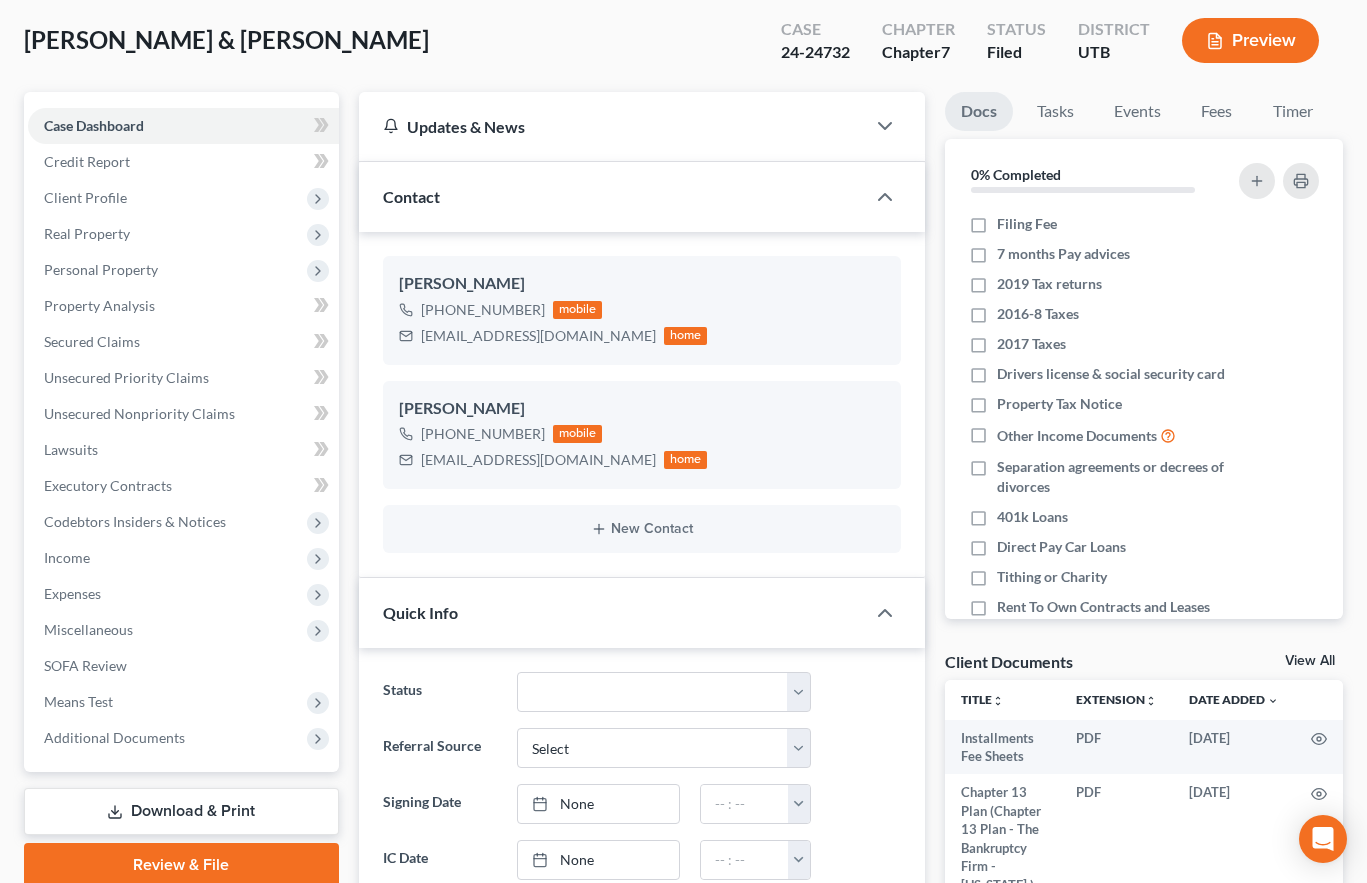 click on "View All" at bounding box center (1310, 661) 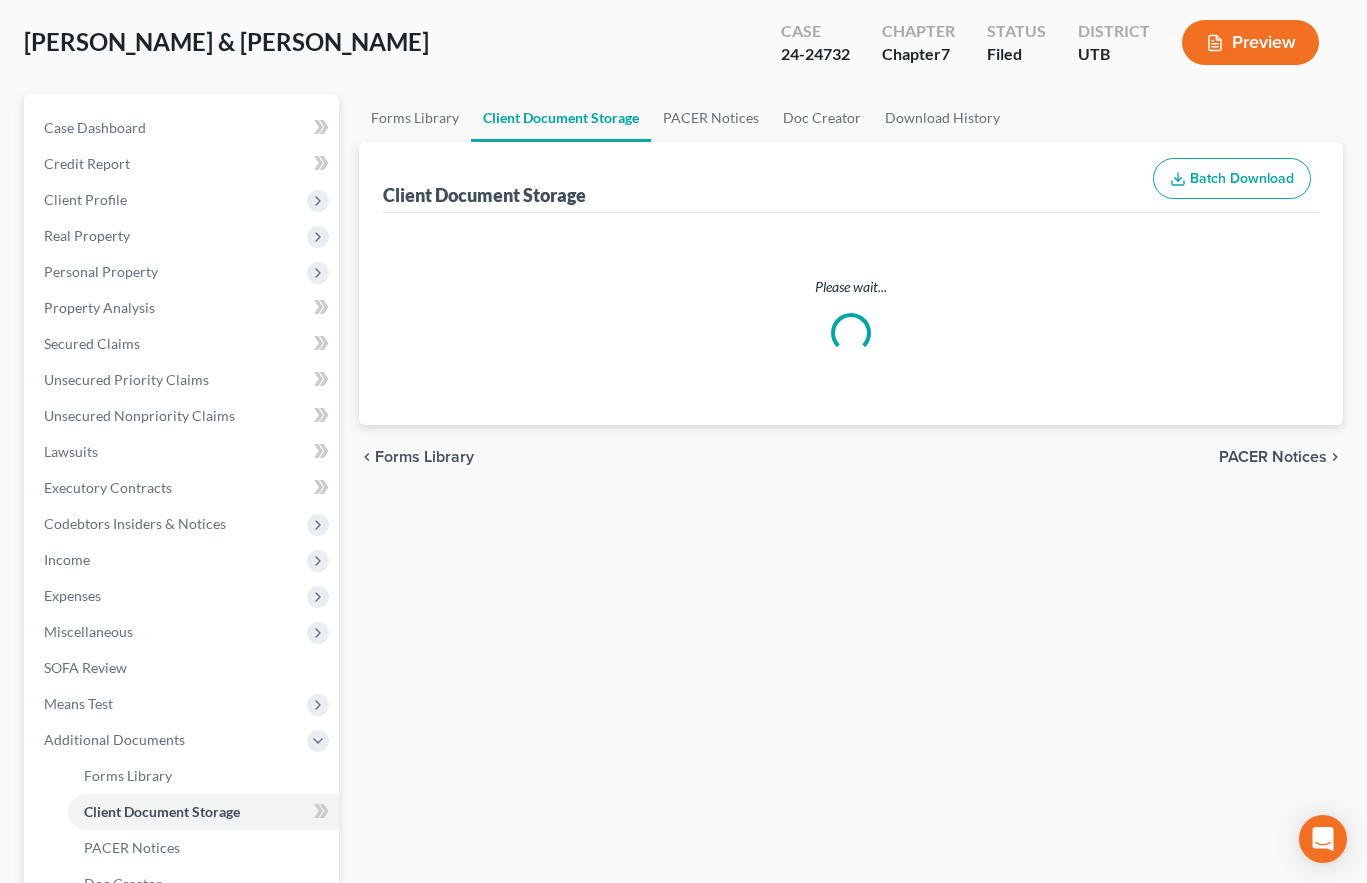 scroll, scrollTop: 8, scrollLeft: 0, axis: vertical 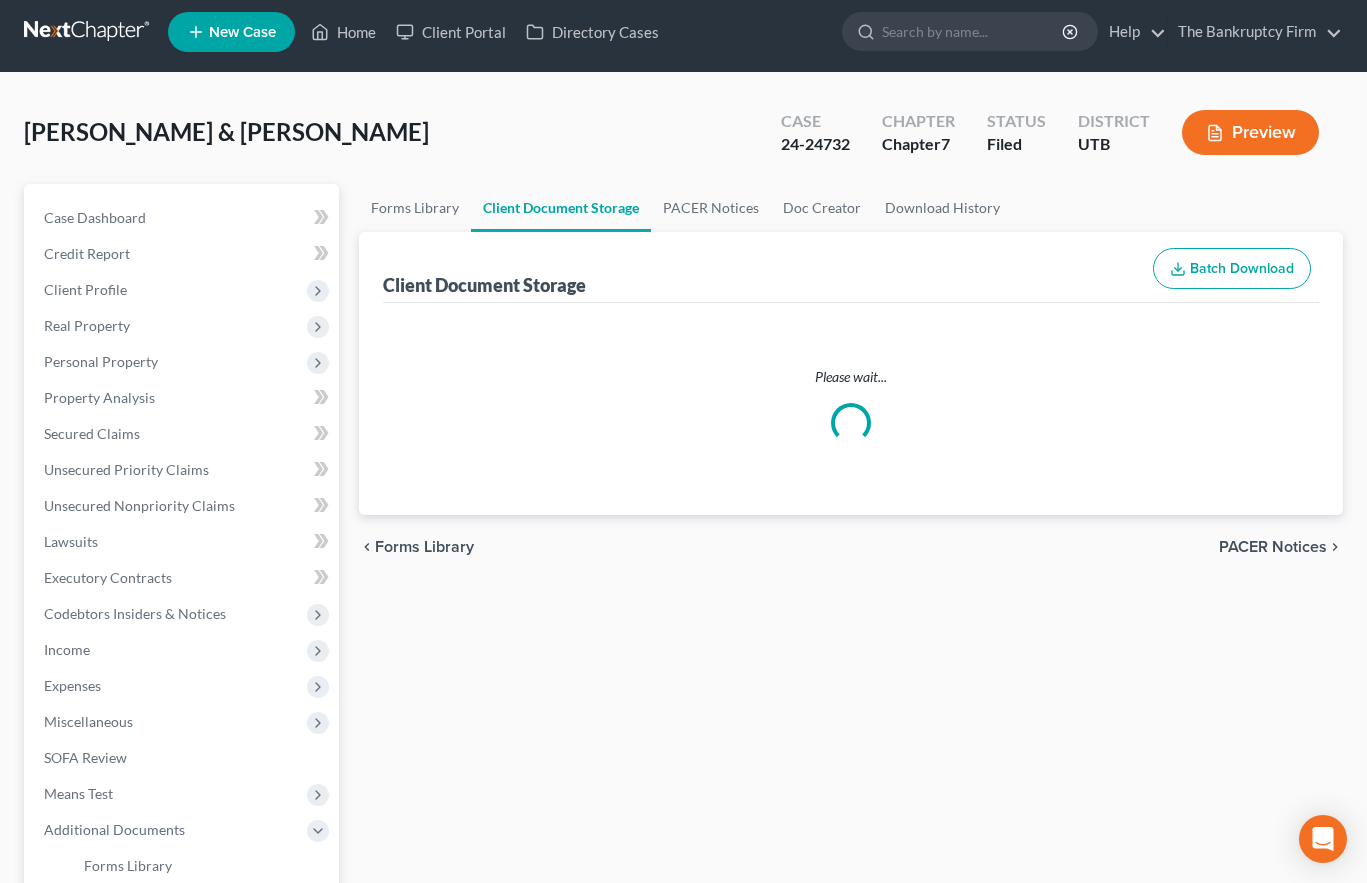select on "30" 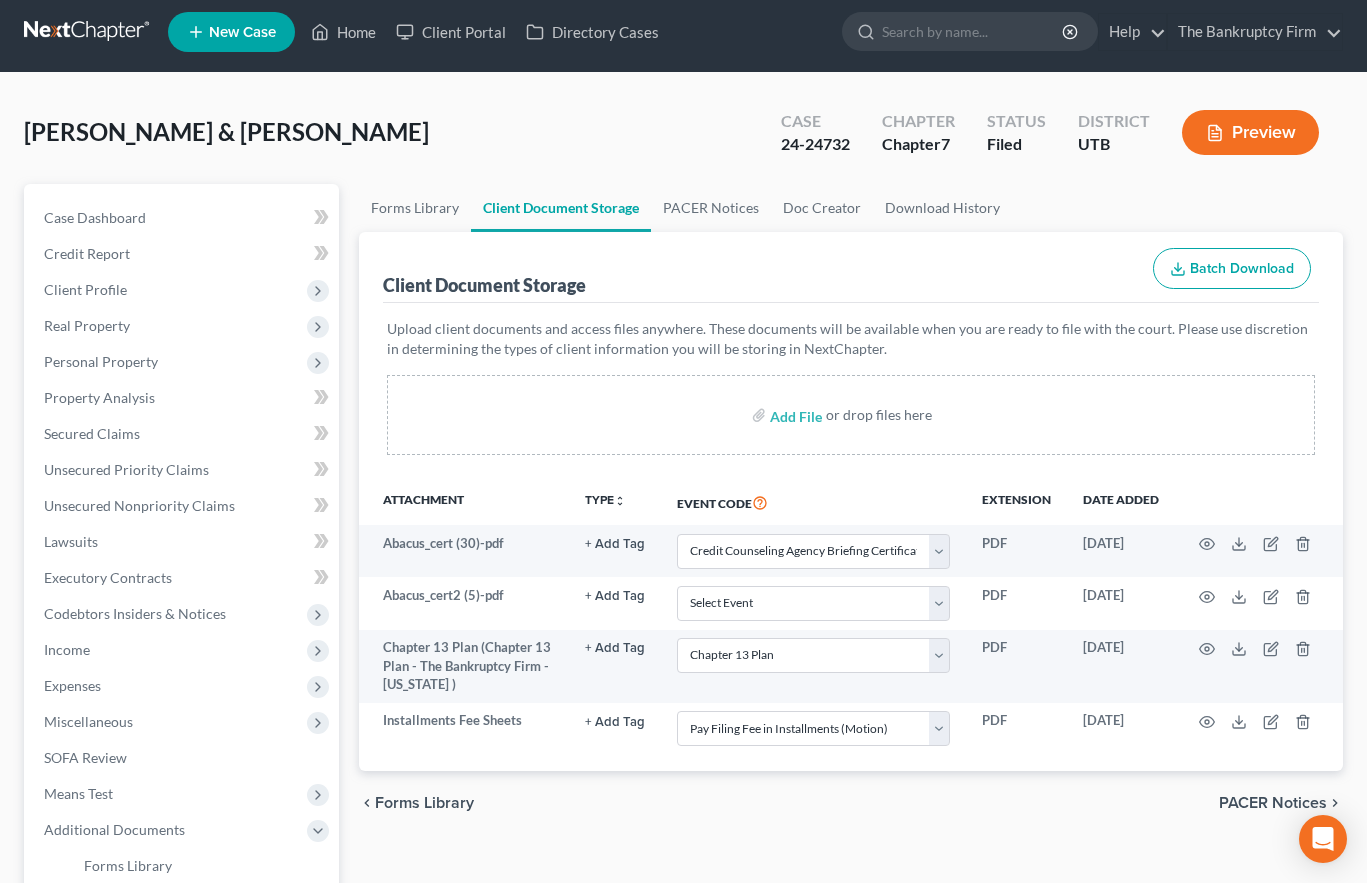 scroll, scrollTop: 0, scrollLeft: 0, axis: both 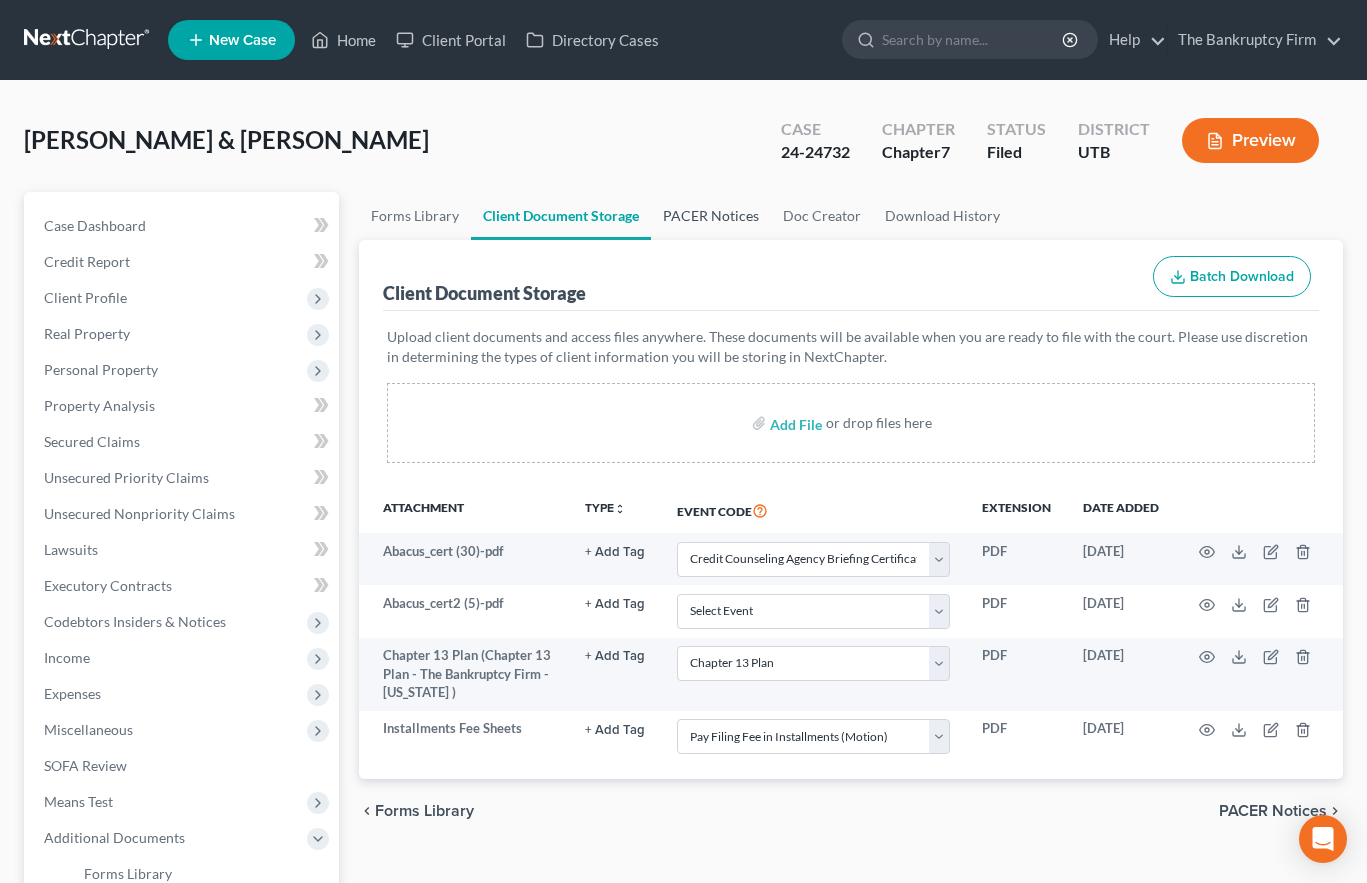 click on "PACER Notices" at bounding box center [711, 216] 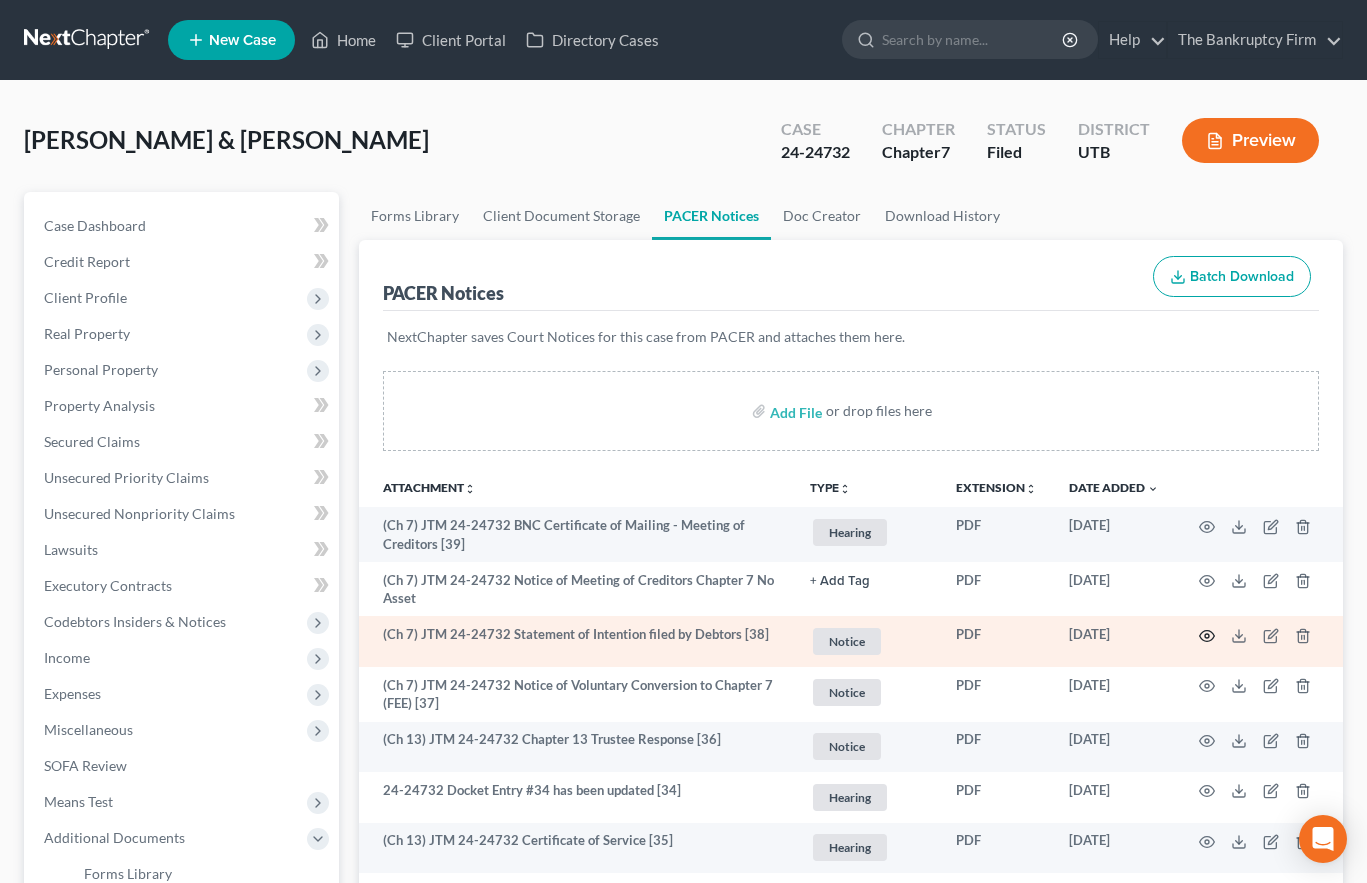 click 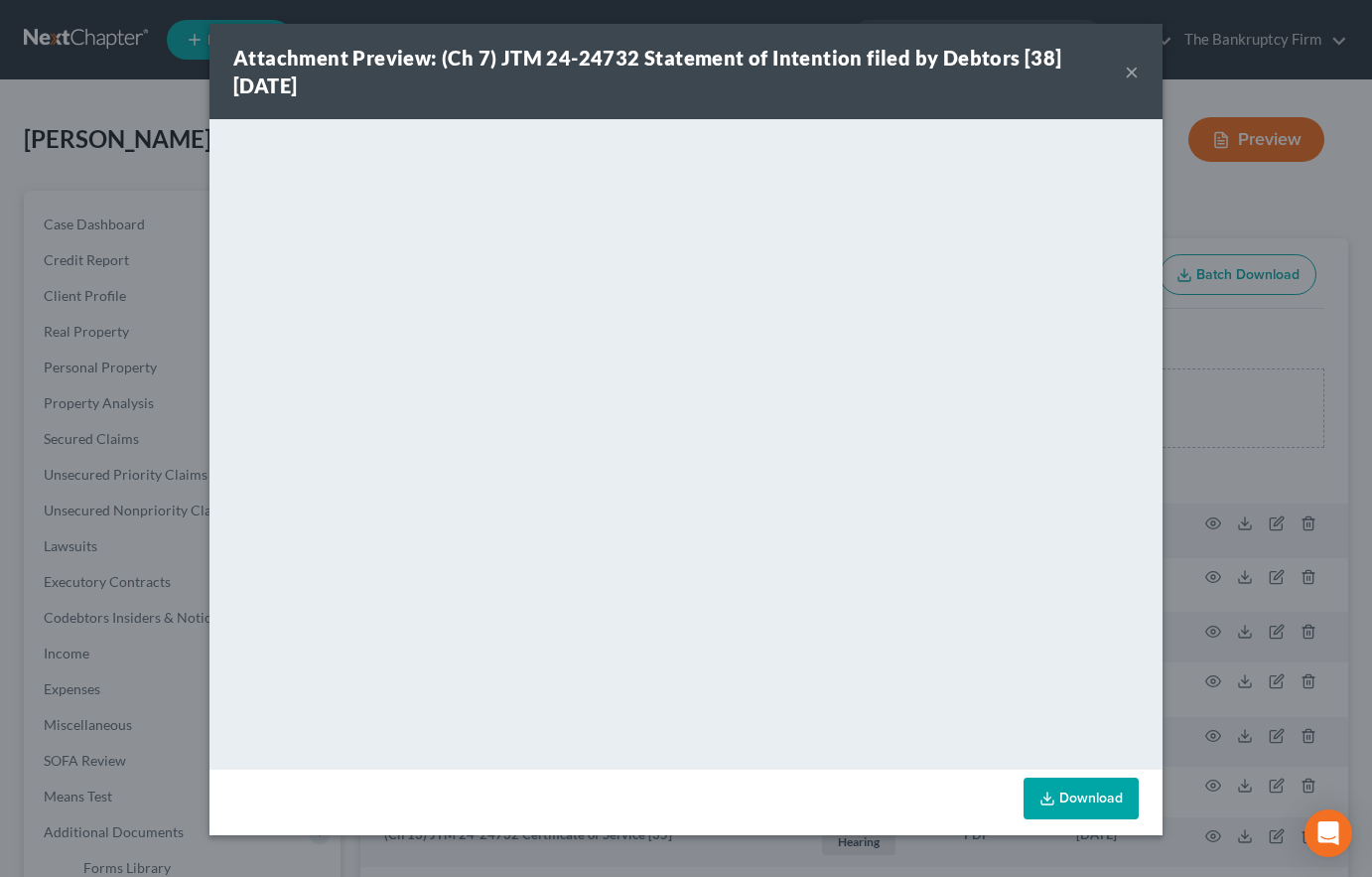click on "×" at bounding box center (1132, 72) 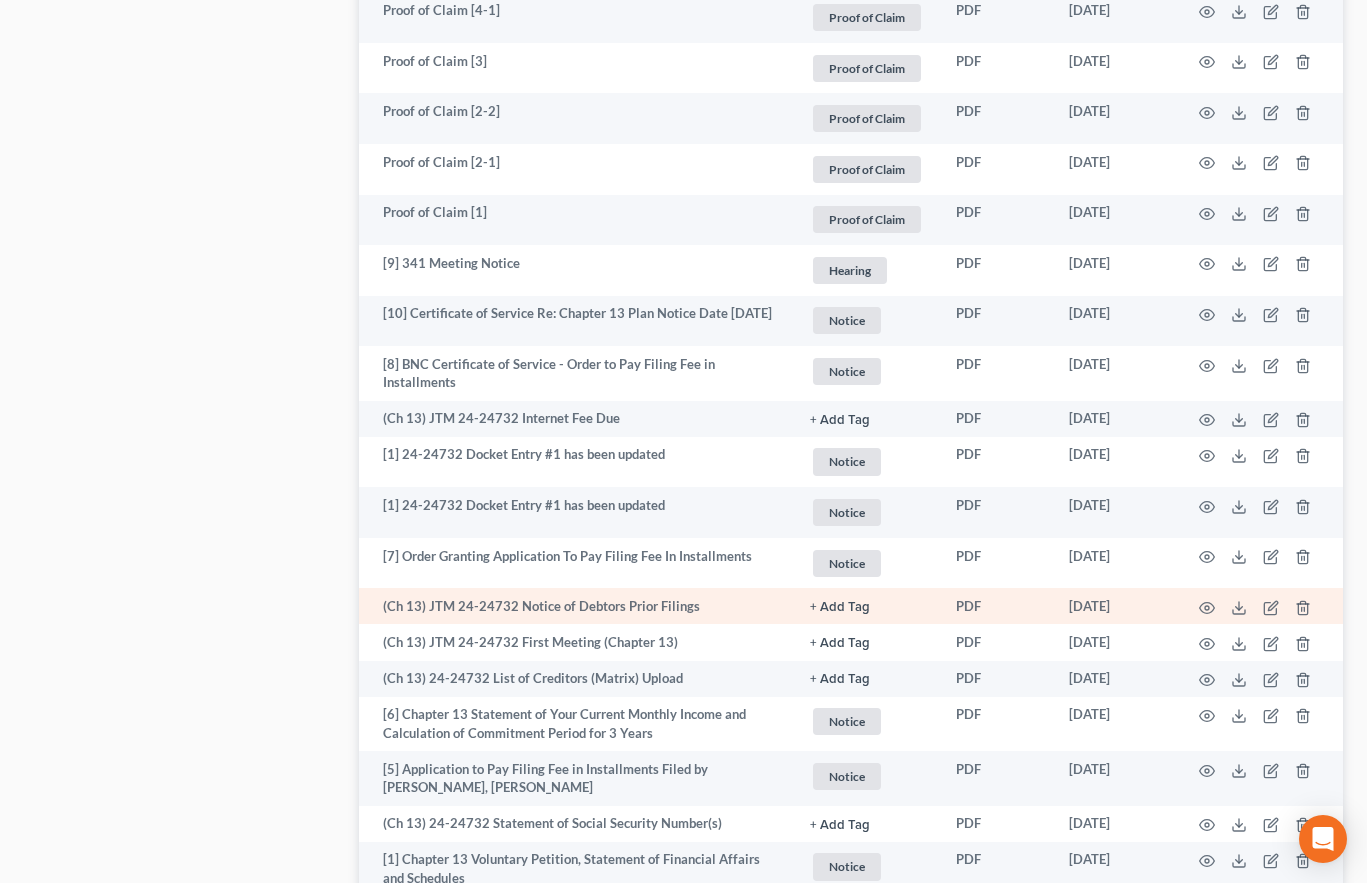 scroll, scrollTop: 3000, scrollLeft: 0, axis: vertical 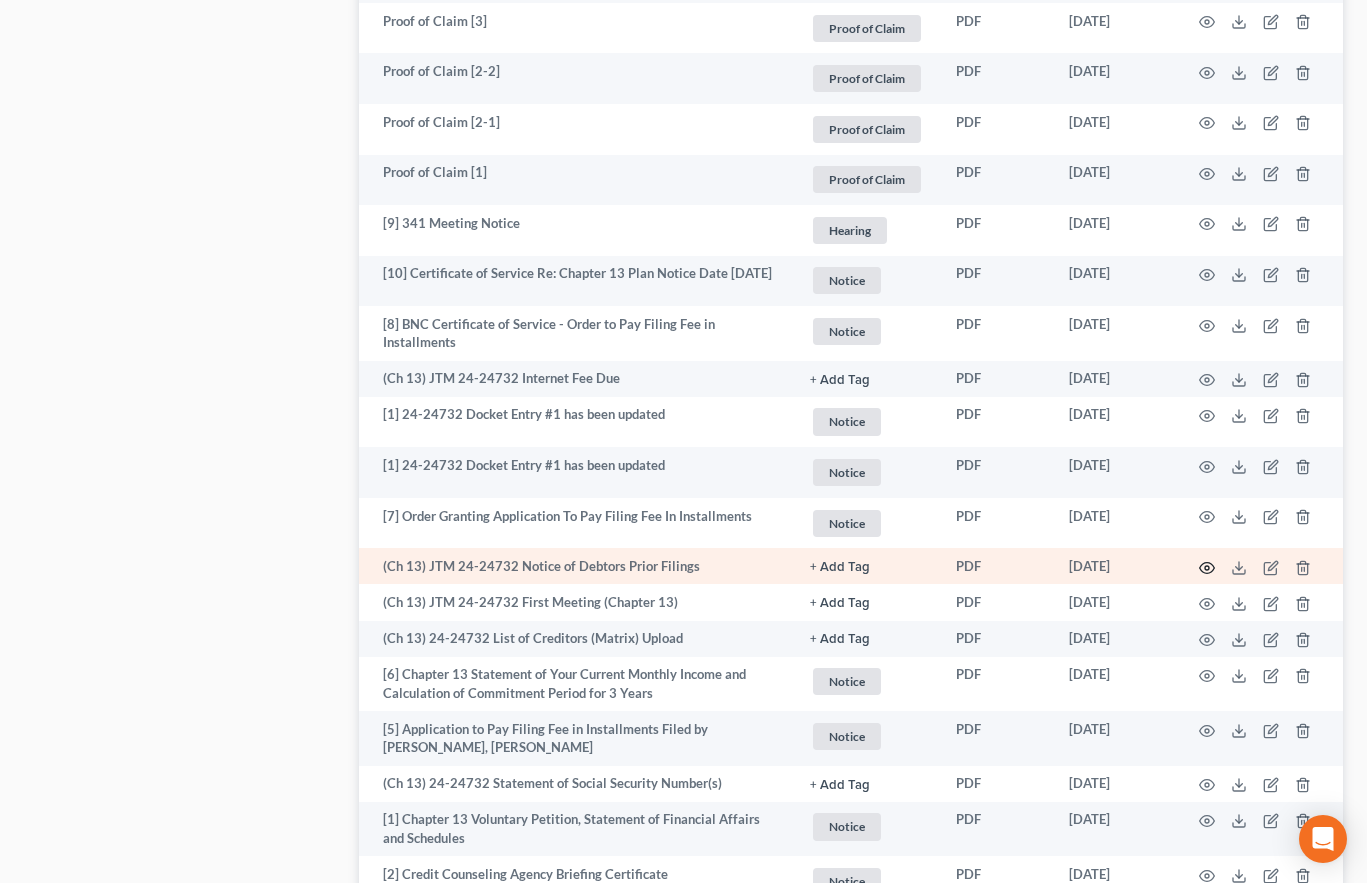 click 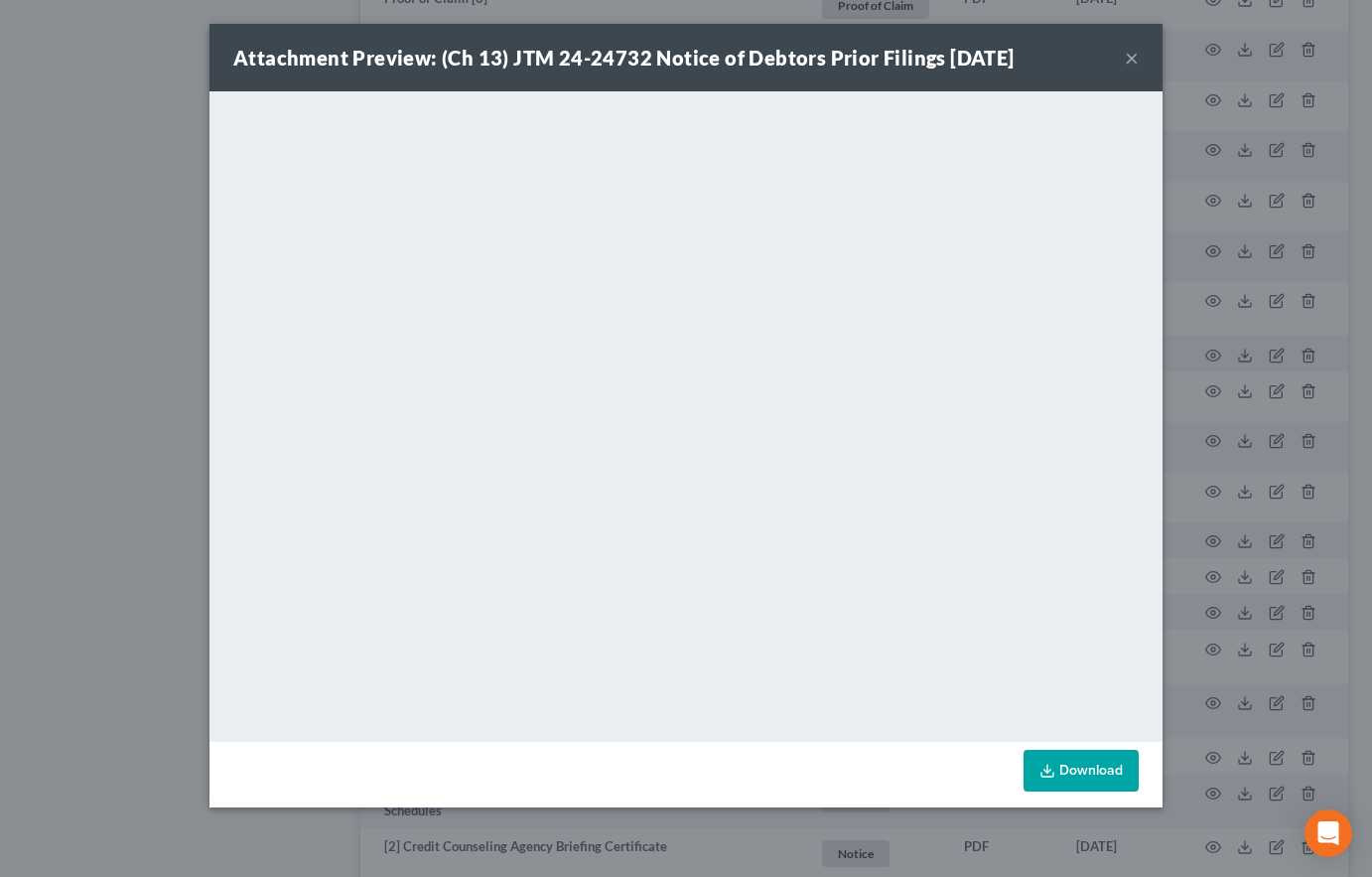 click on "×" at bounding box center (1132, 58) 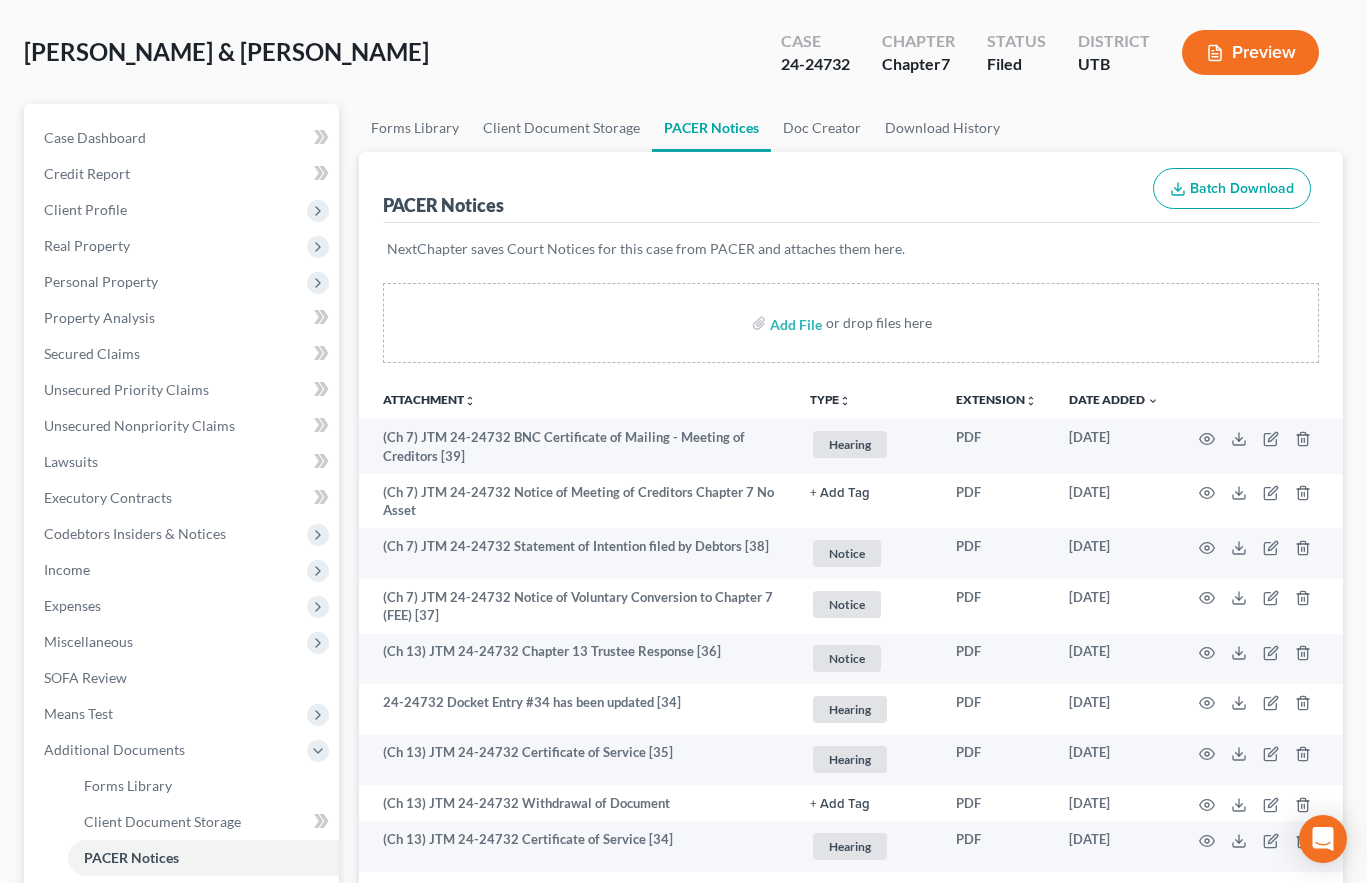 scroll, scrollTop: 0, scrollLeft: 0, axis: both 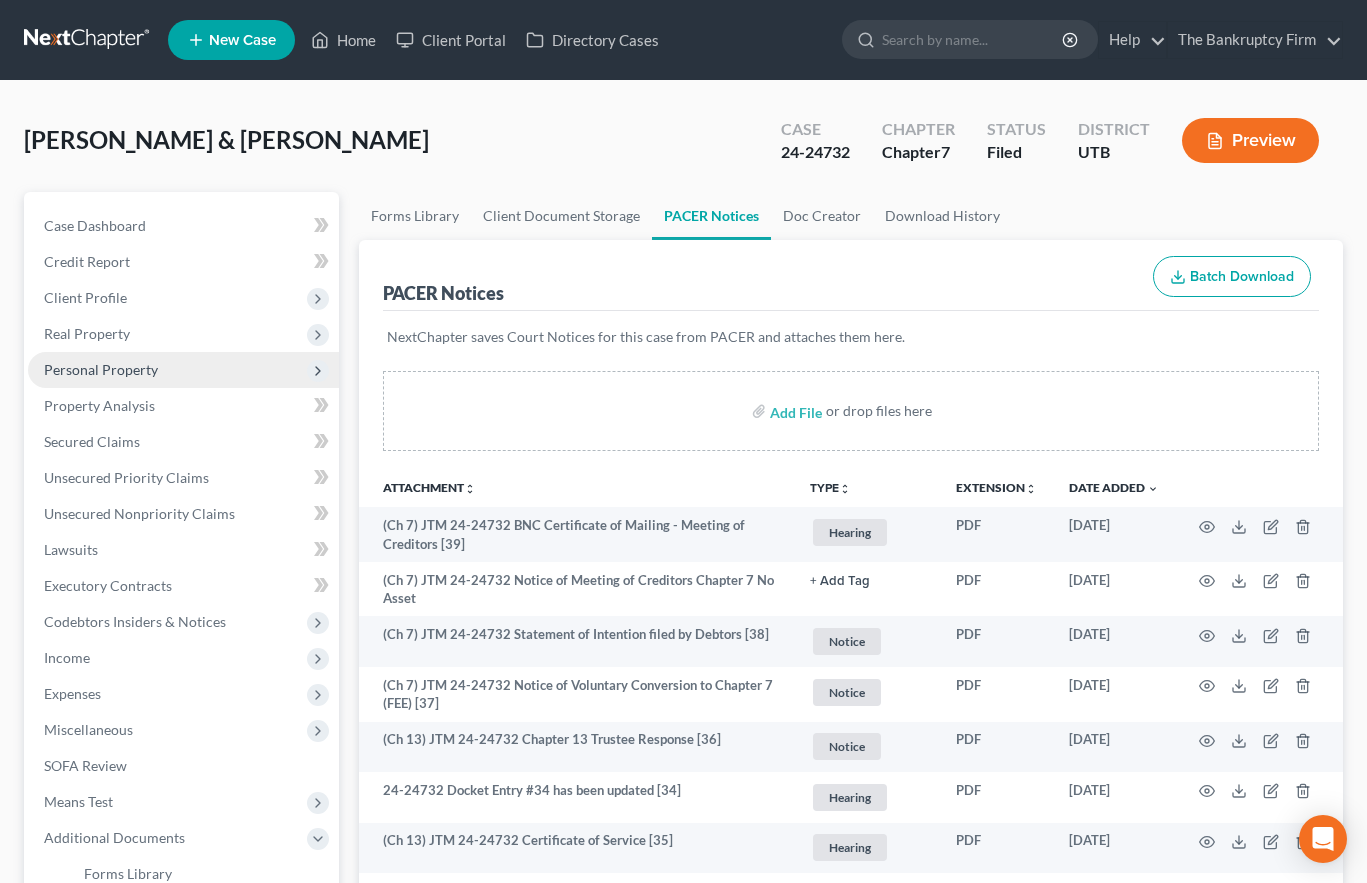 click on "Personal Property" at bounding box center [101, 369] 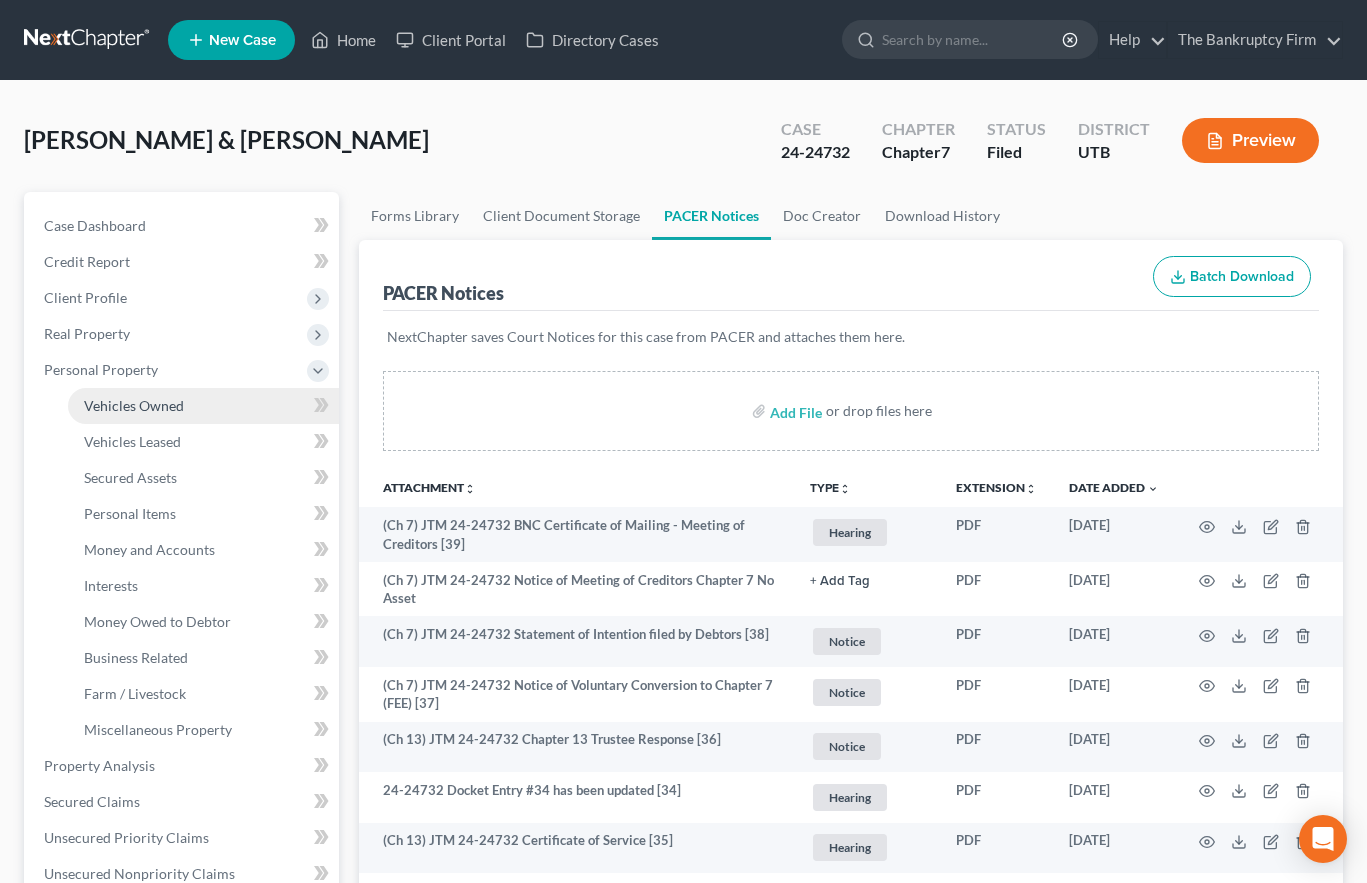 click on "Vehicles Owned" at bounding box center [134, 405] 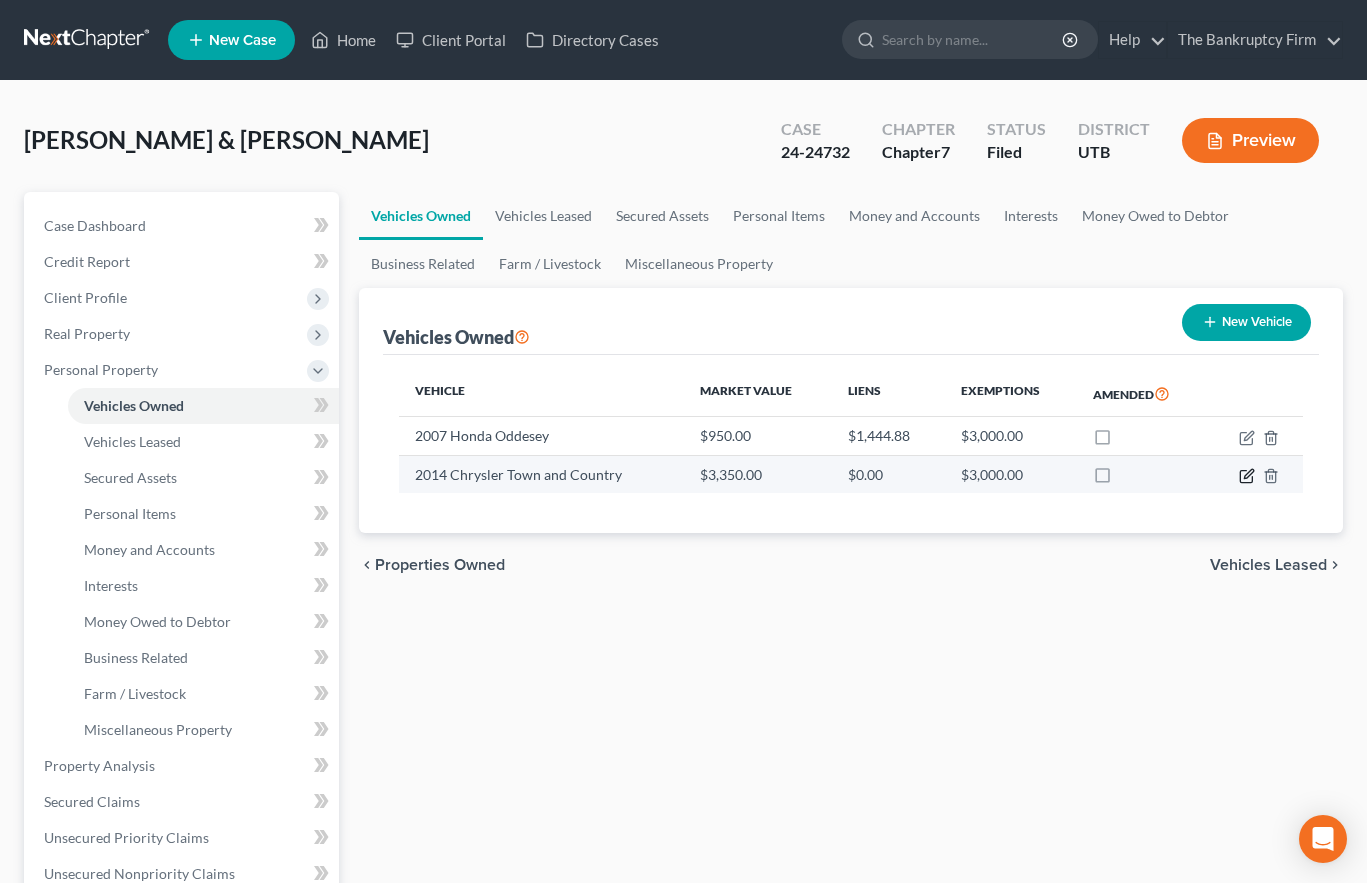 click 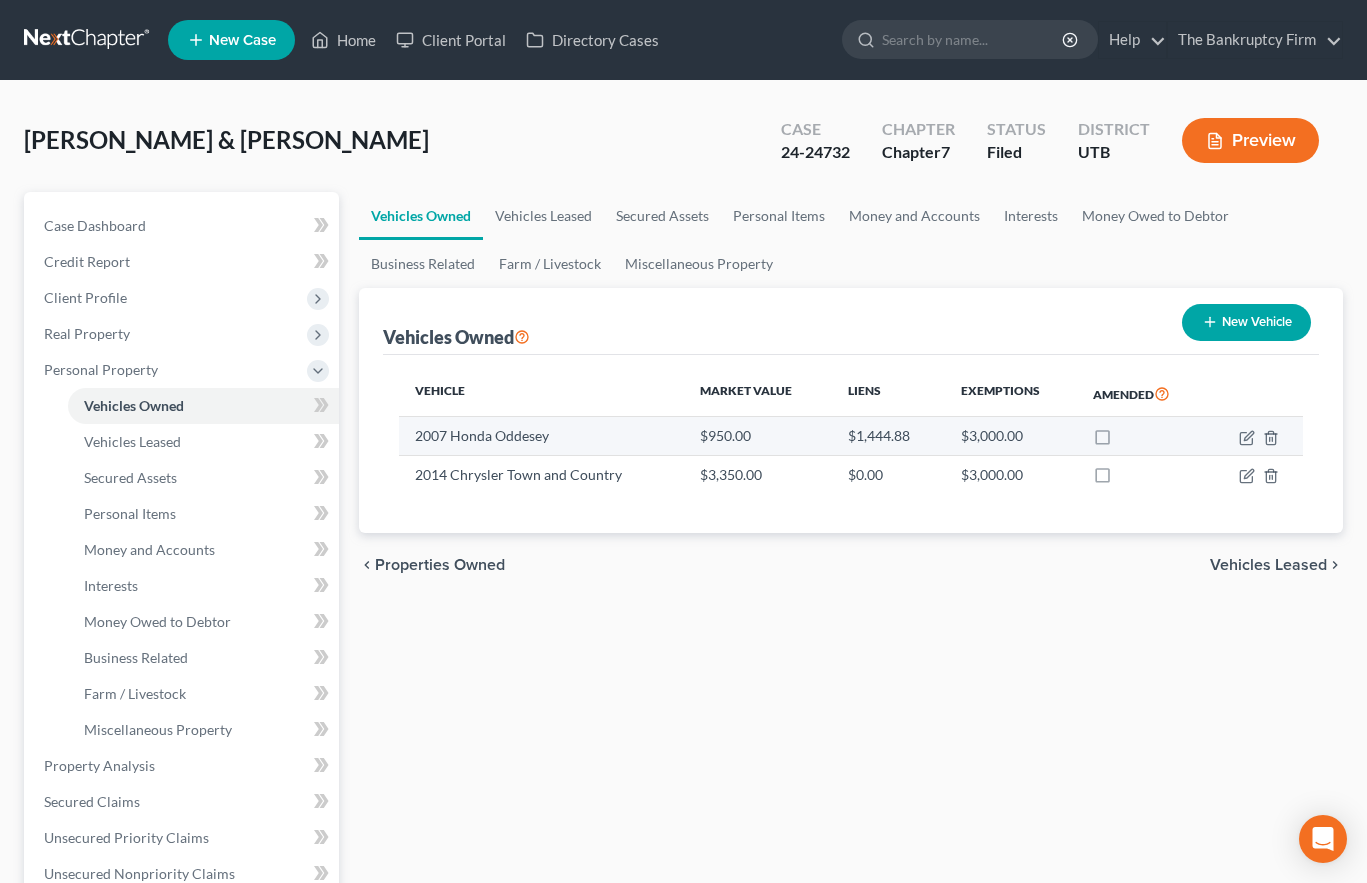 select on "0" 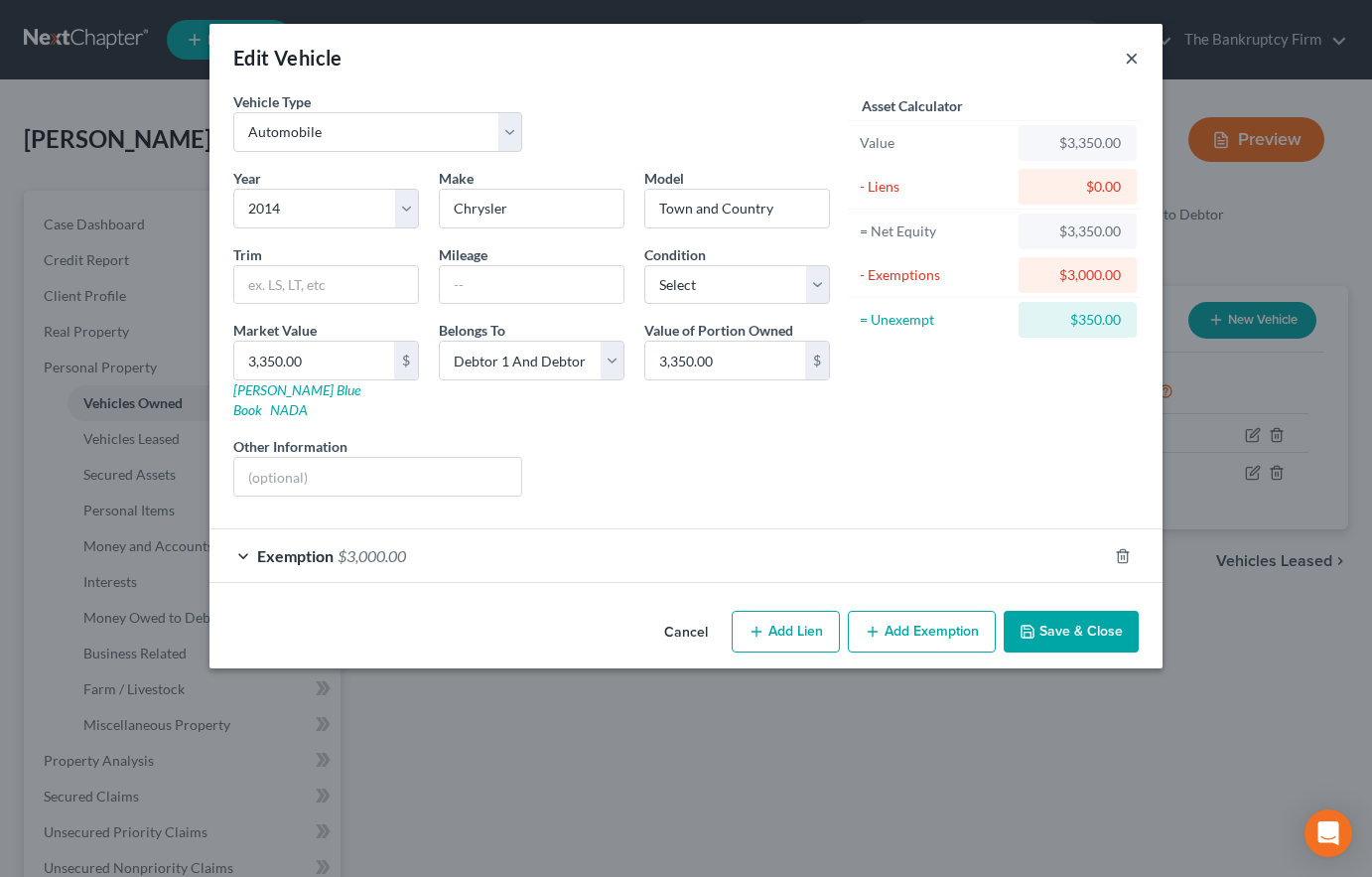 click on "×" at bounding box center [1132, 58] 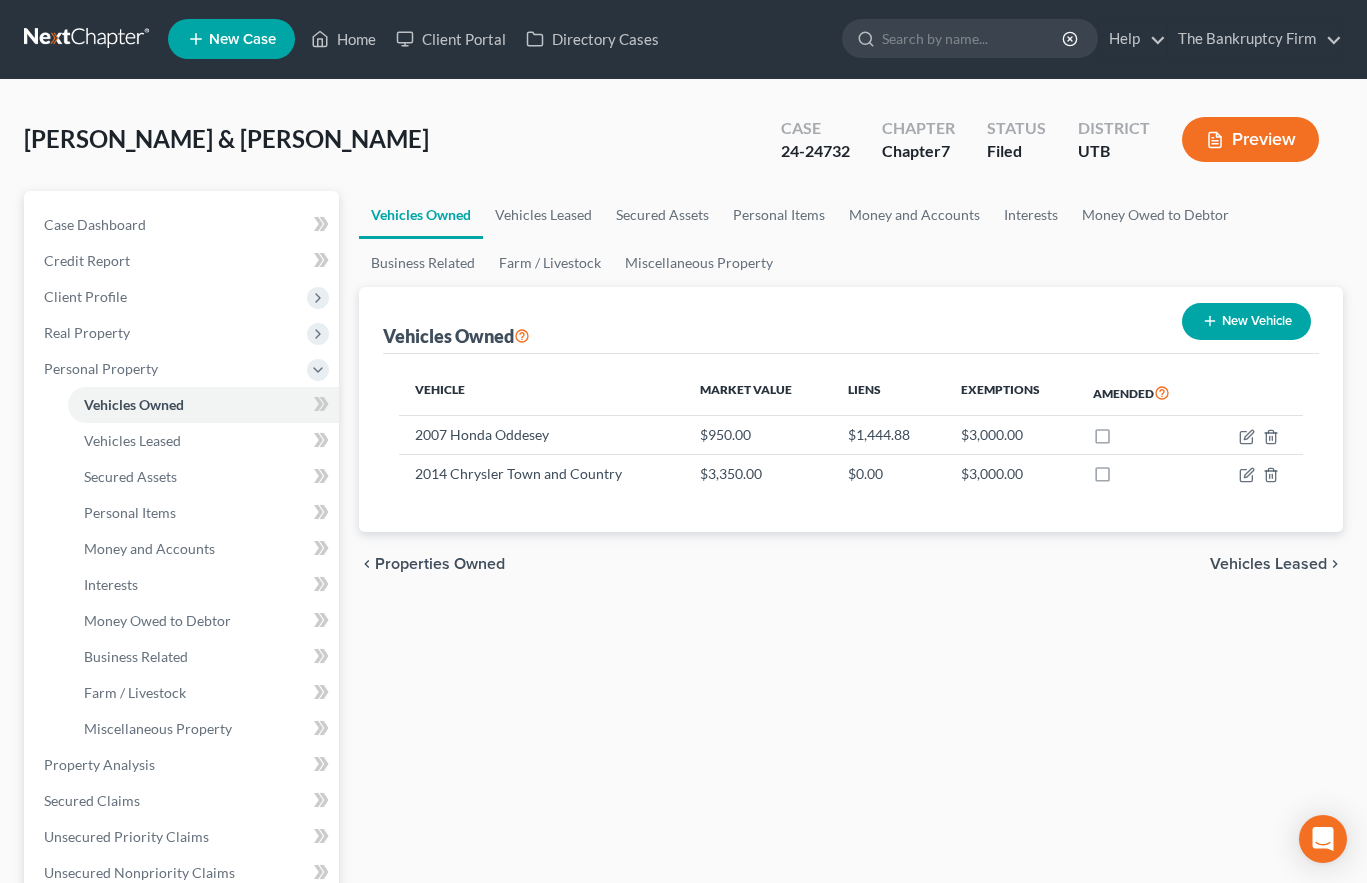 scroll, scrollTop: 0, scrollLeft: 0, axis: both 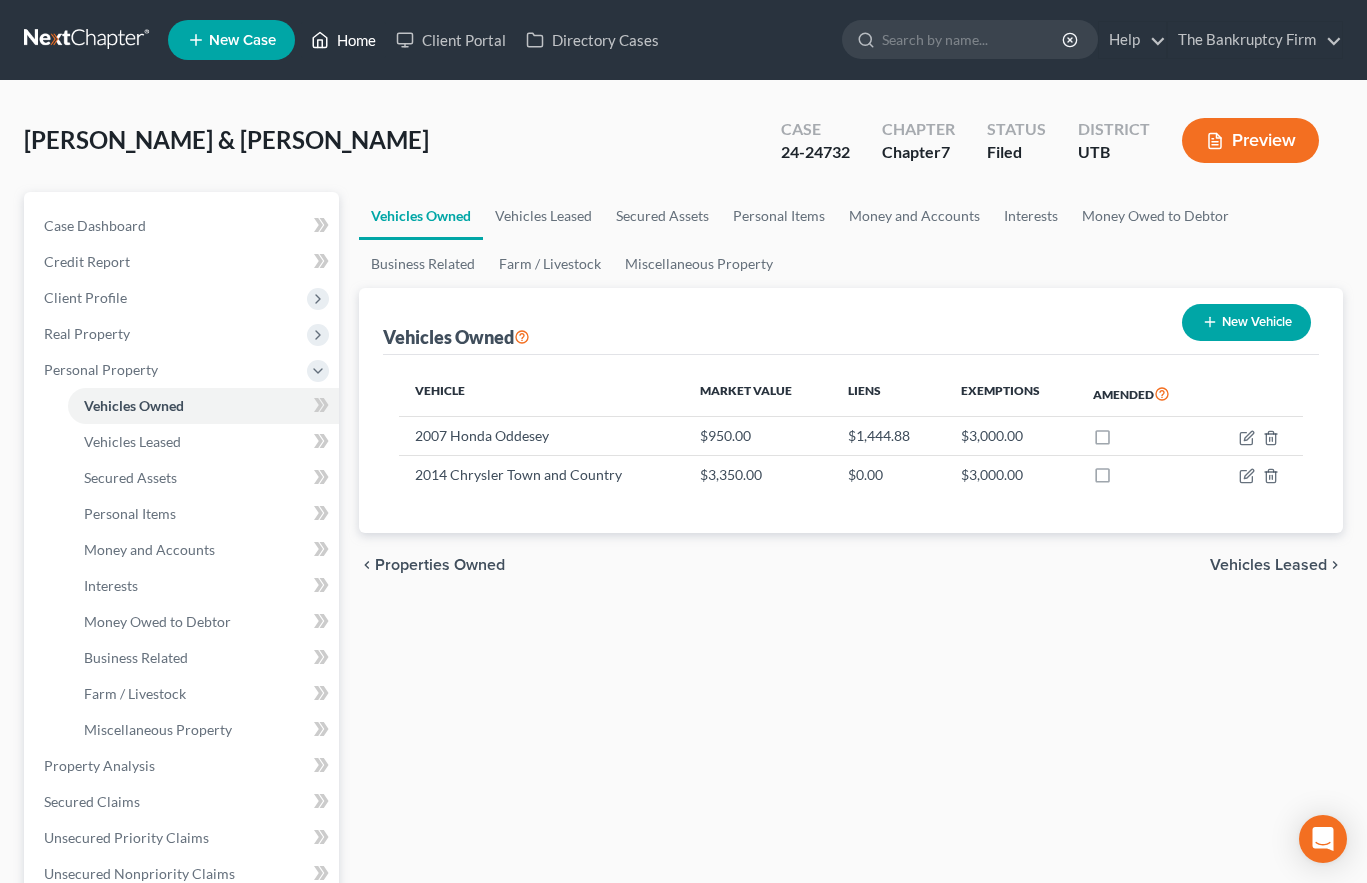 click on "Home" at bounding box center (343, 40) 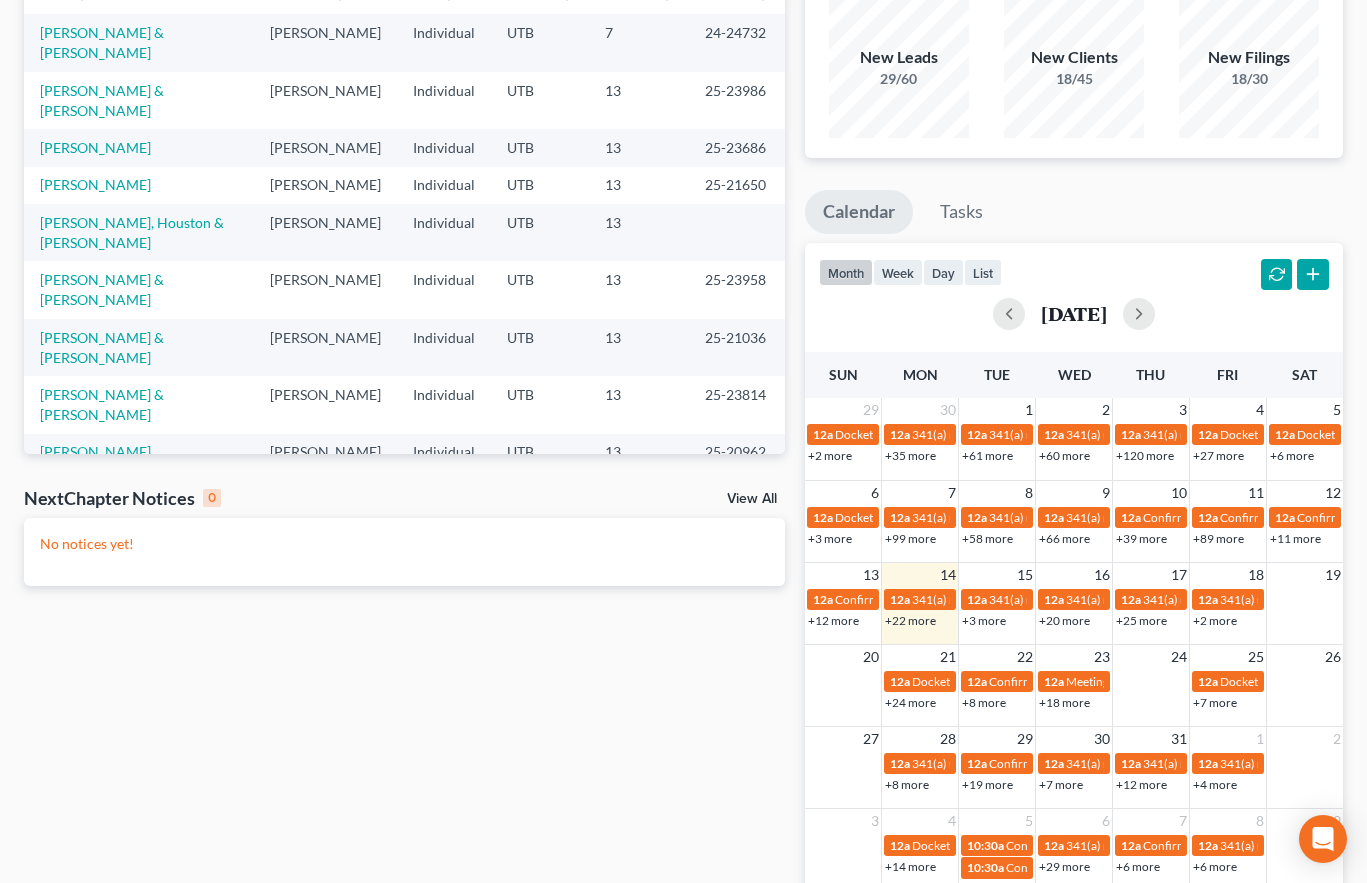 scroll, scrollTop: 272, scrollLeft: 0, axis: vertical 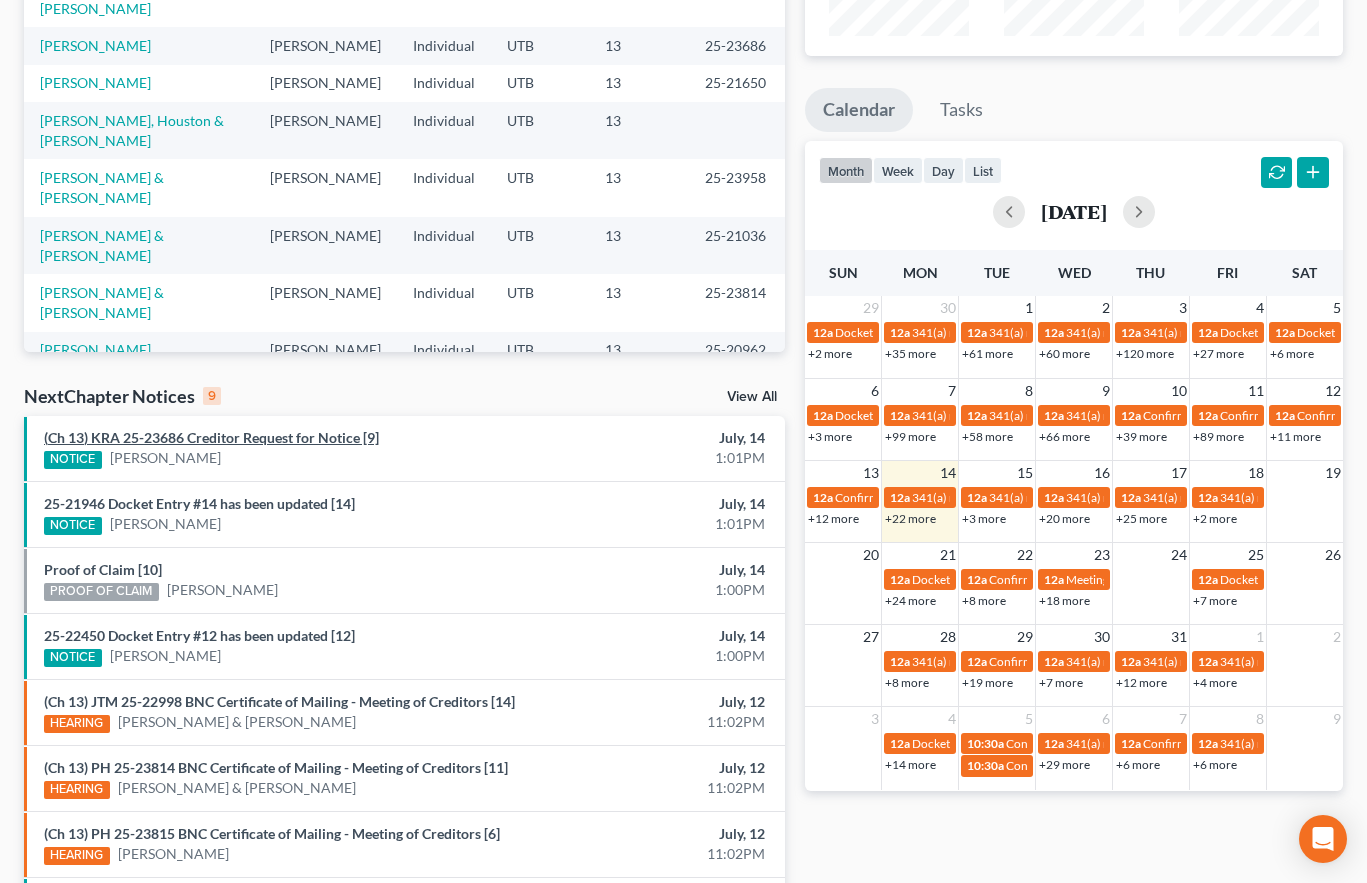 click on "(Ch 13) KRA 25-23686 Creditor Request for Notice [9]" at bounding box center (211, 437) 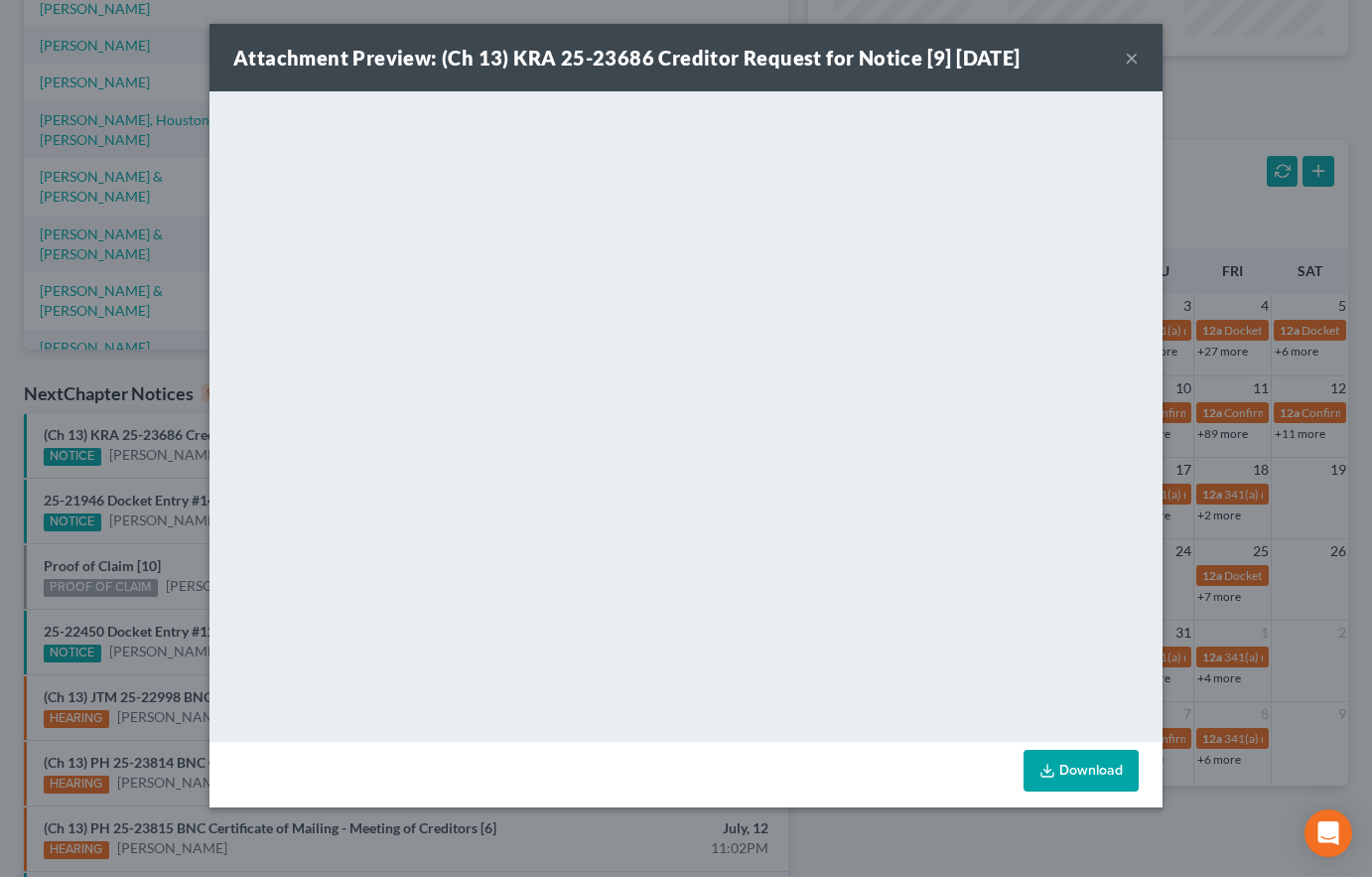 click on "Attachment Preview: (Ch 13) KRA 25-23686 Creditor Request for Notice [9] [DATE] ×
Download" at bounding box center (686, 438) 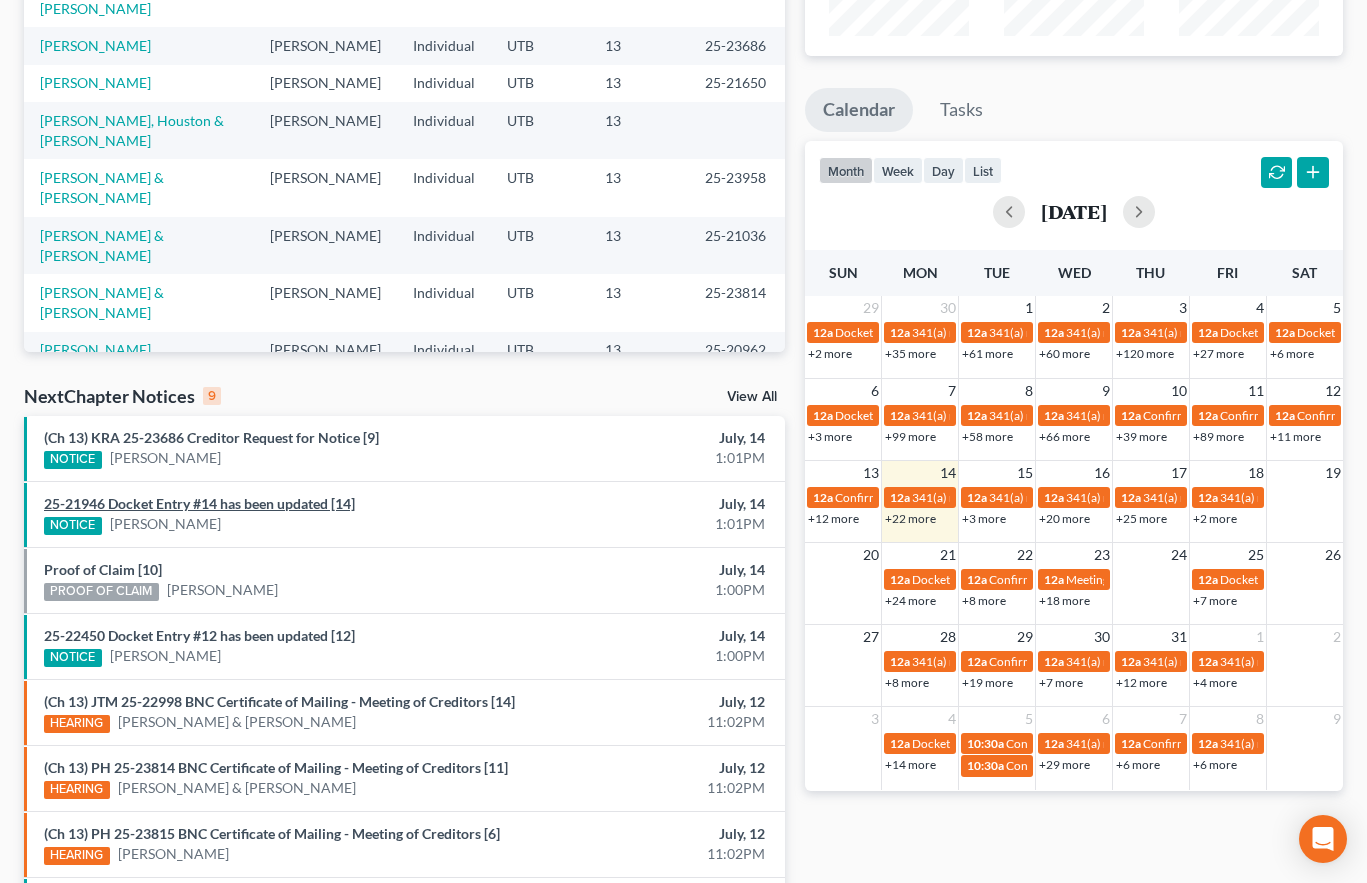 click on "25-21946  Docket Entry #14 has been updated [14]" at bounding box center (199, 503) 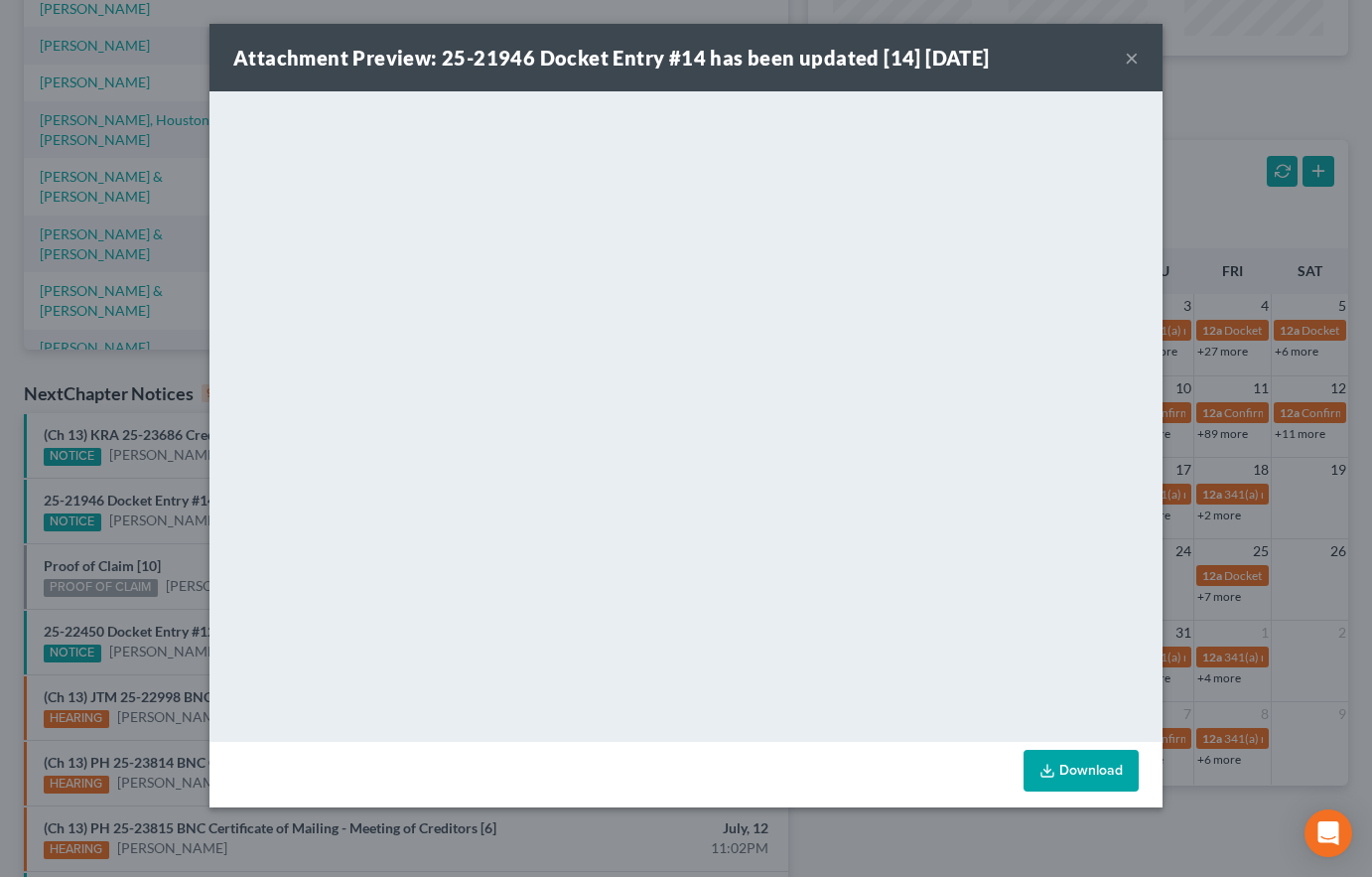 click on "Attachment Preview: 25-21946  Docket Entry #14 has been updated [14] [DATE] ×
Download" at bounding box center (686, 438) 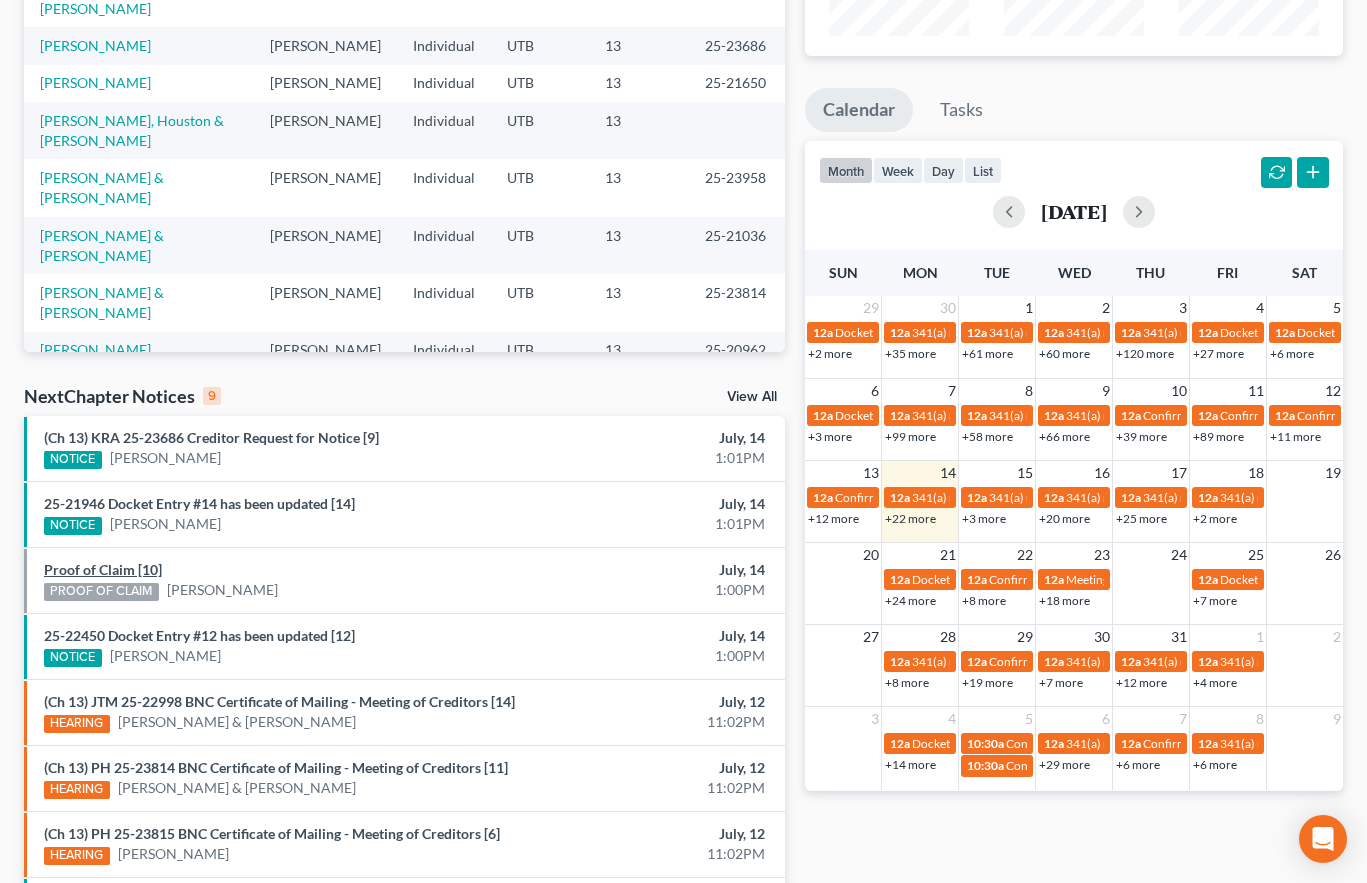 click on "Proof of Claim [10]" at bounding box center (103, 569) 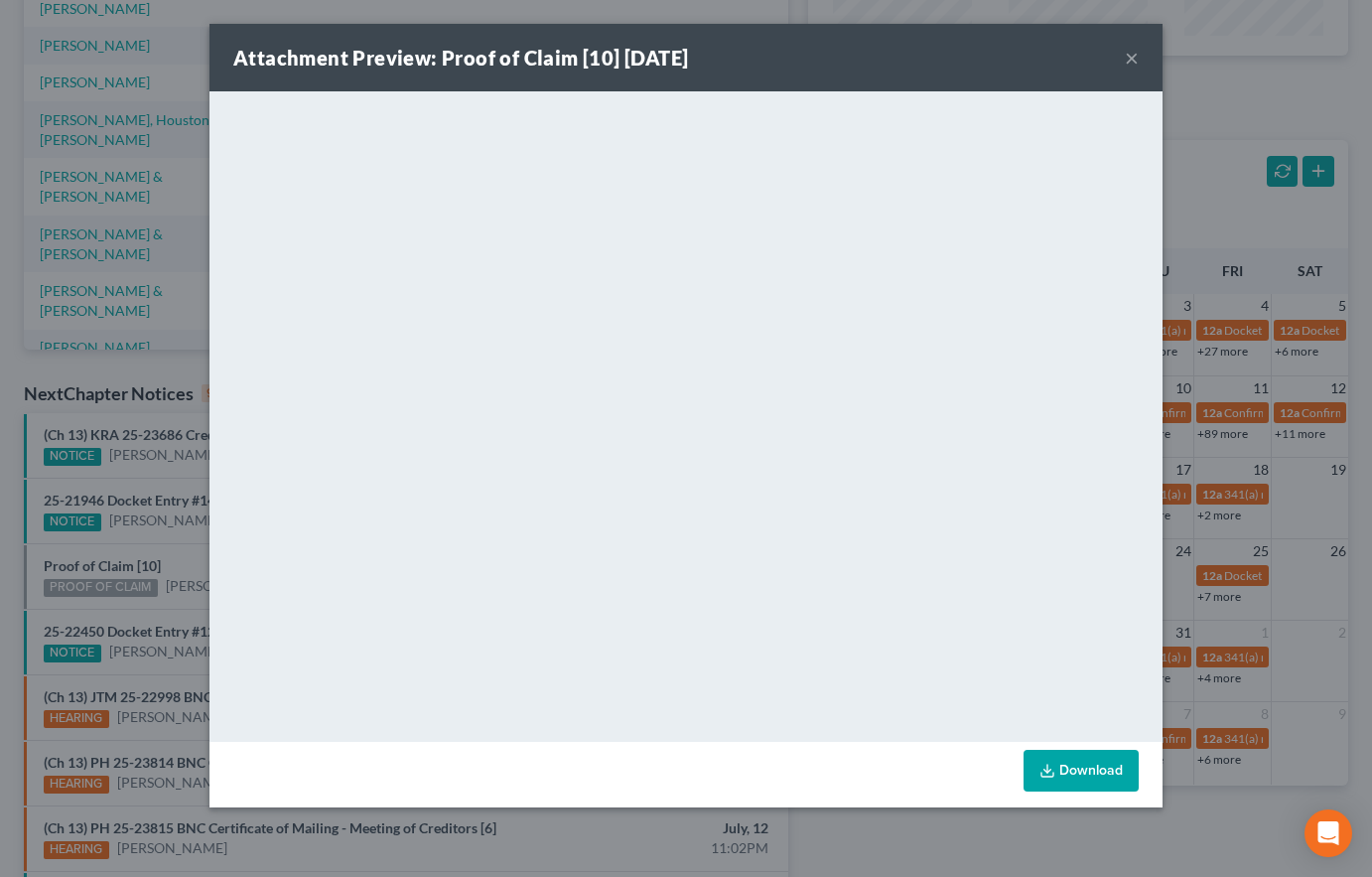 drag, startPoint x: 109, startPoint y: 521, endPoint x: 149, endPoint y: 555, distance: 52.49762 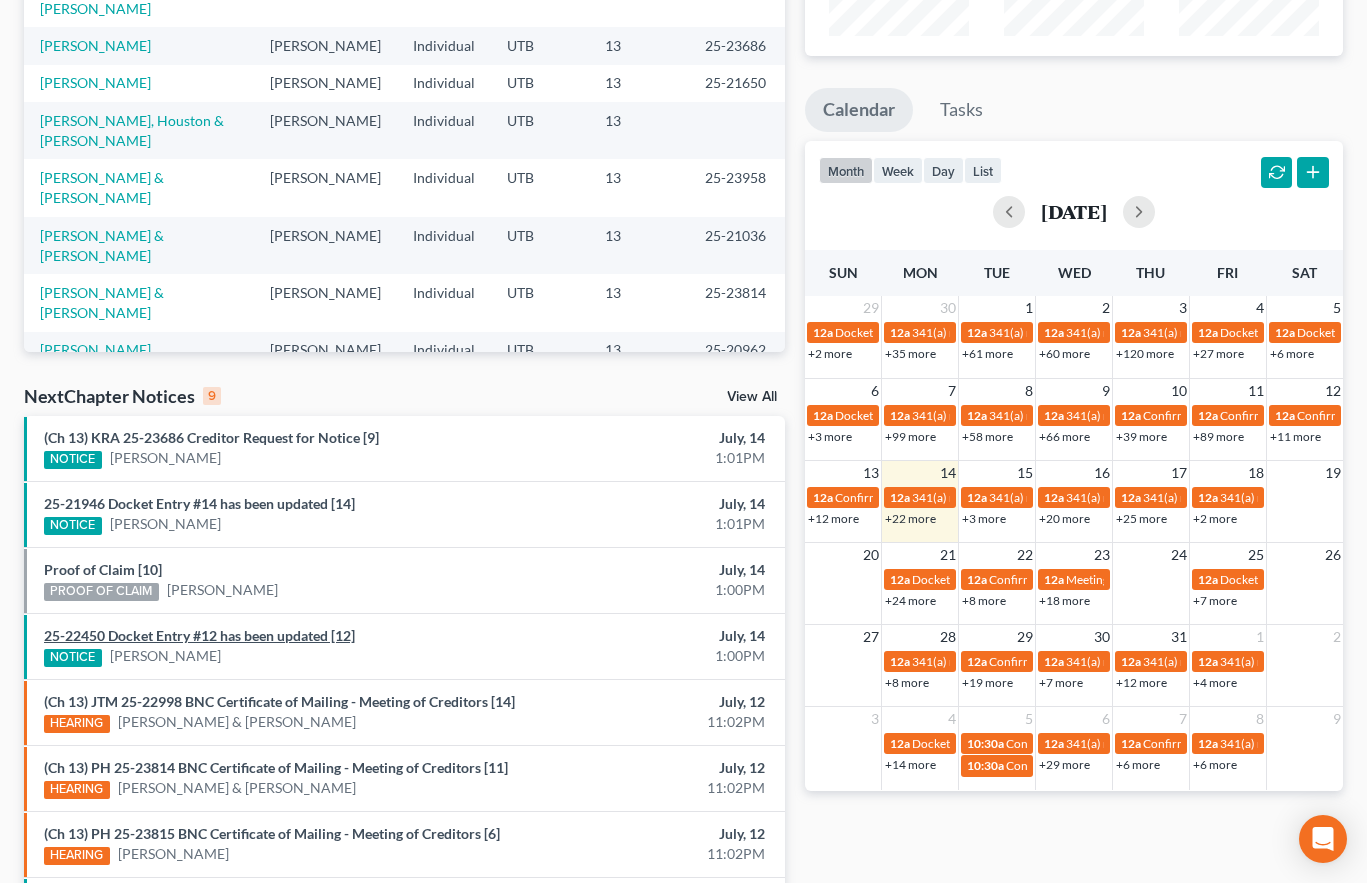 click on "25-22450  Docket Entry #12 has been updated [12]" at bounding box center [199, 635] 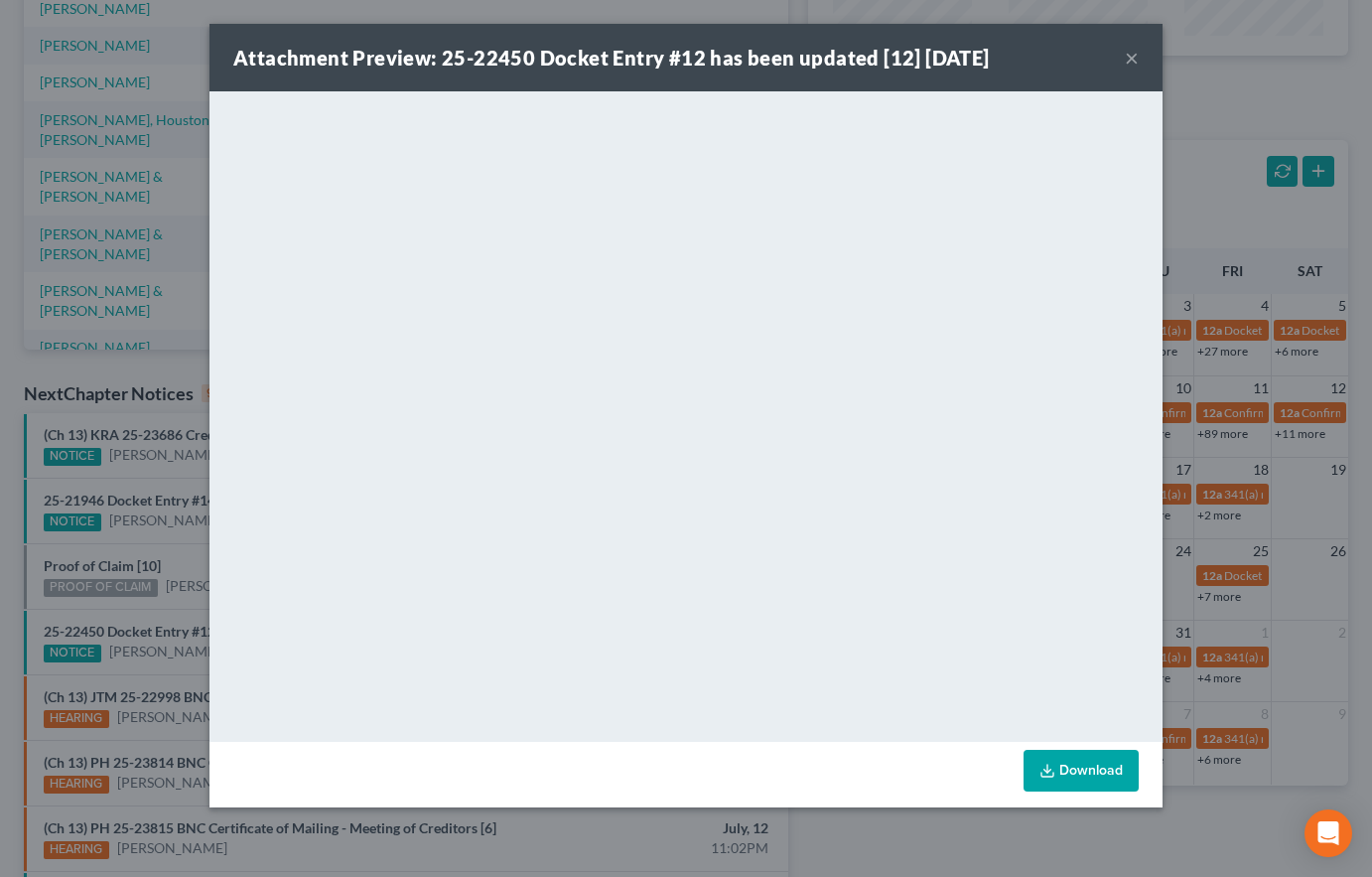 click on "Attachment Preview: 25-22450  Docket Entry #12 has been updated [12] [DATE] ×
Download" at bounding box center (686, 438) 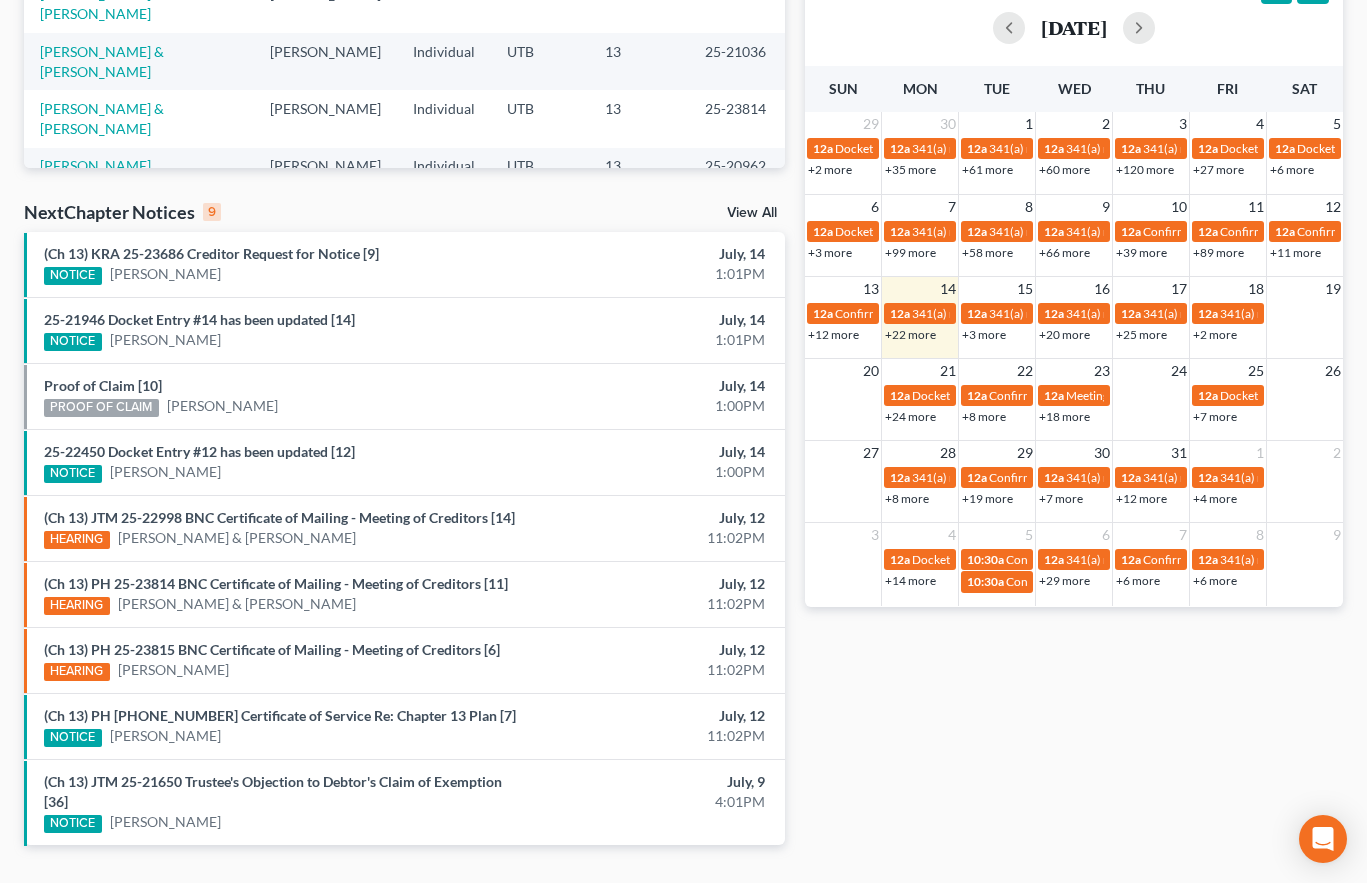scroll, scrollTop: 472, scrollLeft: 0, axis: vertical 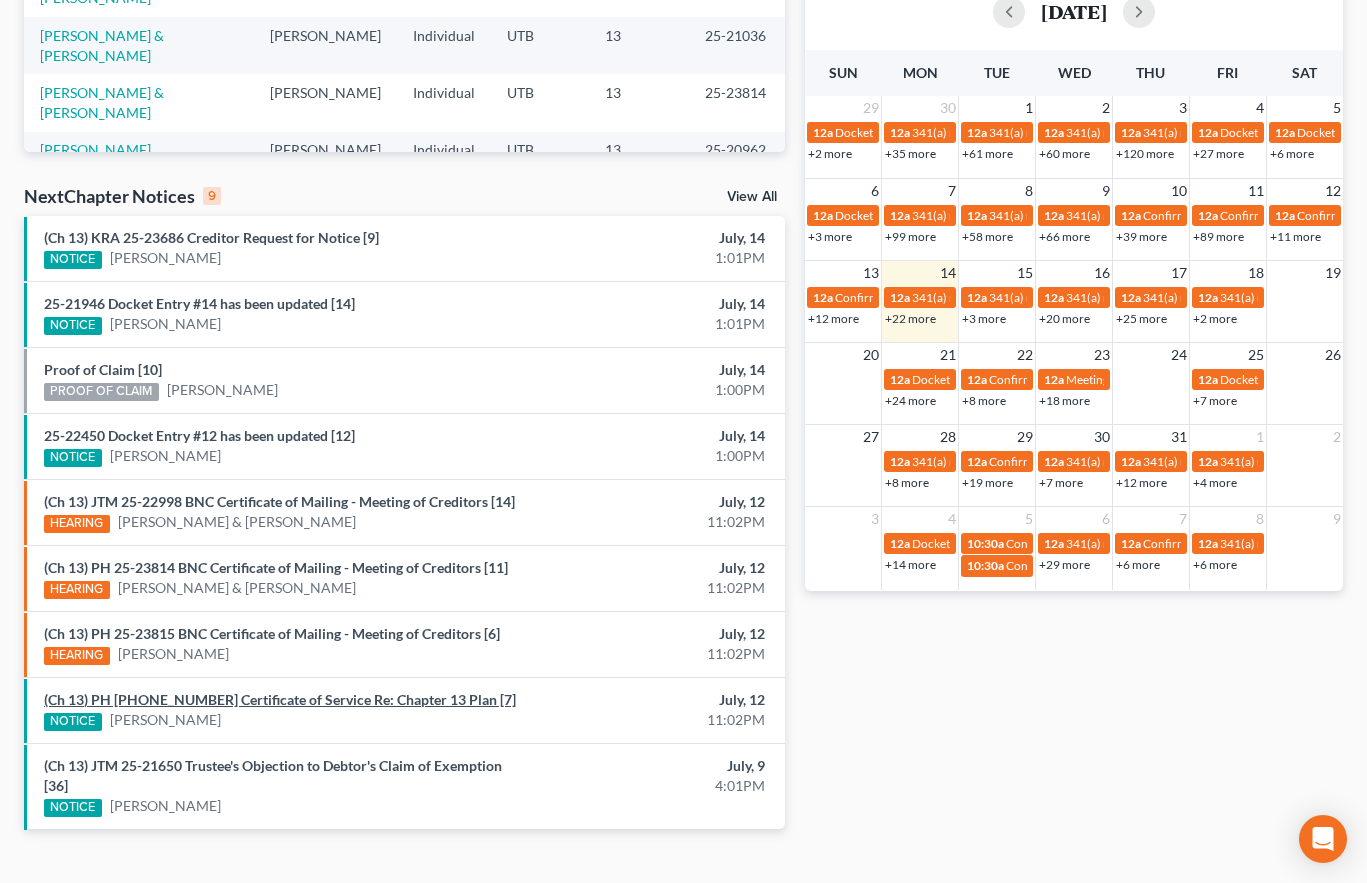 click on "(Ch 13) PH [PHONE_NUMBER] Certificate of Service Re: Chapter 13 Plan [7]" at bounding box center [280, 699] 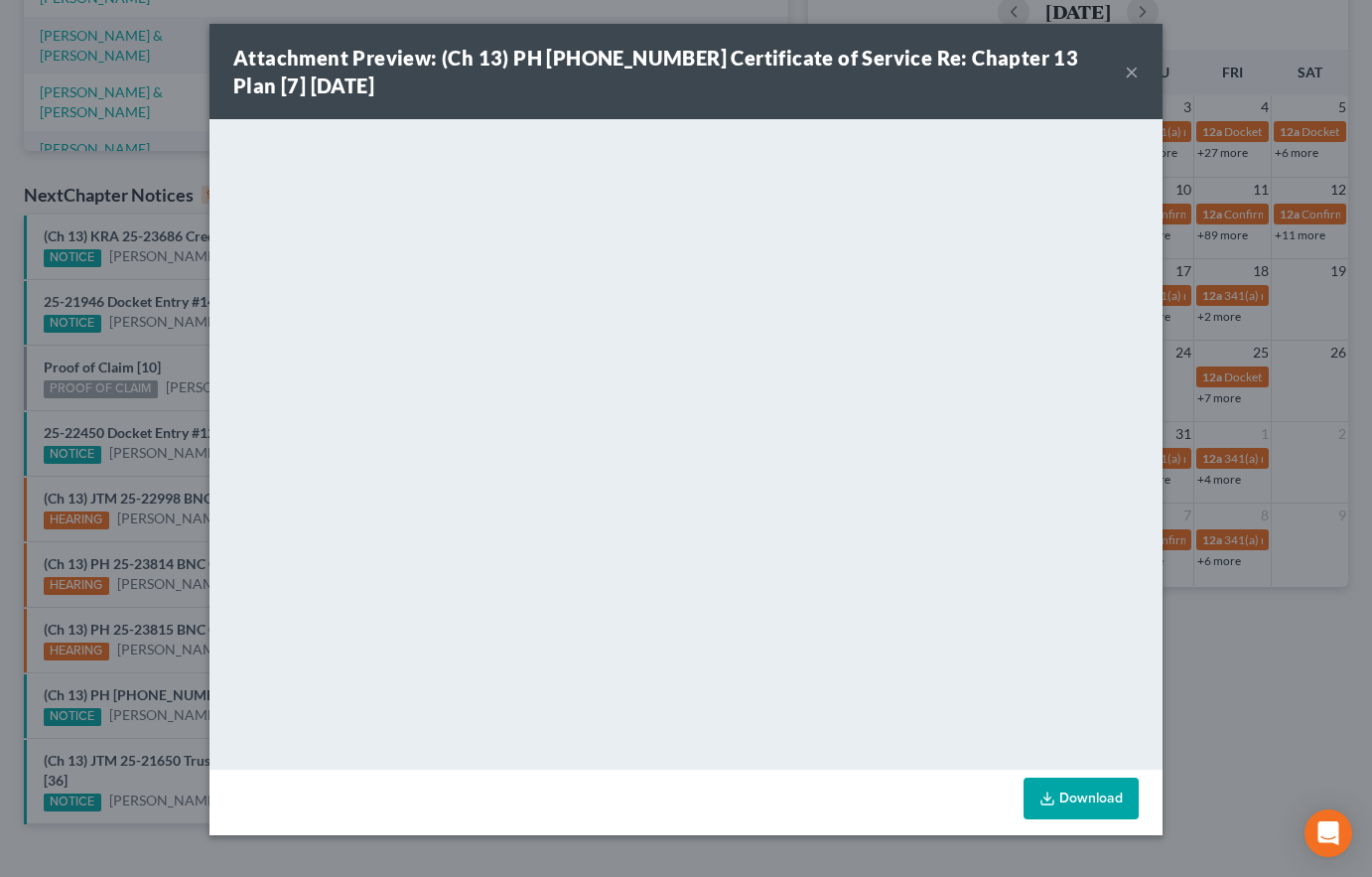click on "×" at bounding box center (1132, 72) 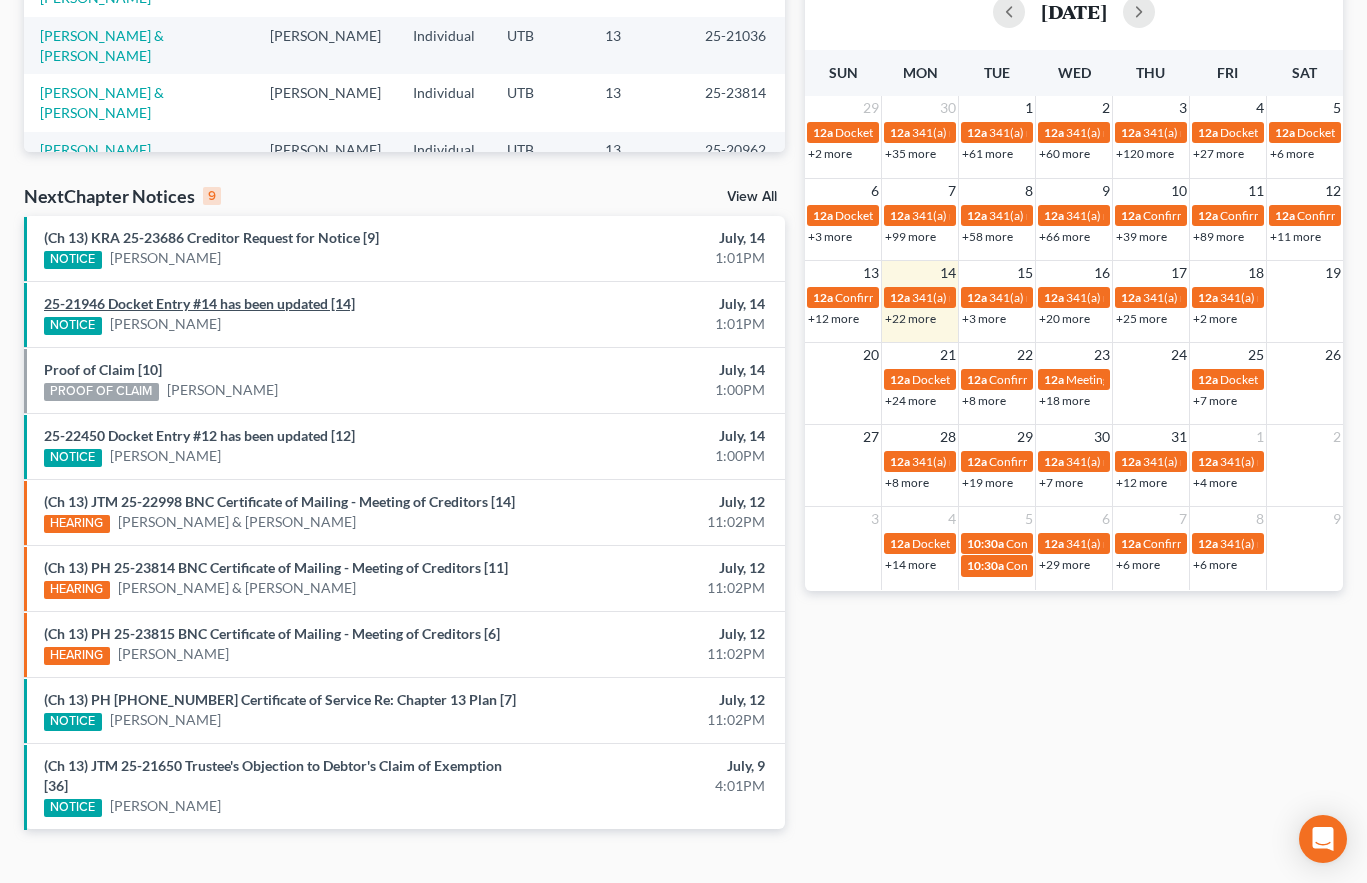 click on "25-21946  Docket Entry #14 has been updated [14]" at bounding box center (199, 303) 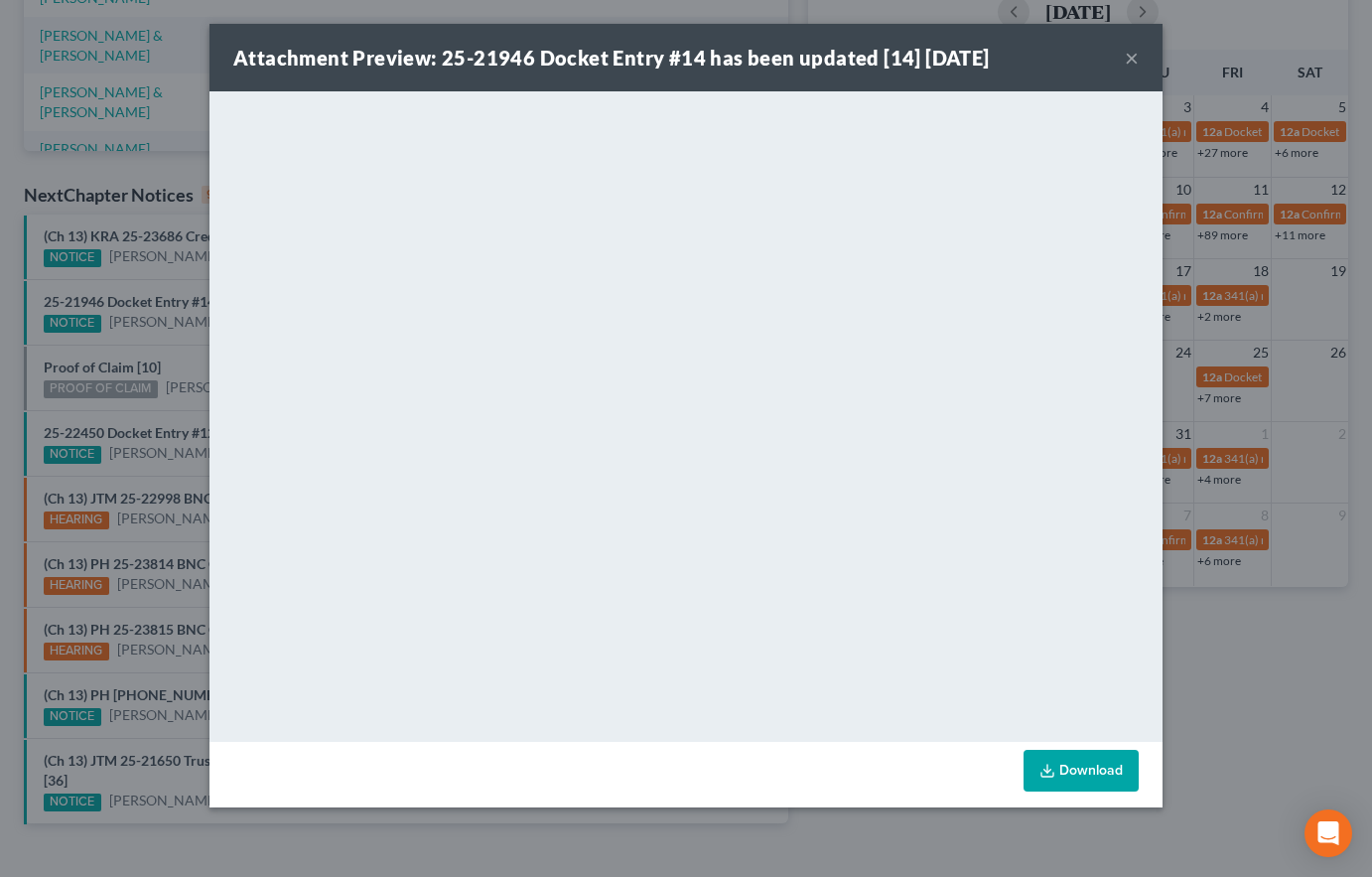 drag, startPoint x: 190, startPoint y: 327, endPoint x: 185, endPoint y: 341, distance: 14.866069 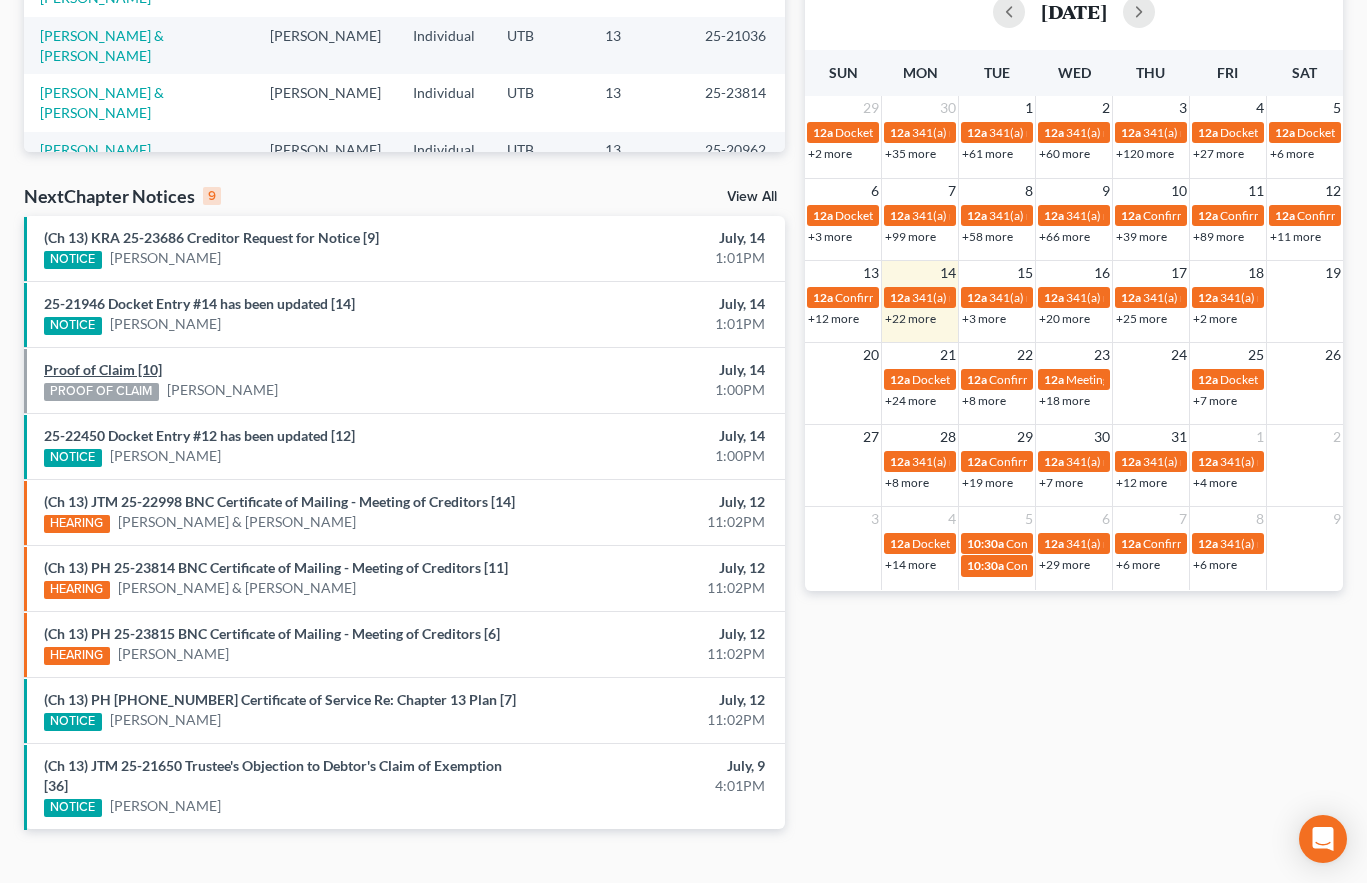 click on "Proof of Claim [10]" at bounding box center (103, 369) 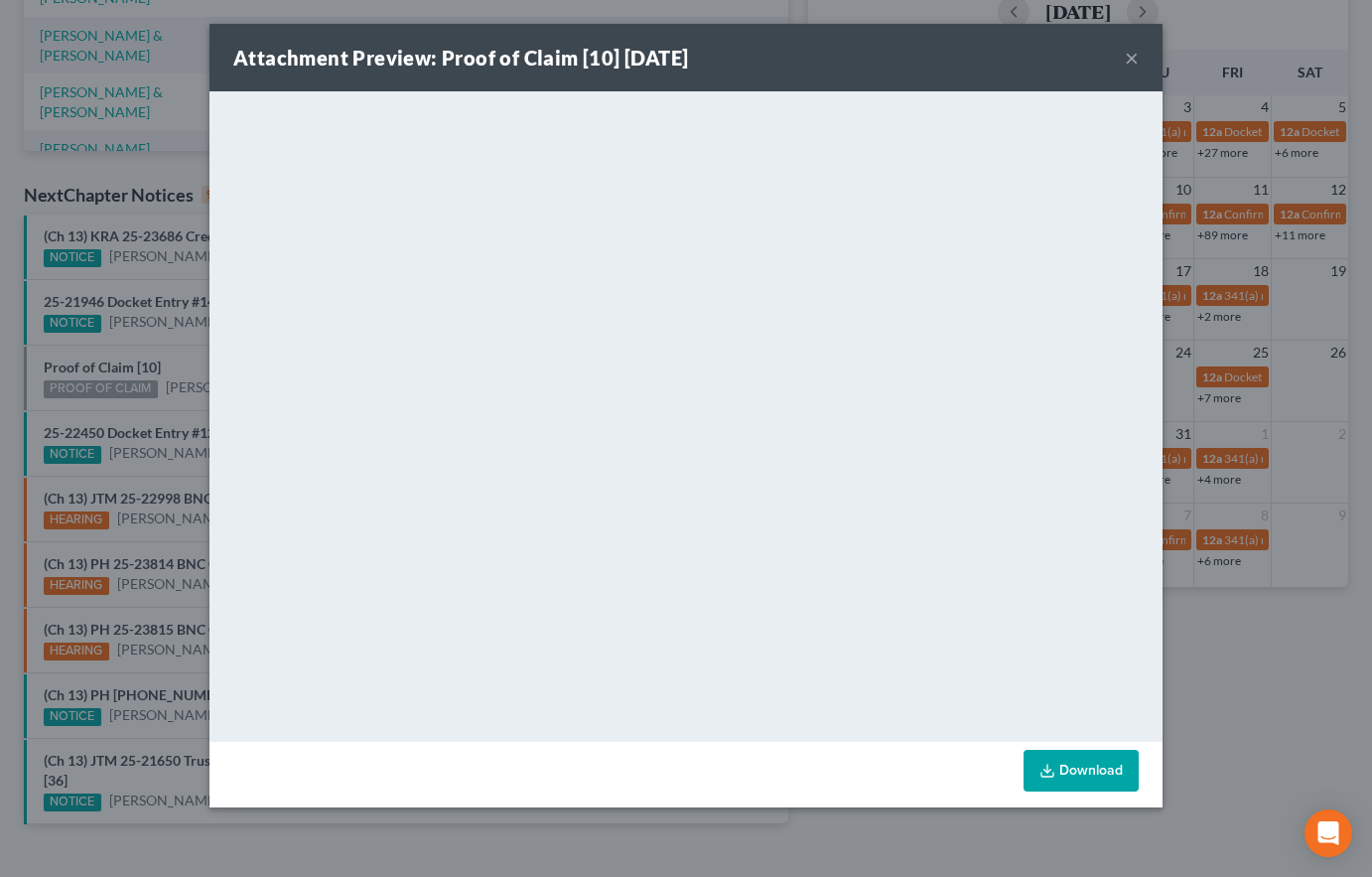click on "Attachment Preview: Proof of Claim [10] [DATE] ×
<object ng-attr-data='[URL][DOMAIN_NAME]' type='application/pdf' width='100%' height='650px'></object>
<p><a href='[URL][DOMAIN_NAME]' target='_blank'>Click here</a> to open in a new window.</p>
Download" at bounding box center [686, 438] 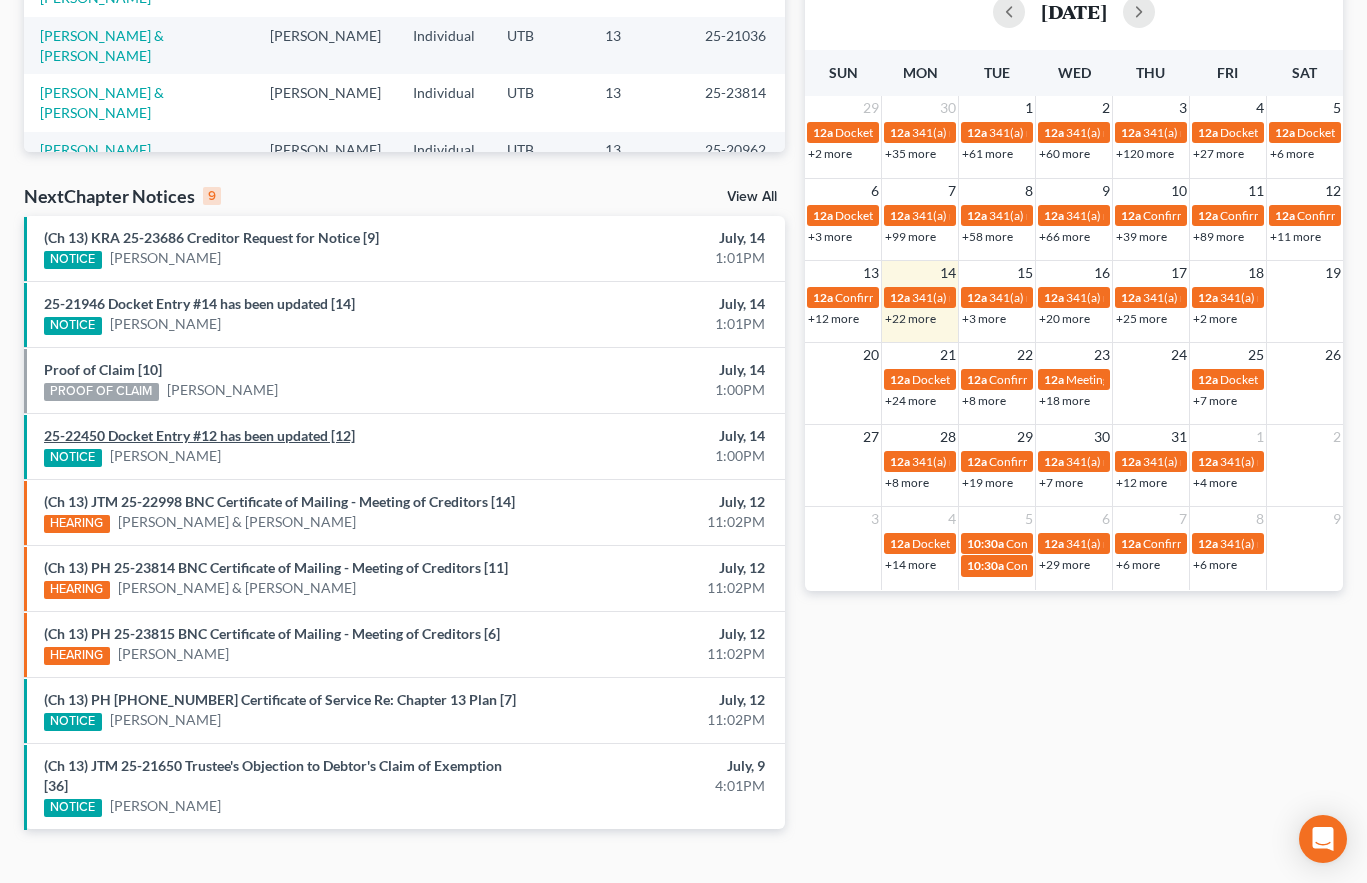 click on "25-22450  Docket Entry #12 has been updated [12]" at bounding box center [199, 435] 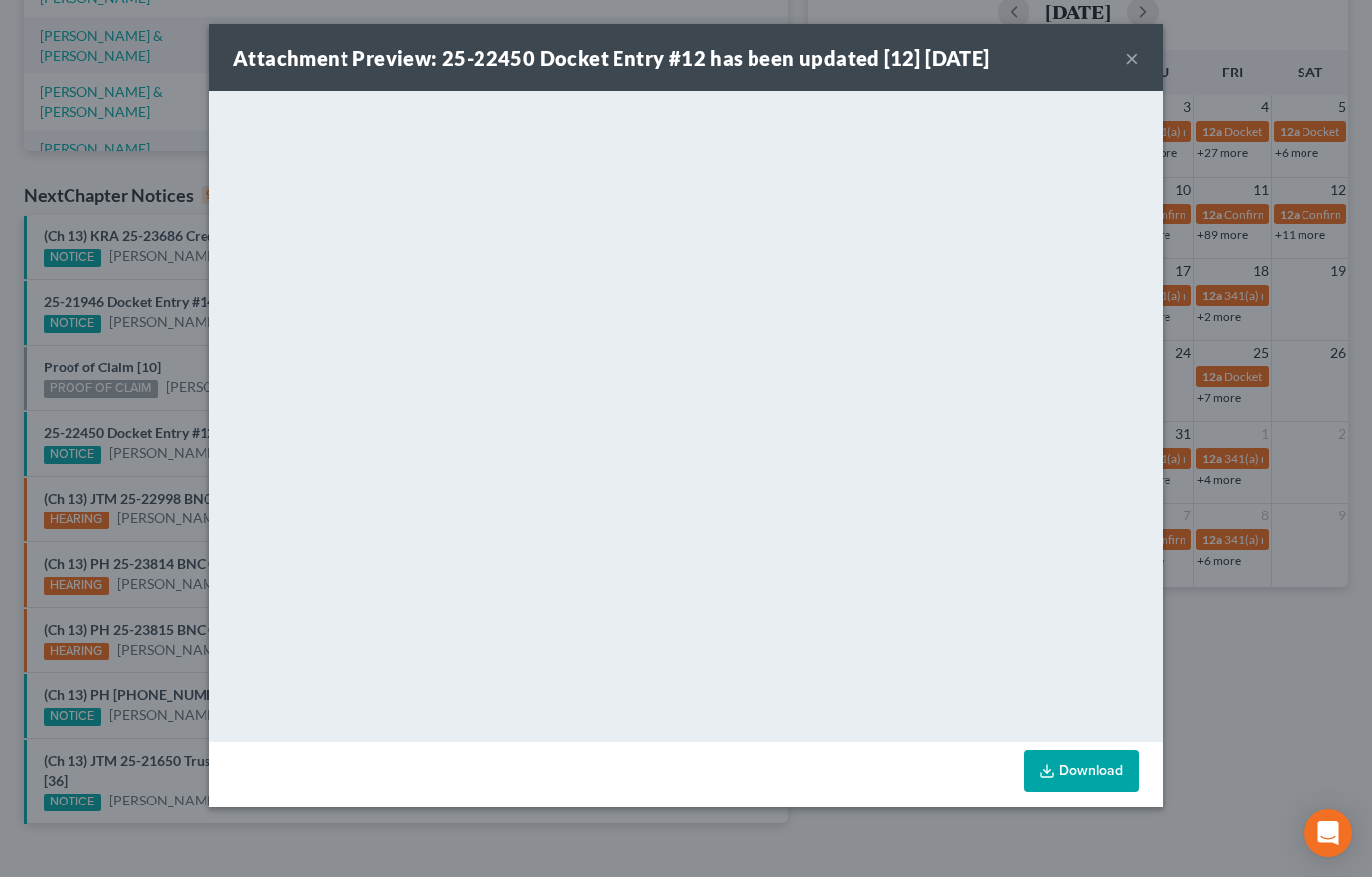 click on "×" at bounding box center (1132, 58) 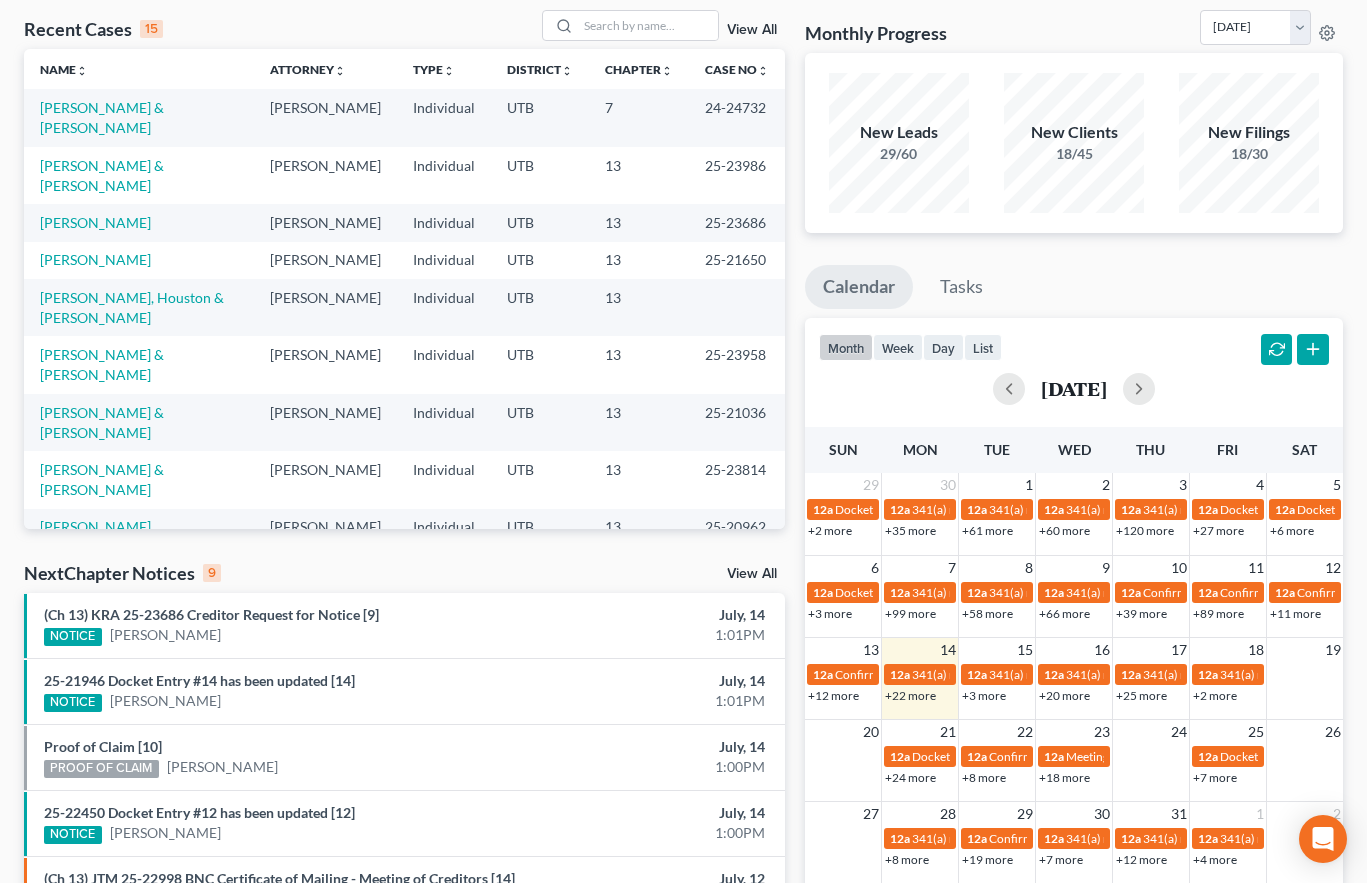 scroll, scrollTop: 0, scrollLeft: 0, axis: both 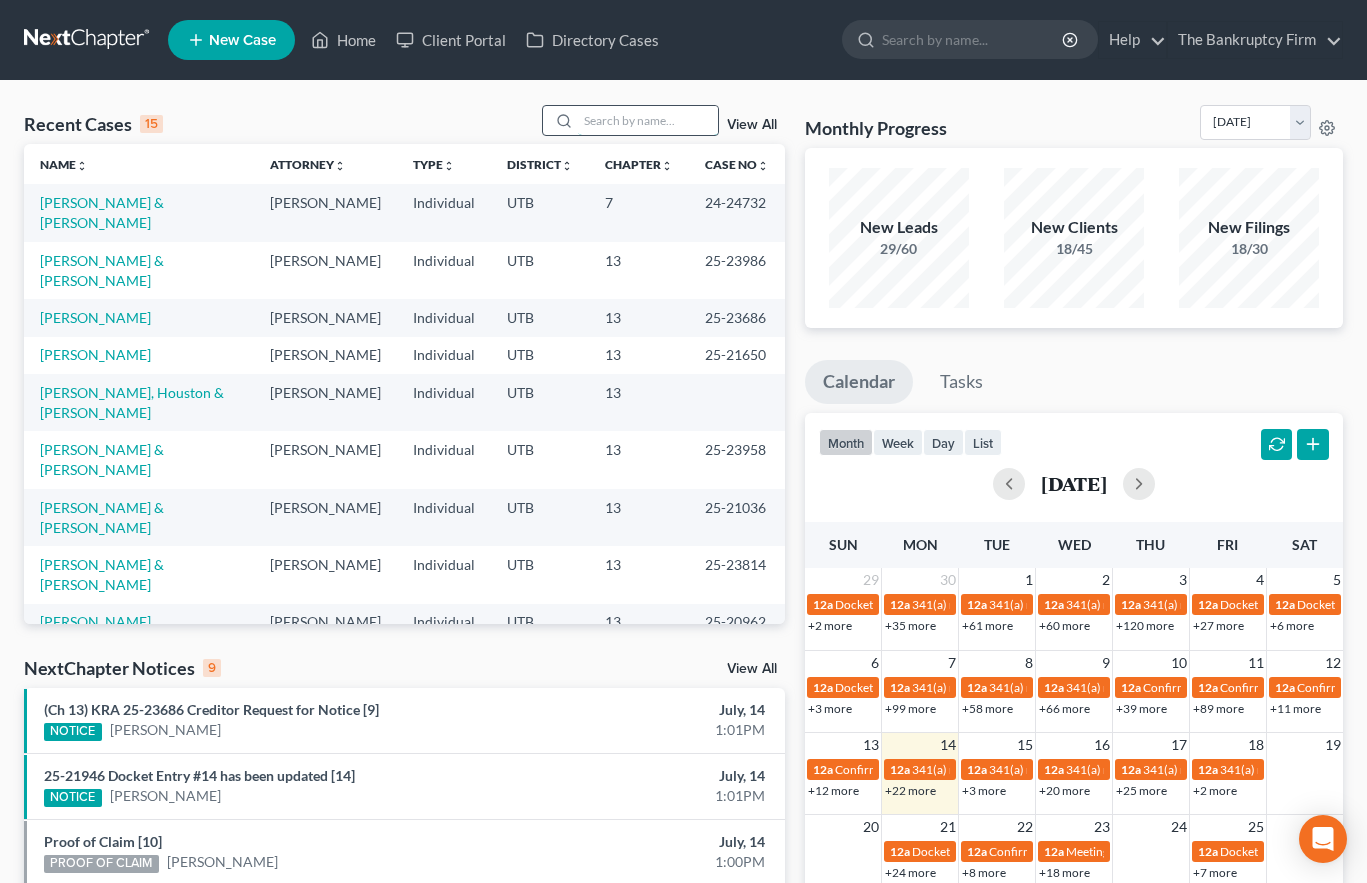 click at bounding box center [648, 120] 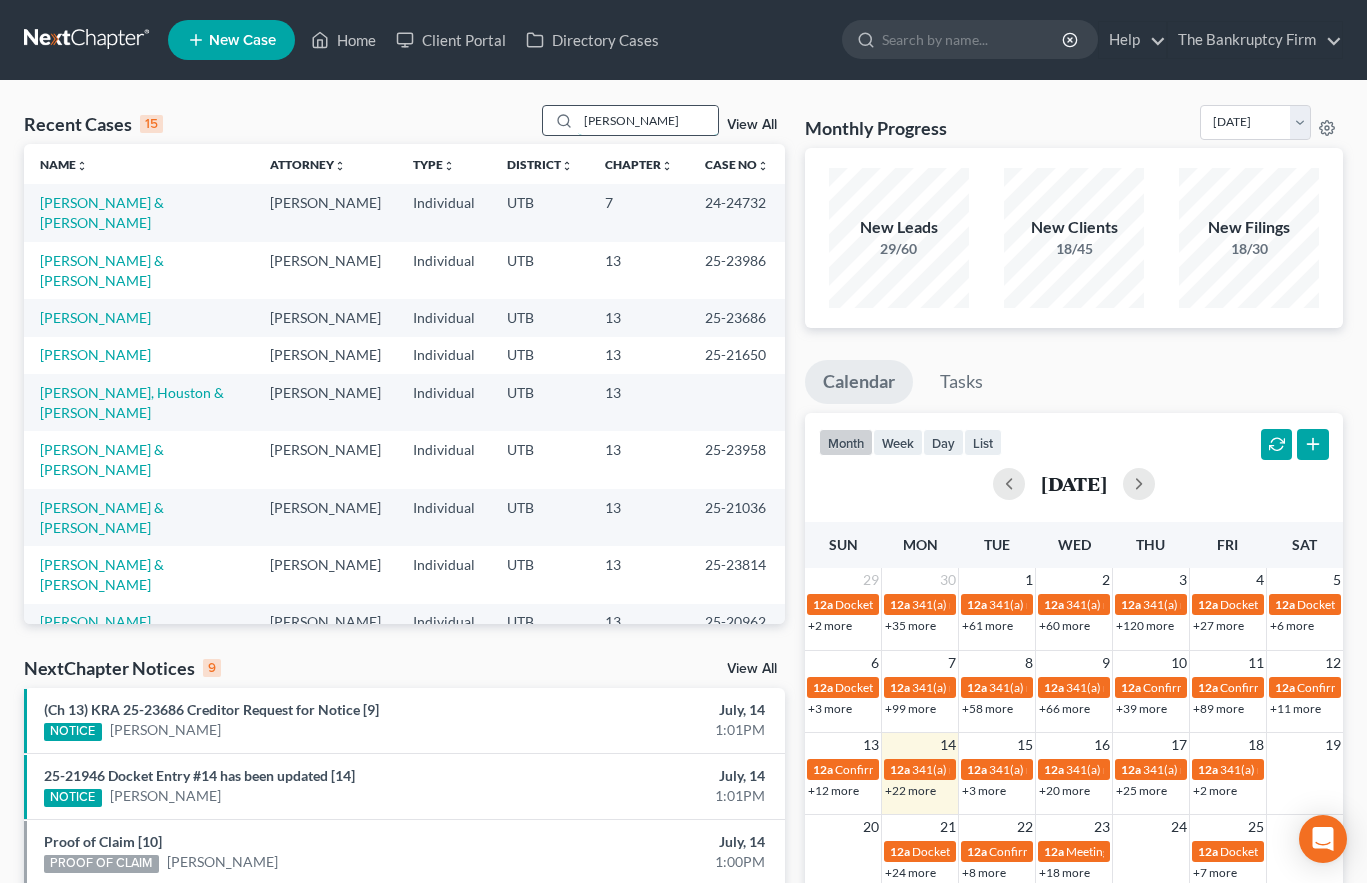 type on "[PERSON_NAME]" 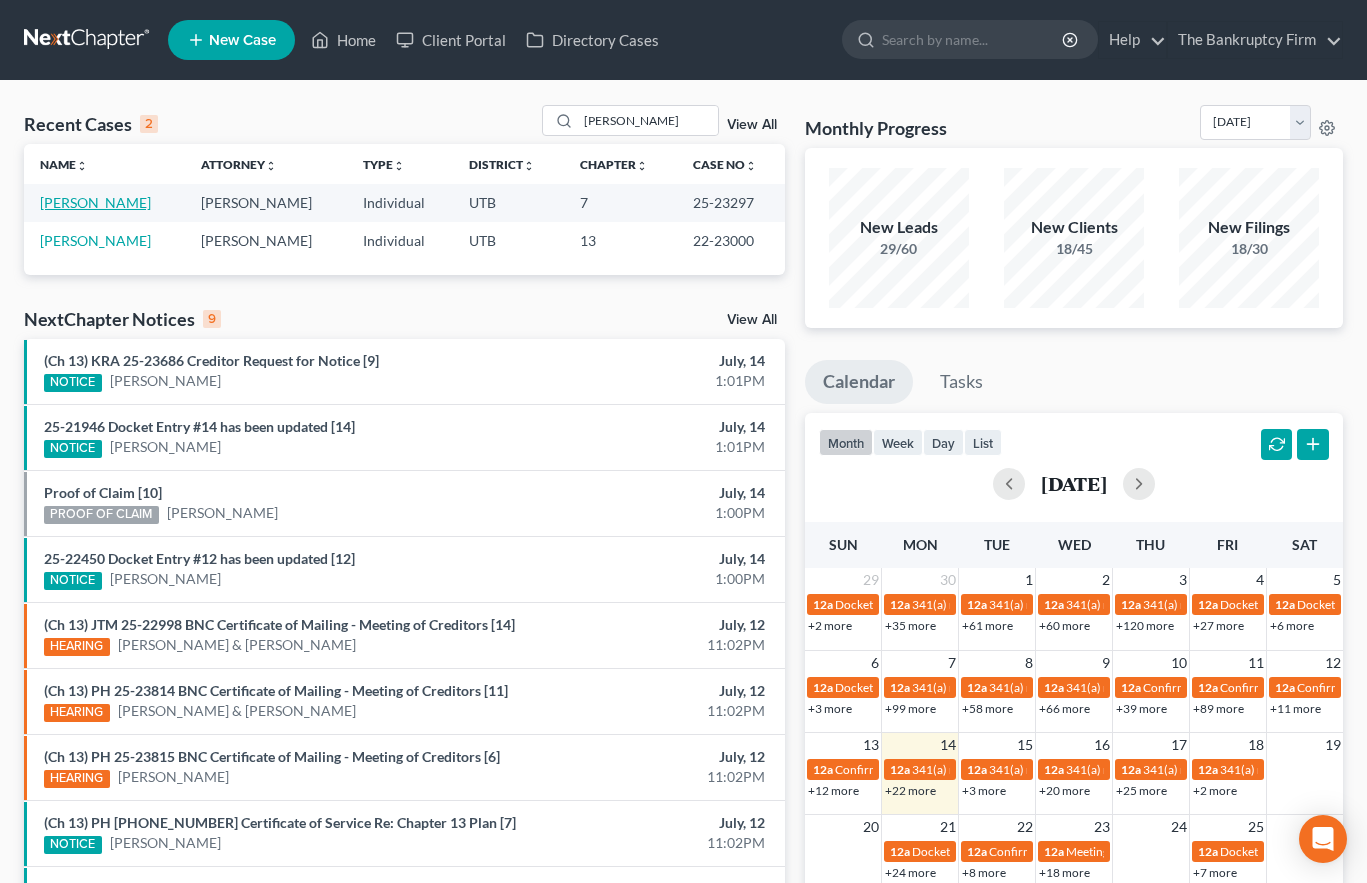 click on "[PERSON_NAME]" at bounding box center [95, 202] 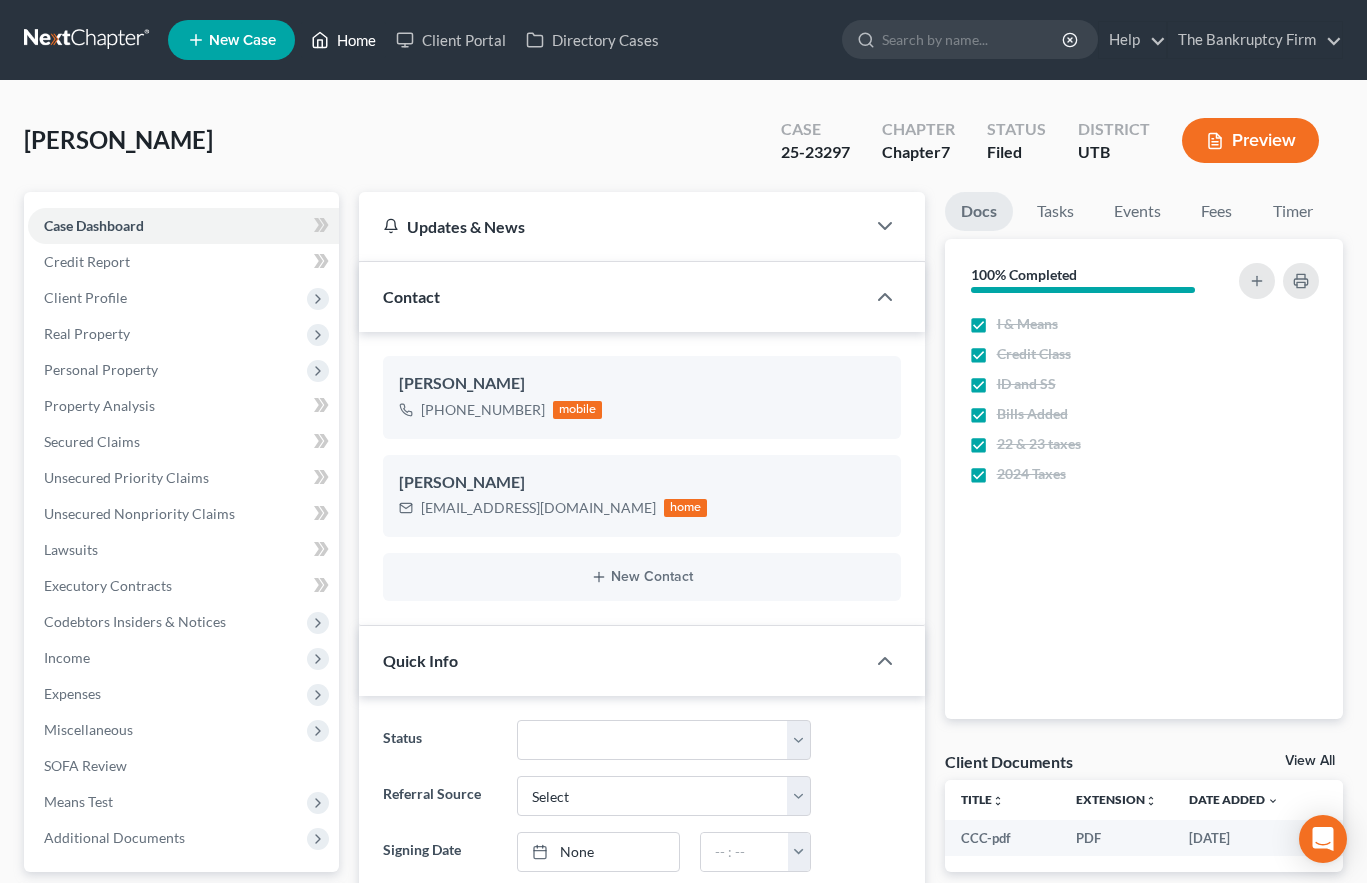 click on "Home" at bounding box center (343, 40) 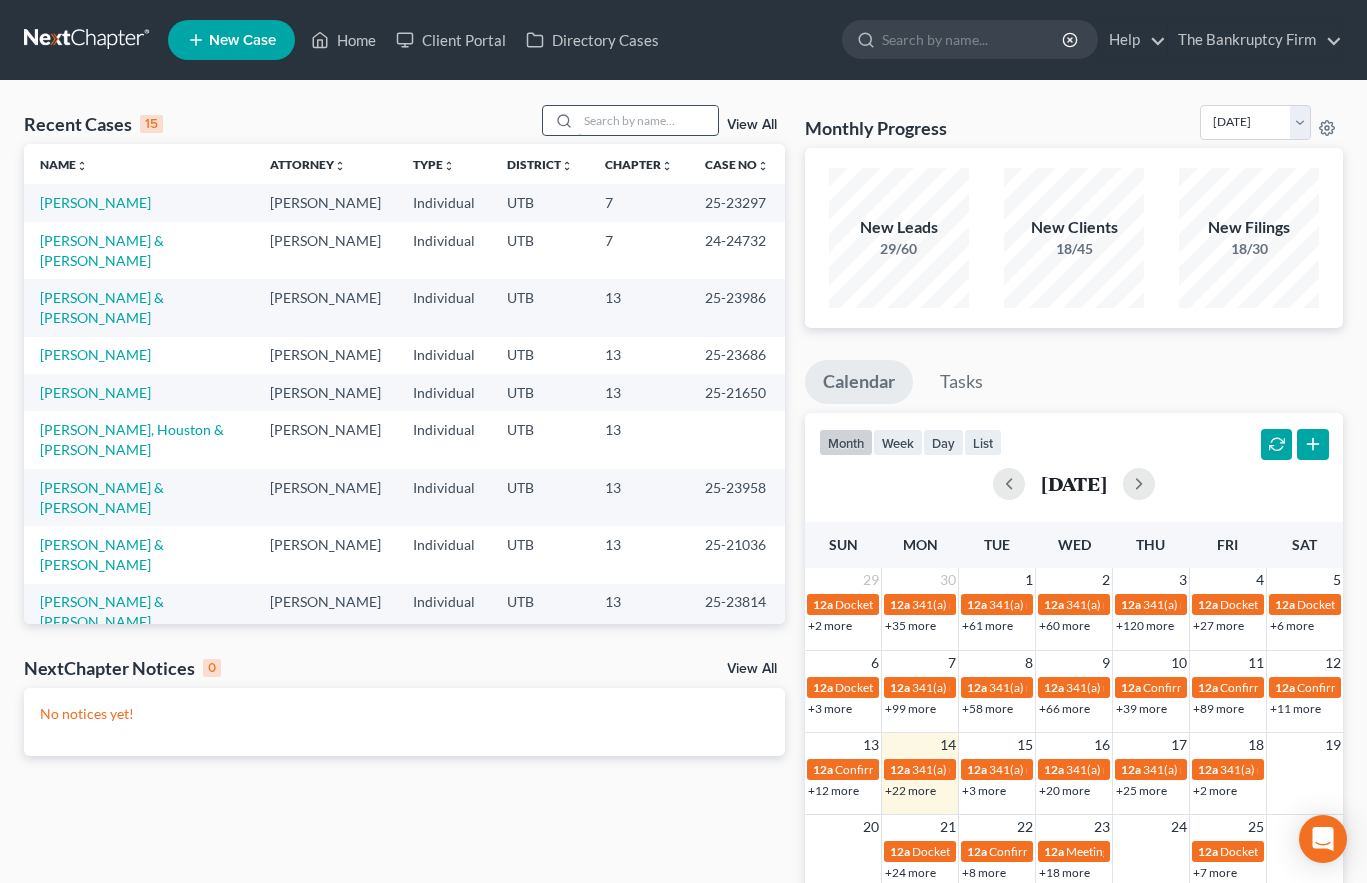 click at bounding box center (648, 120) 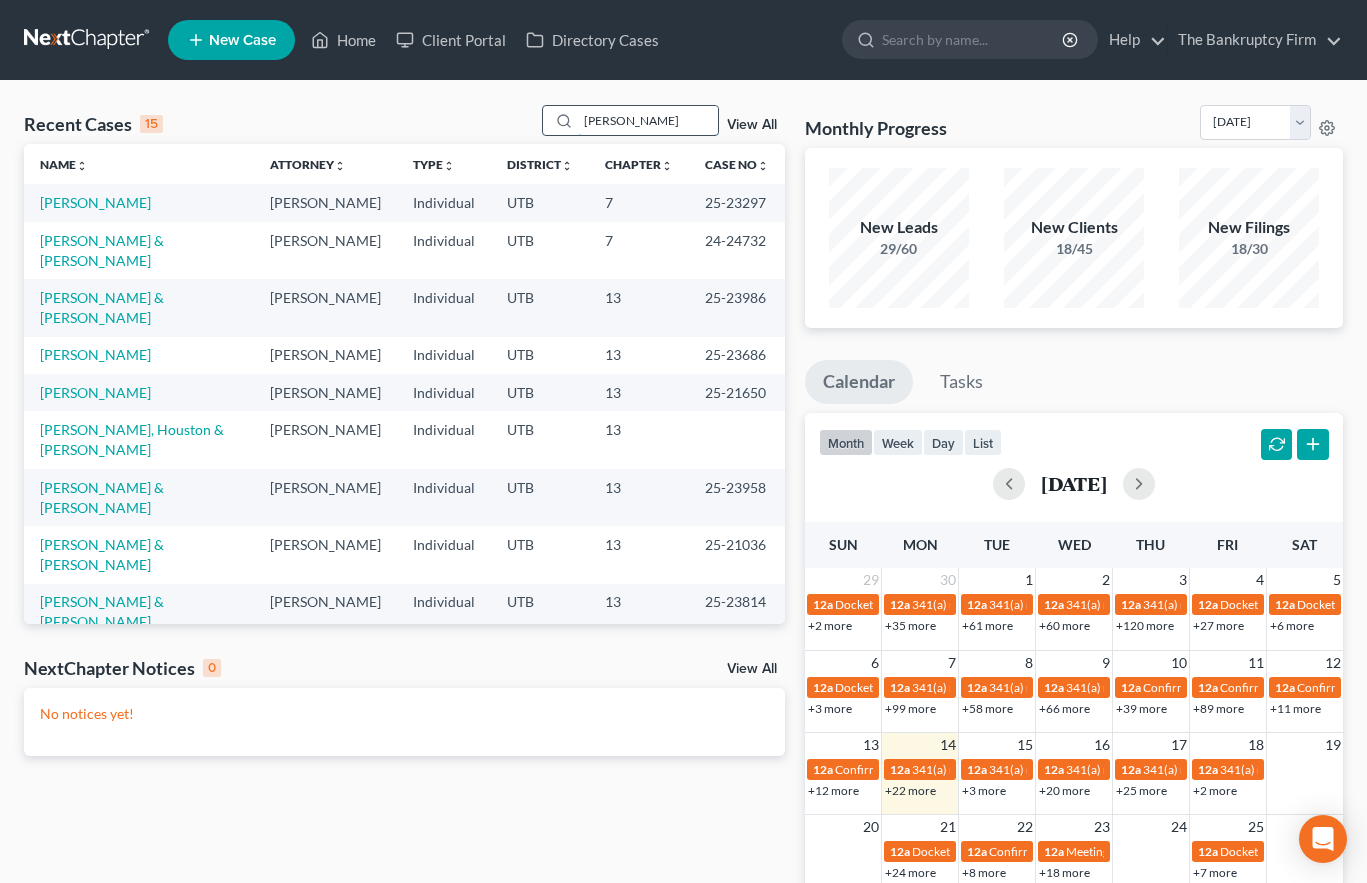 type on "[PERSON_NAME]" 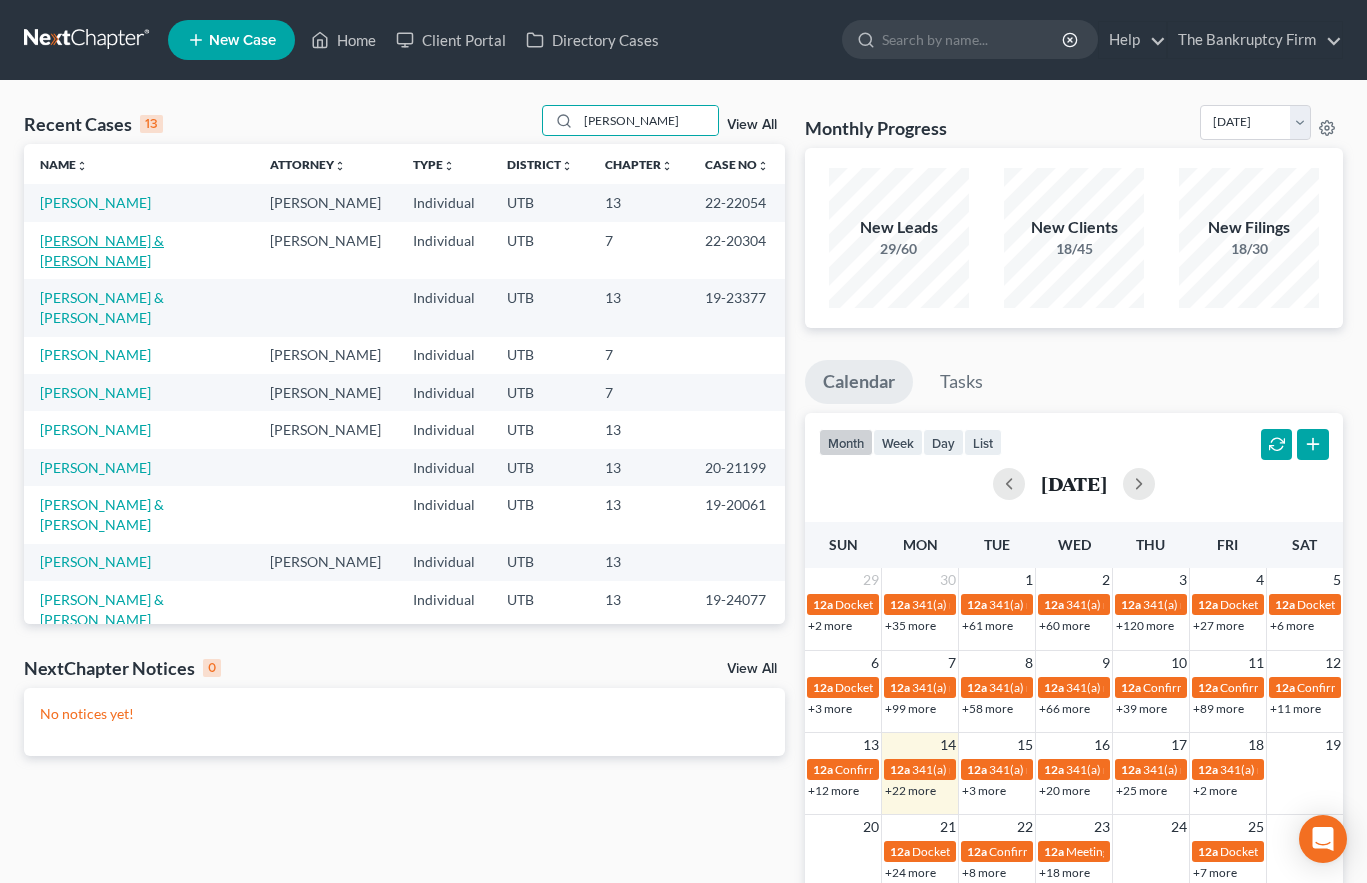 click on "[PERSON_NAME] & [PERSON_NAME]" at bounding box center [102, 250] 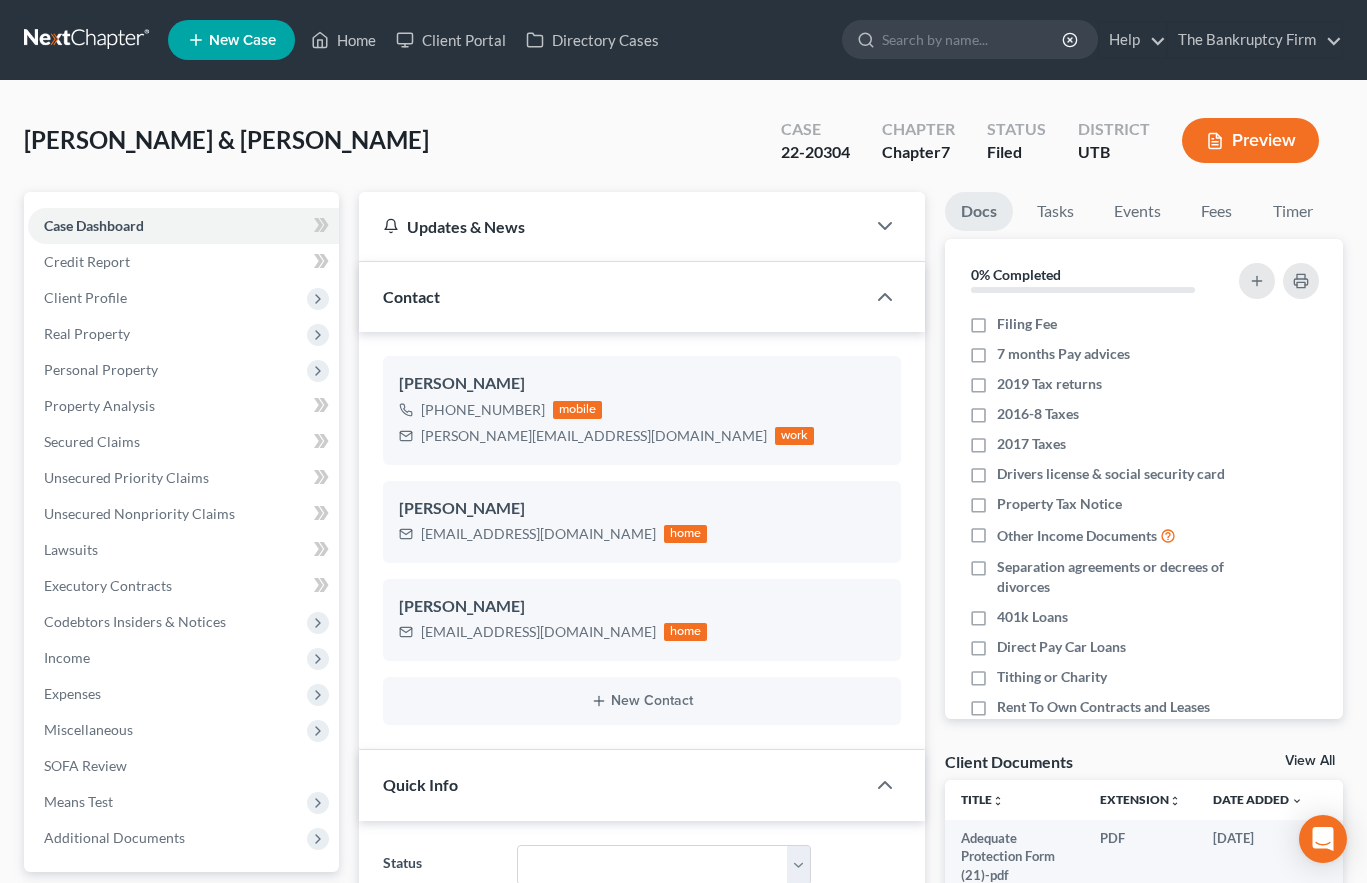 scroll, scrollTop: 139, scrollLeft: 0, axis: vertical 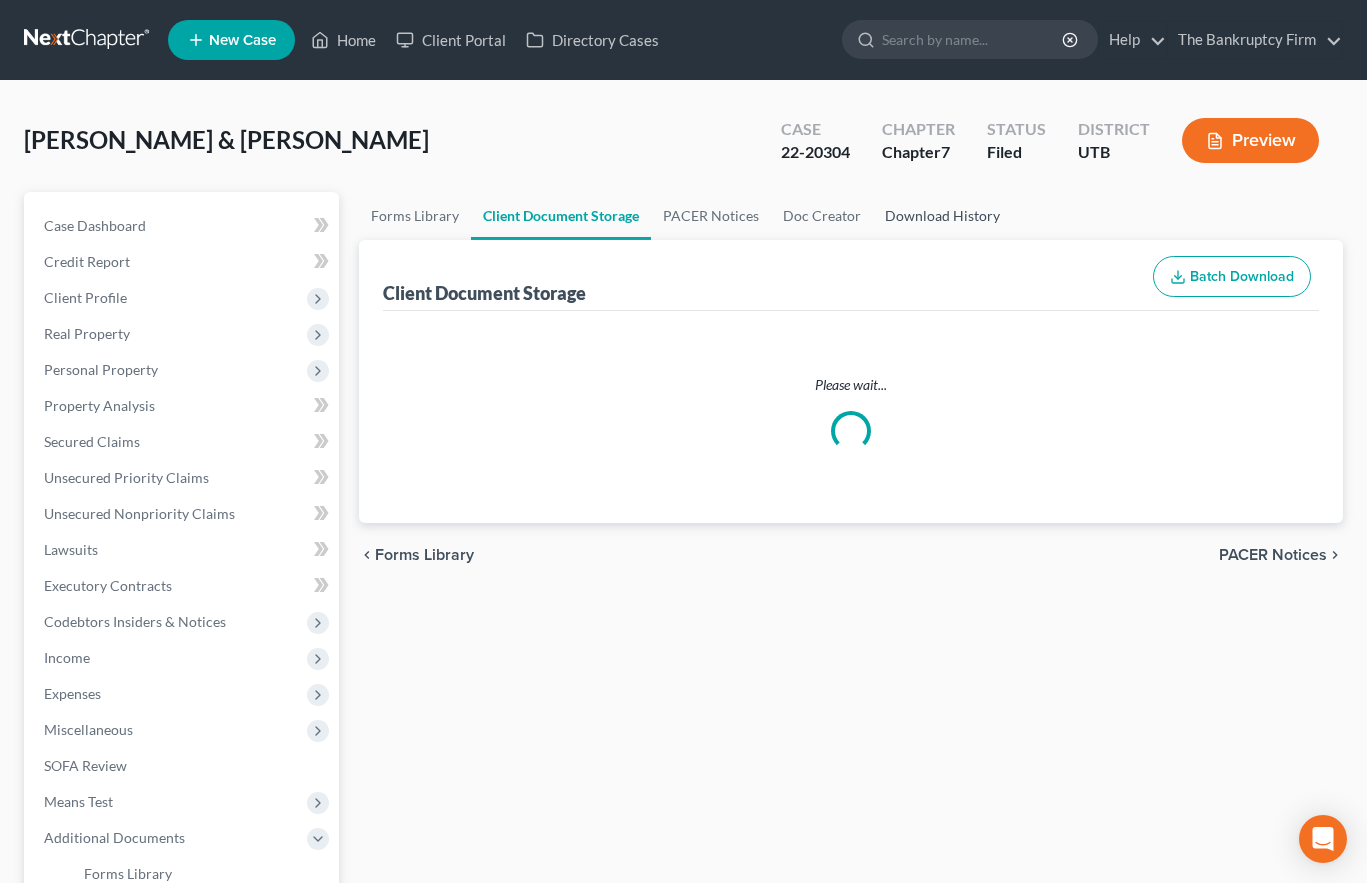 select on "30" 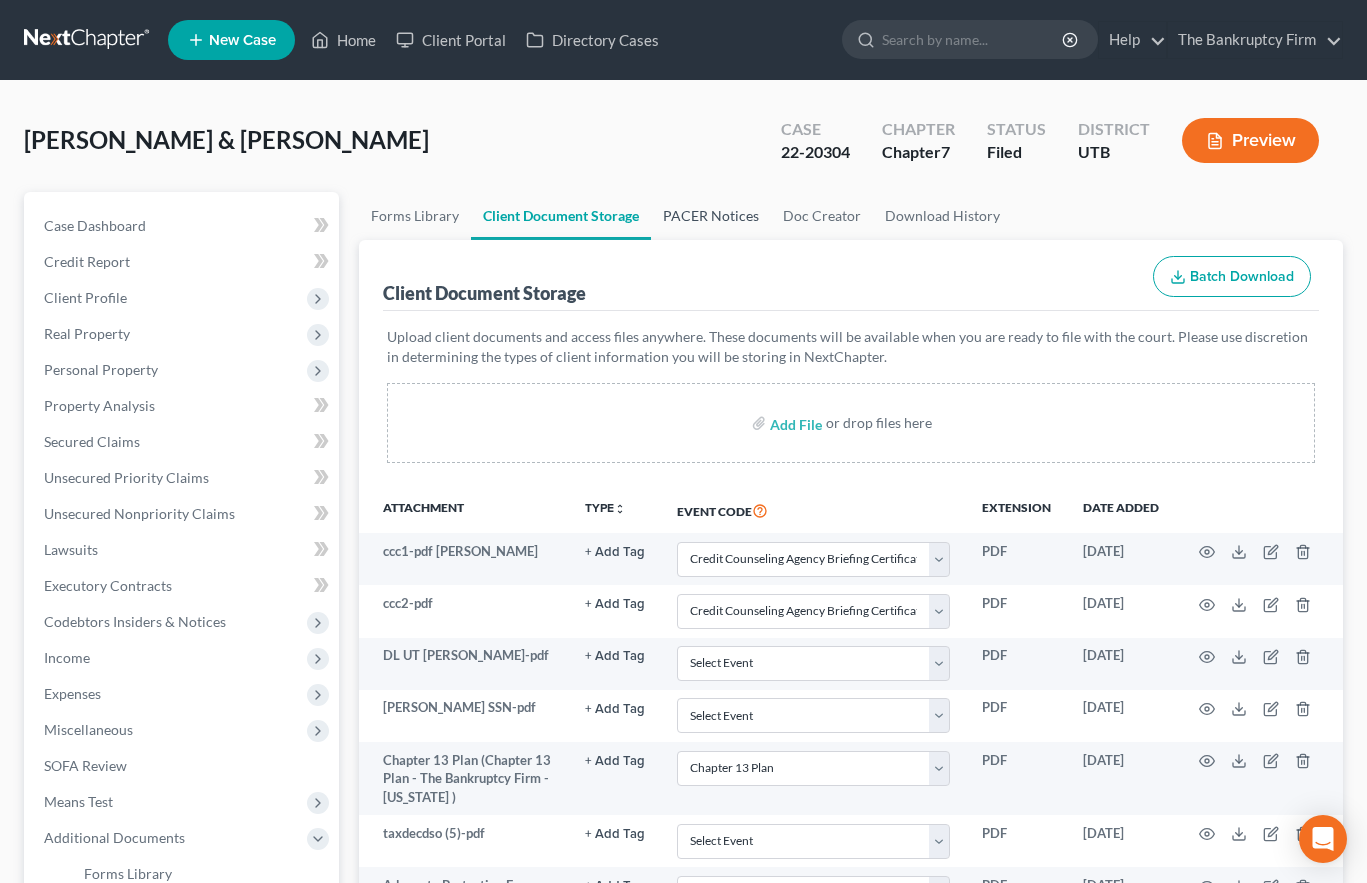 click on "PACER Notices" at bounding box center (711, 216) 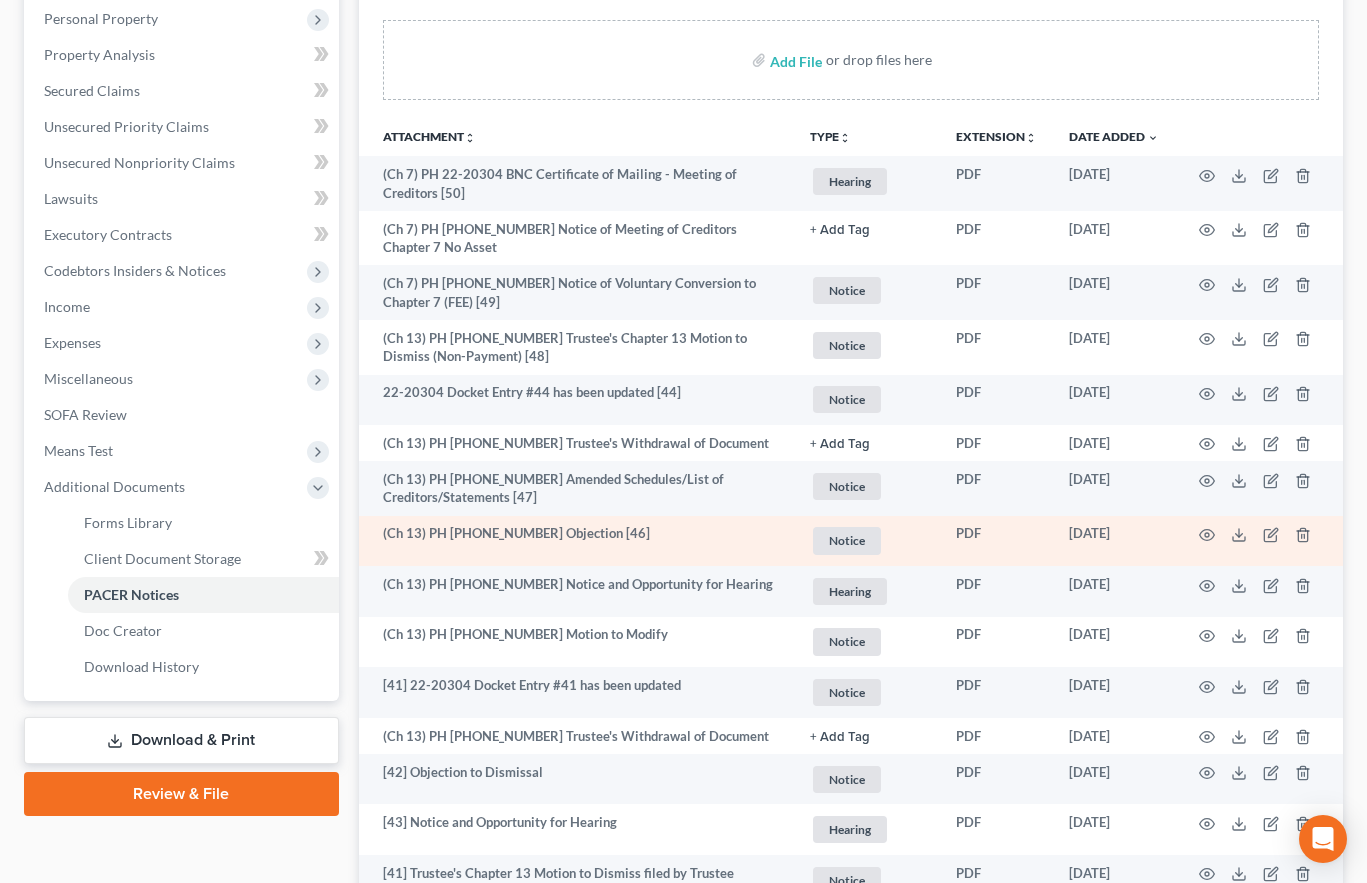 scroll, scrollTop: 400, scrollLeft: 0, axis: vertical 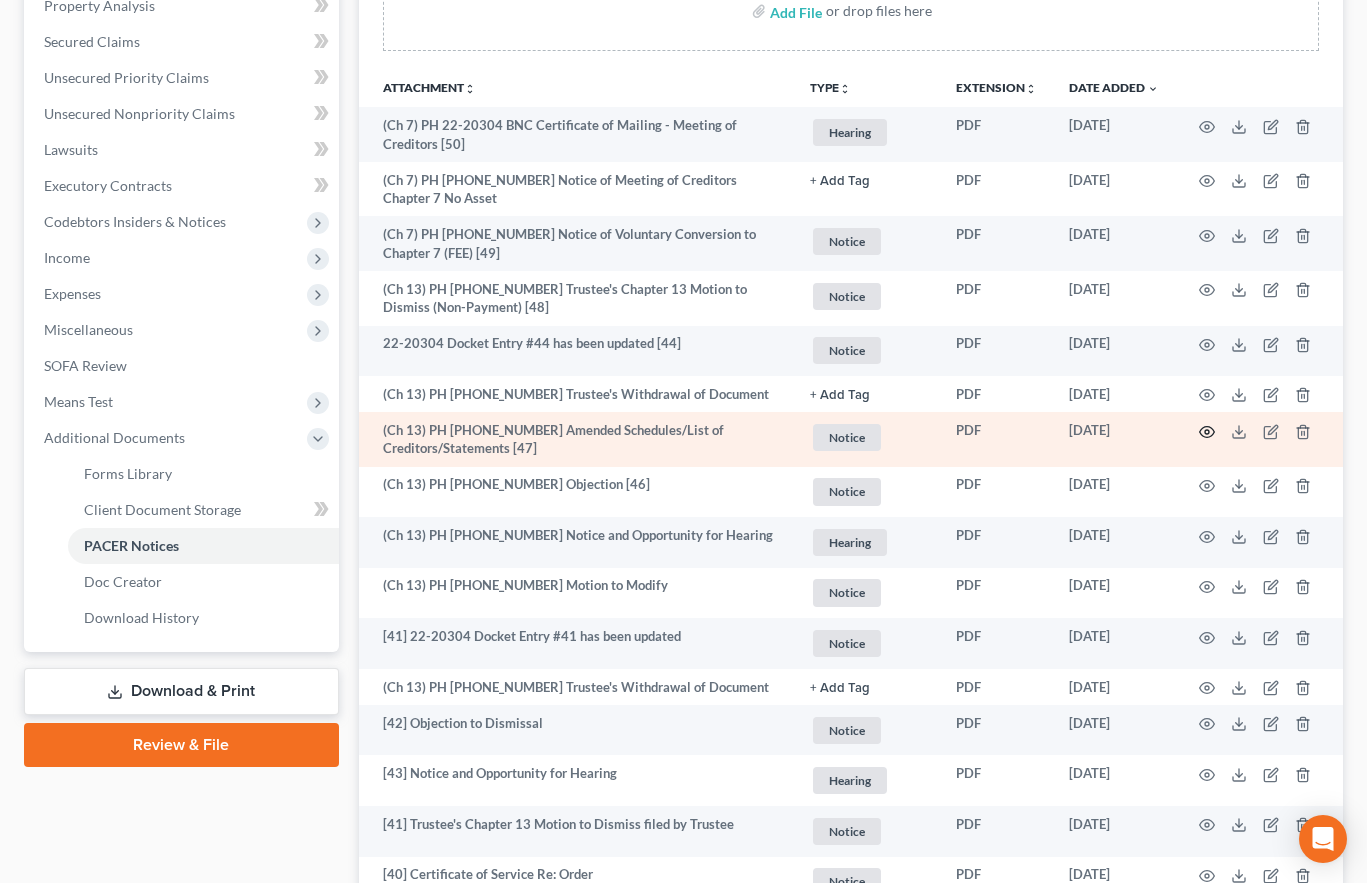 click 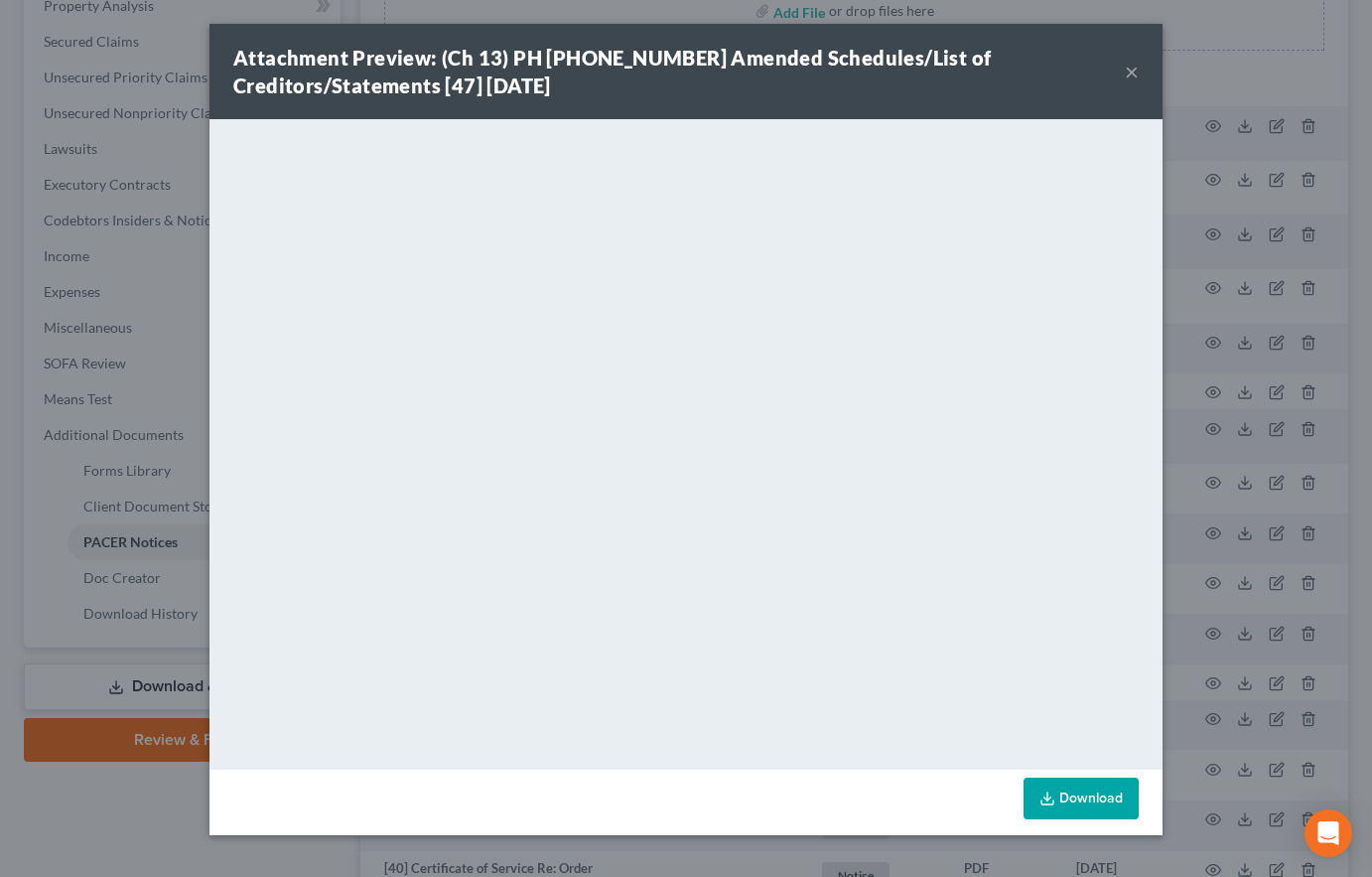 click on "×" at bounding box center [1132, 72] 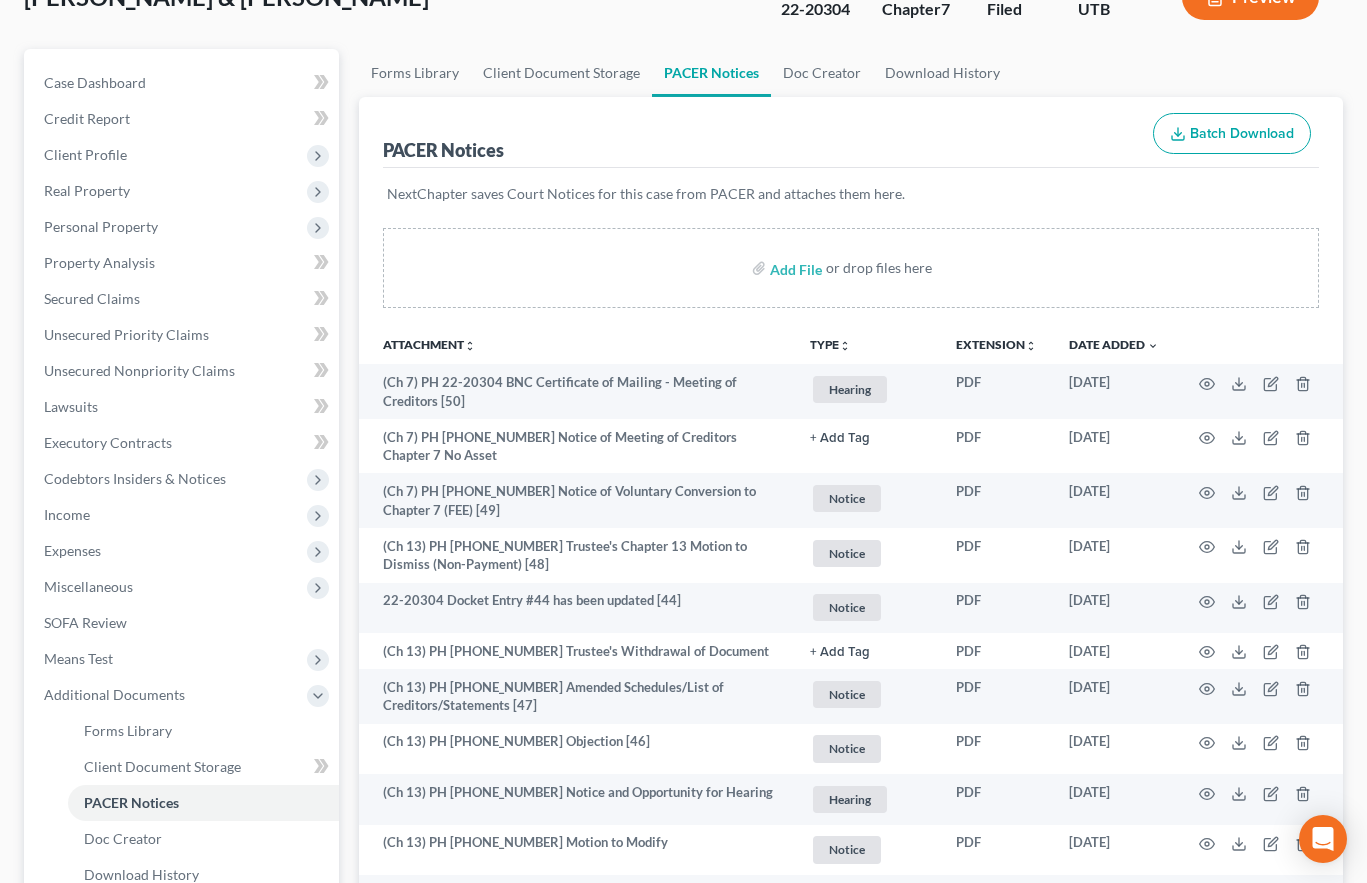 scroll, scrollTop: 0, scrollLeft: 0, axis: both 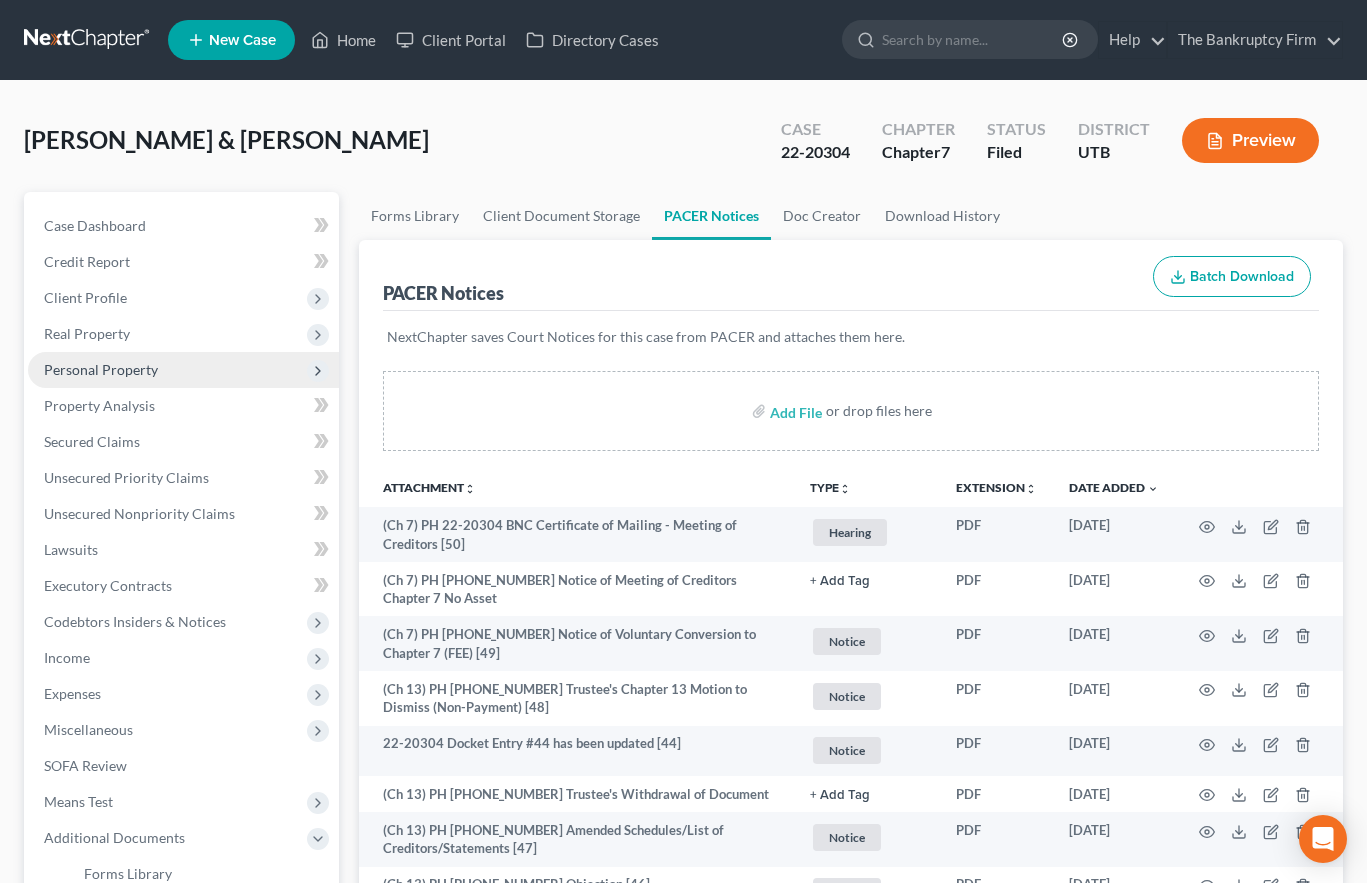 click on "Personal Property" at bounding box center (101, 369) 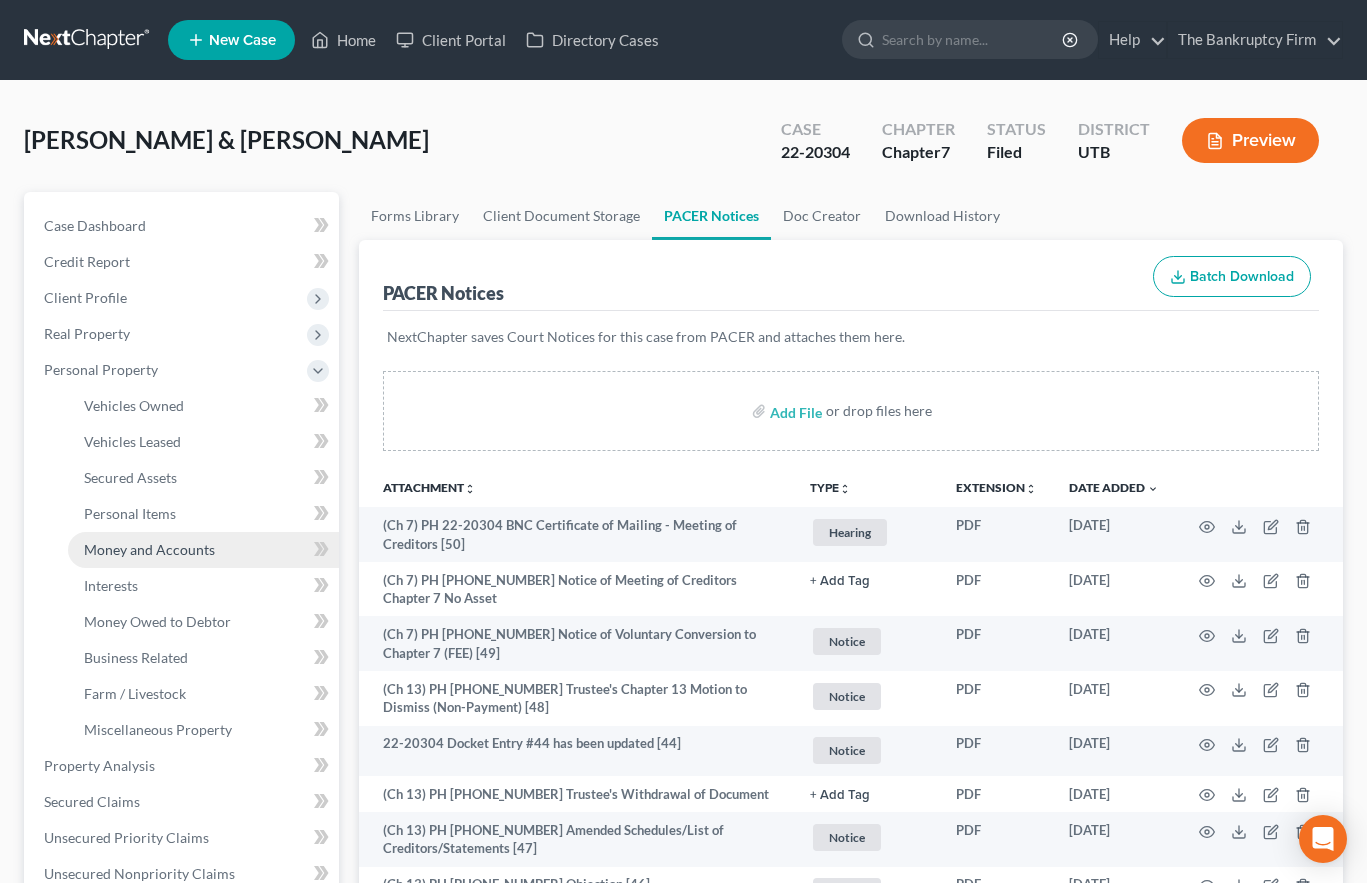 click on "Money and Accounts" at bounding box center [149, 549] 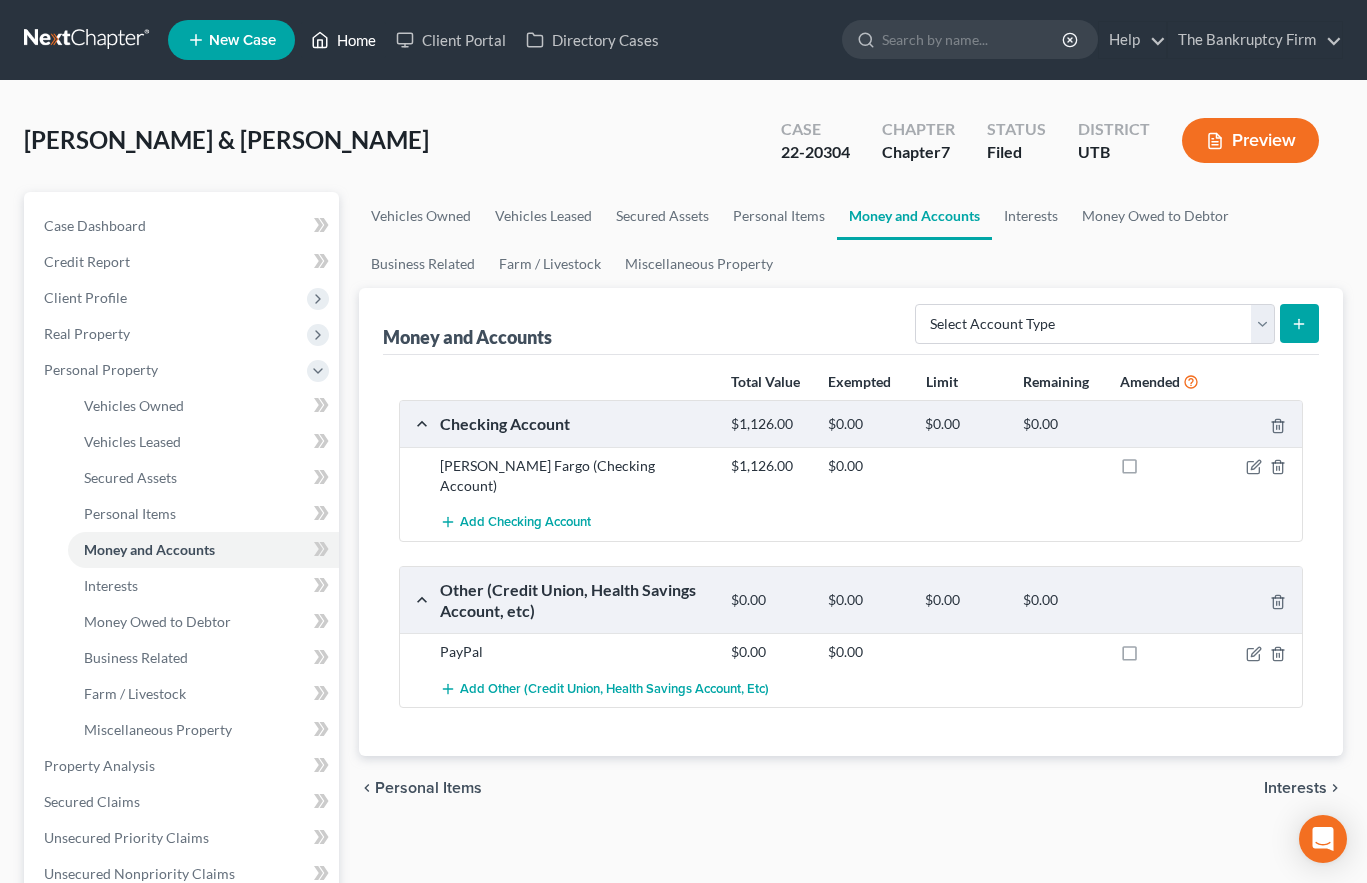 click on "Home" at bounding box center (343, 40) 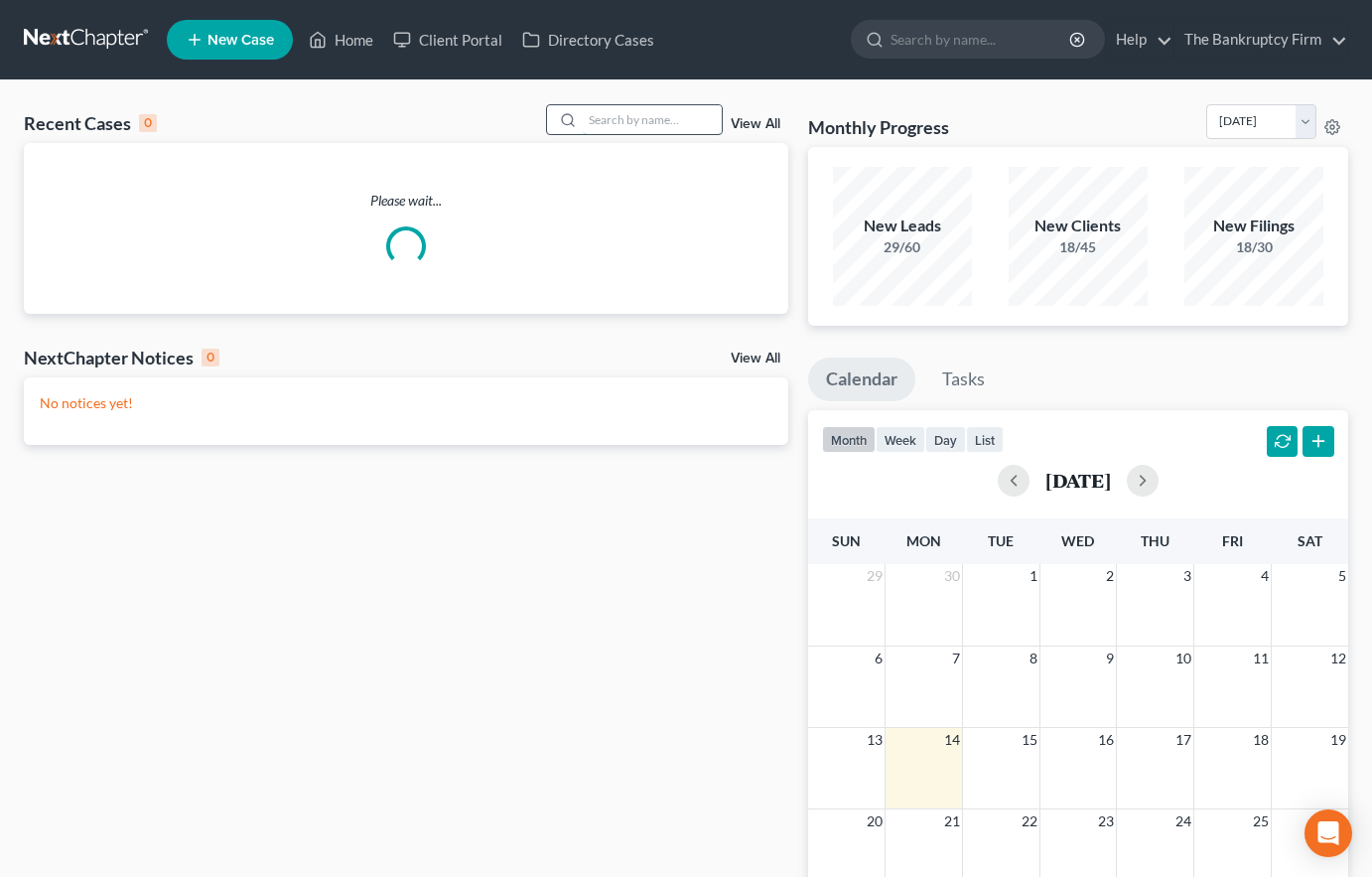 click at bounding box center [652, 119] 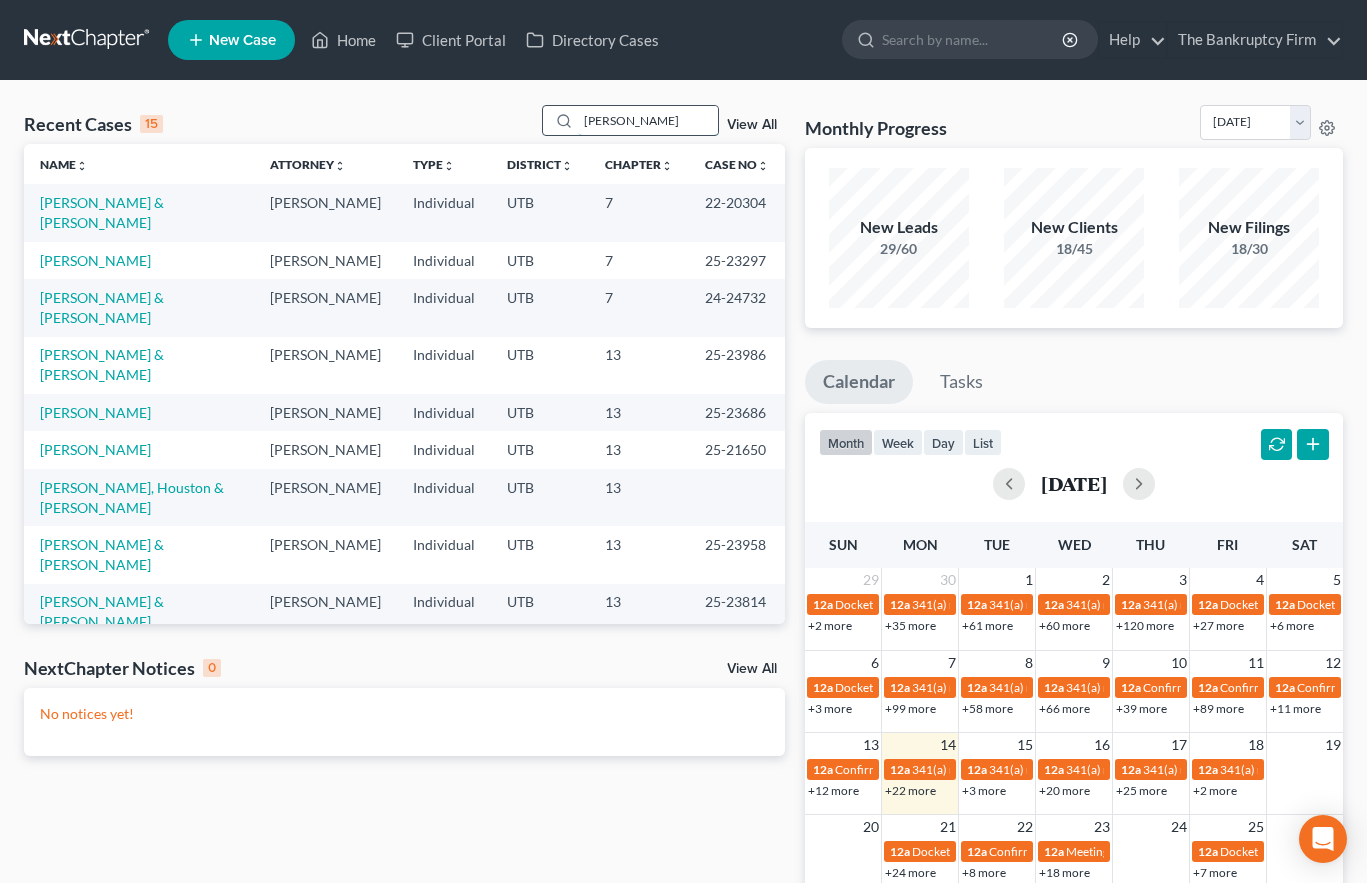 type on "[PERSON_NAME]" 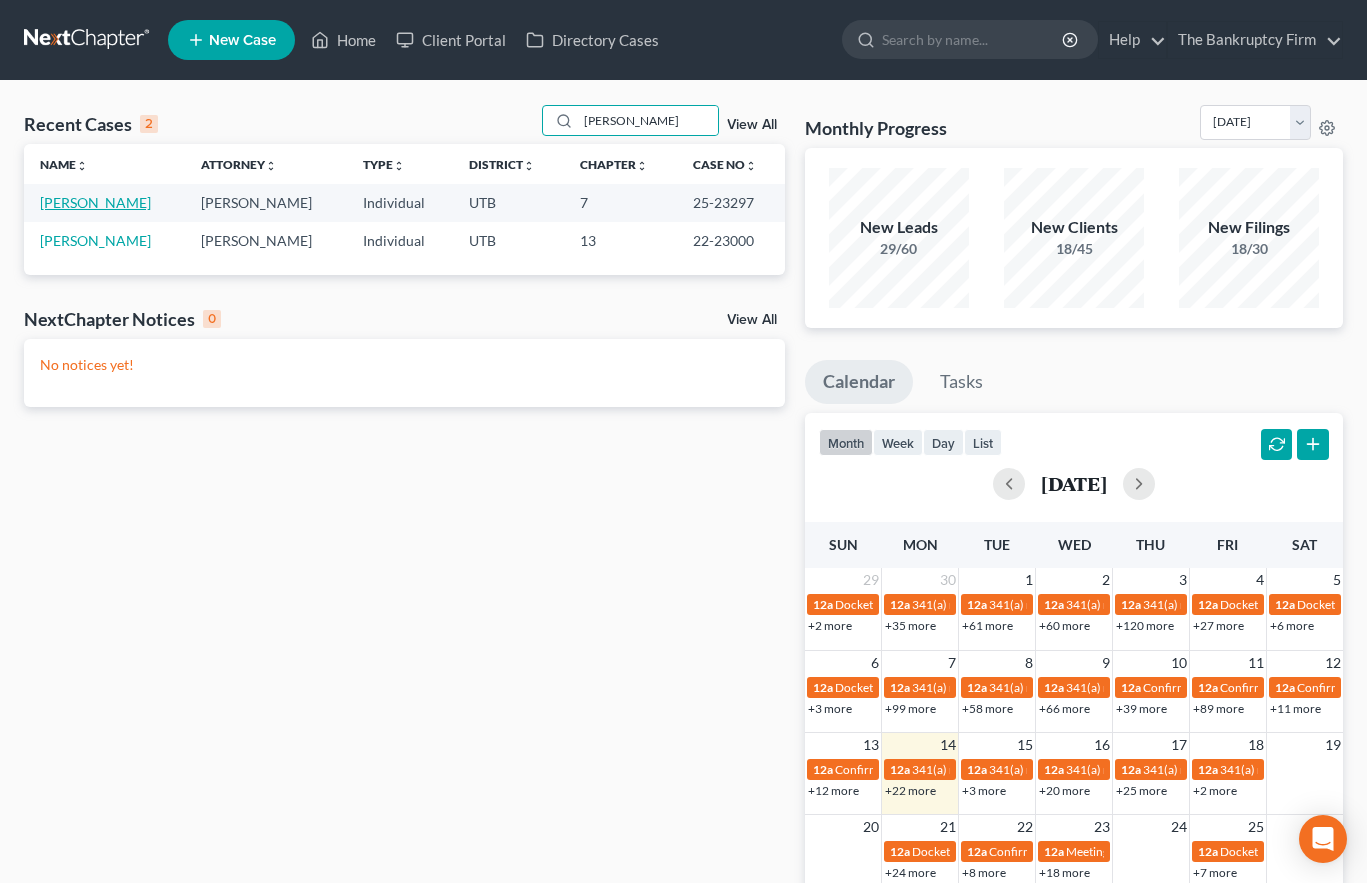 click on "[PERSON_NAME]" at bounding box center (95, 202) 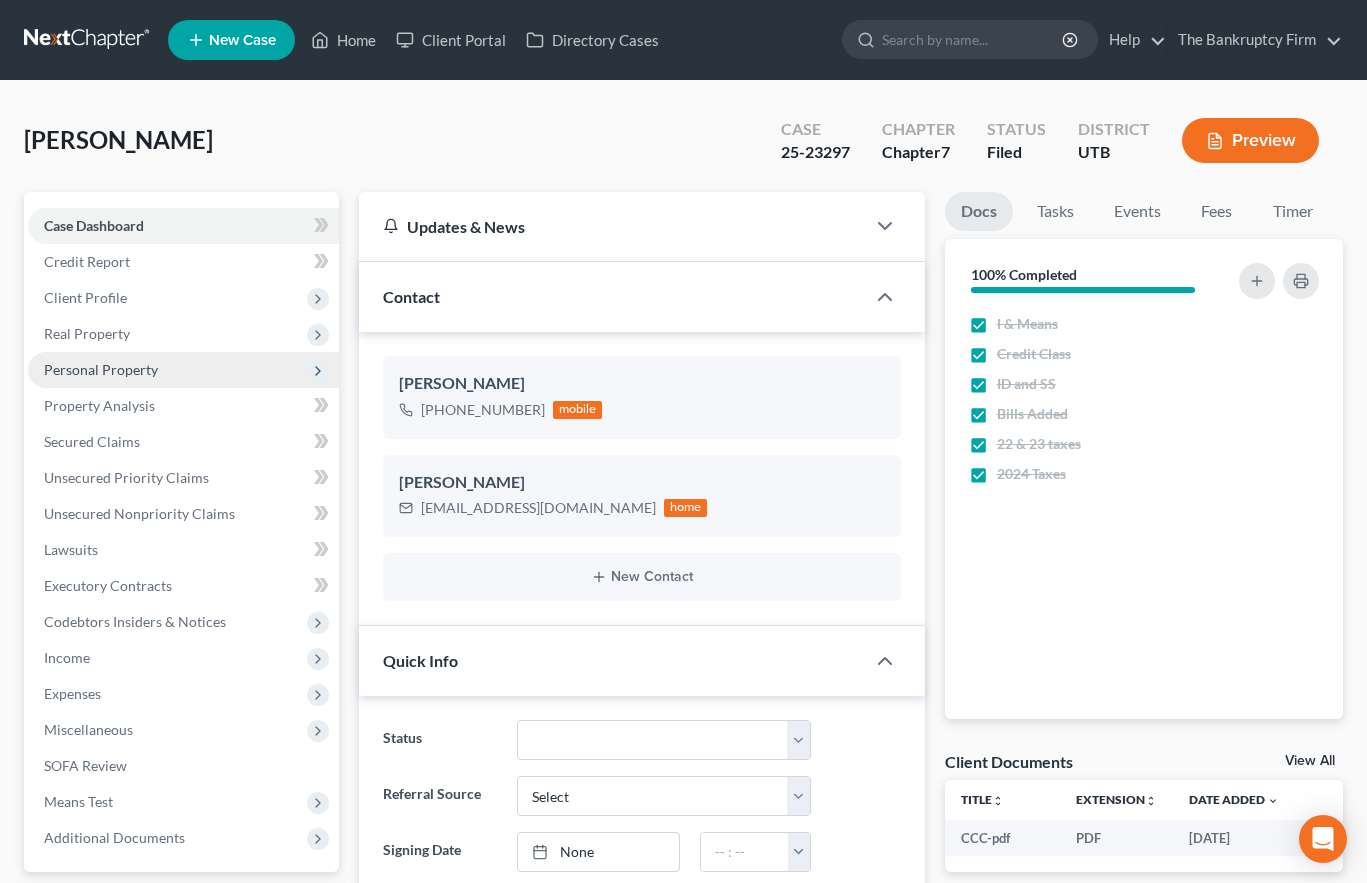 click on "Personal Property" at bounding box center [101, 369] 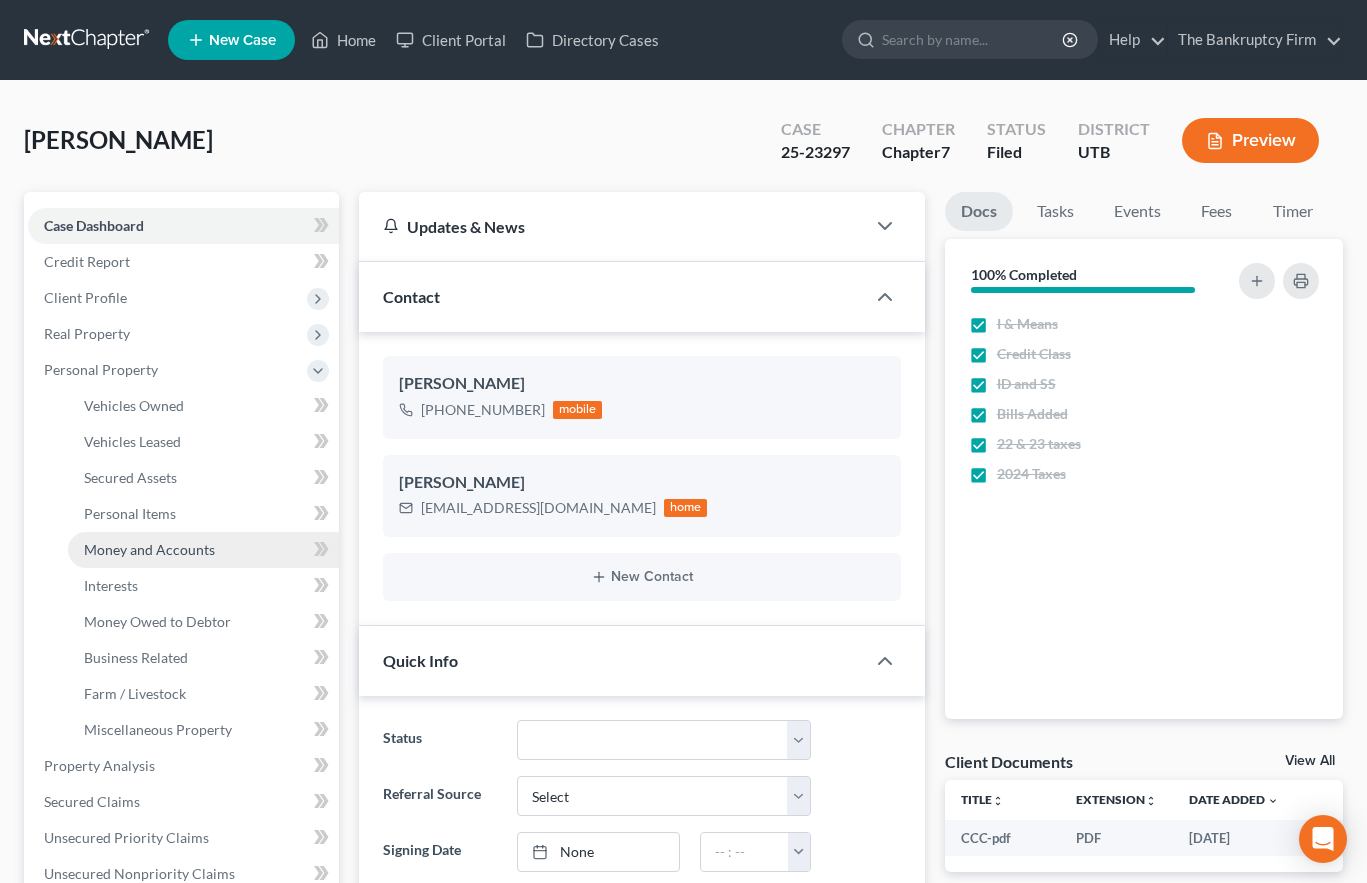 click on "Money and Accounts" at bounding box center [149, 549] 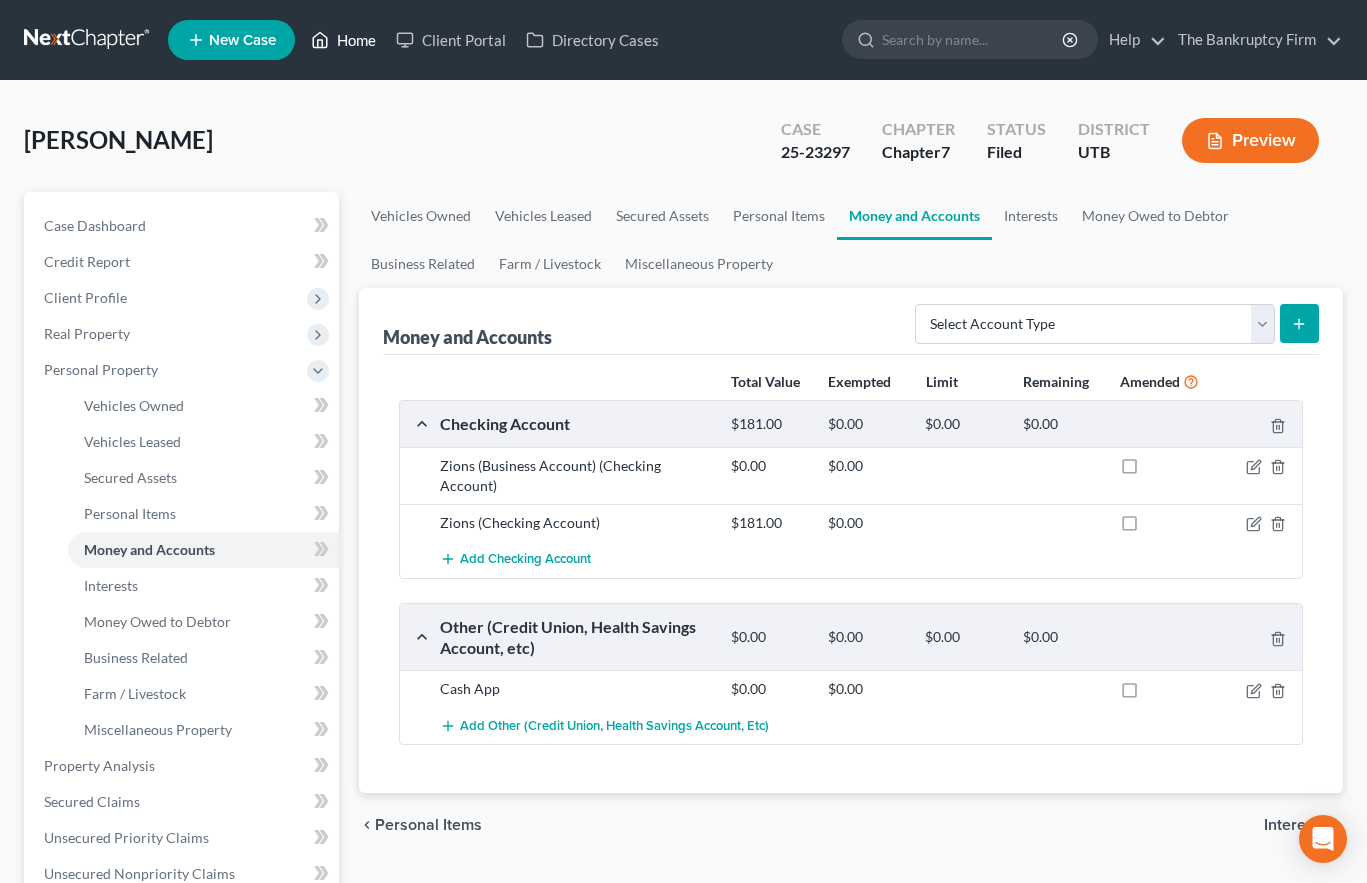 click on "Home" at bounding box center (343, 40) 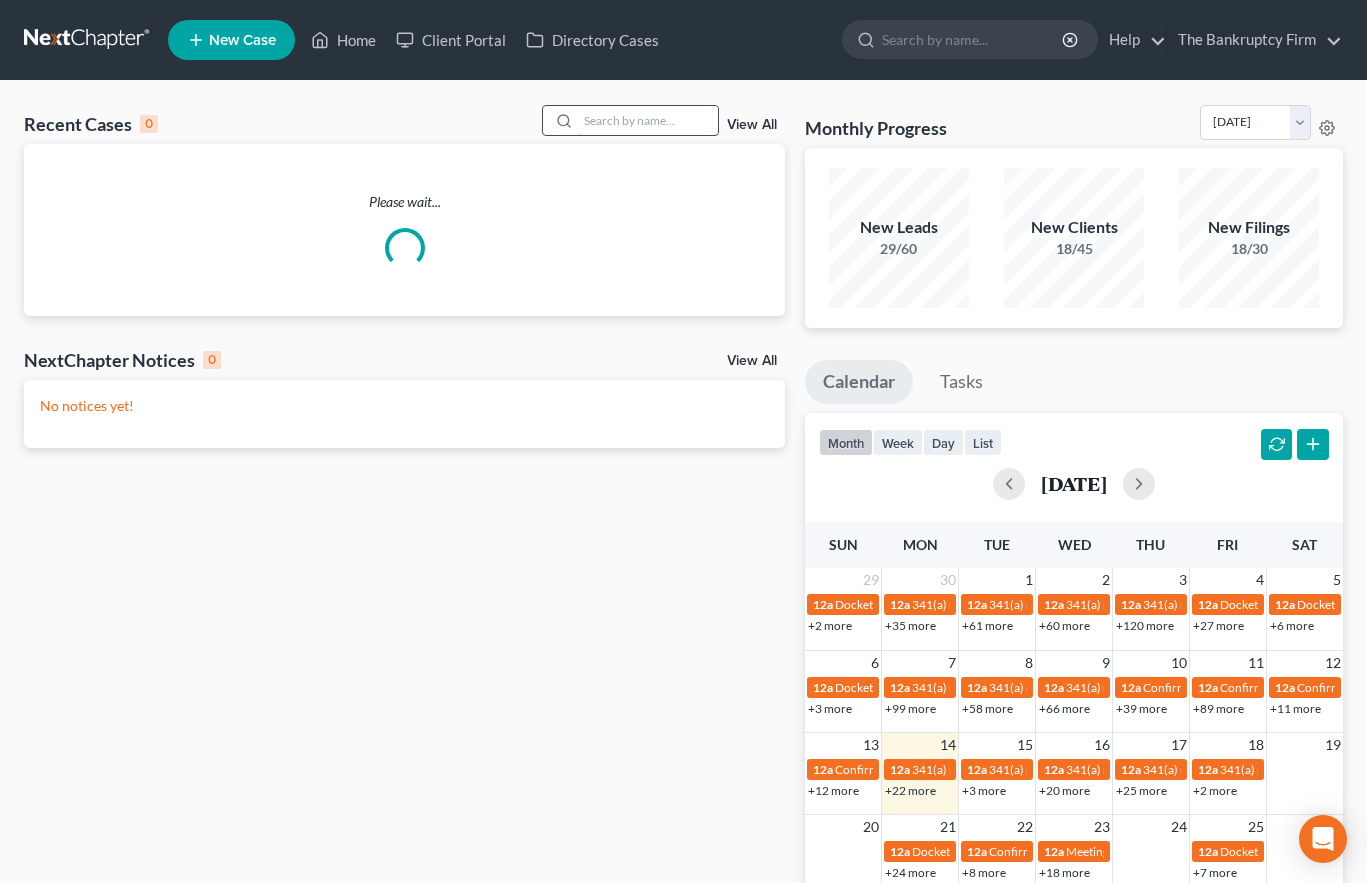 drag, startPoint x: 599, startPoint y: 119, endPoint x: 615, endPoint y: 119, distance: 16 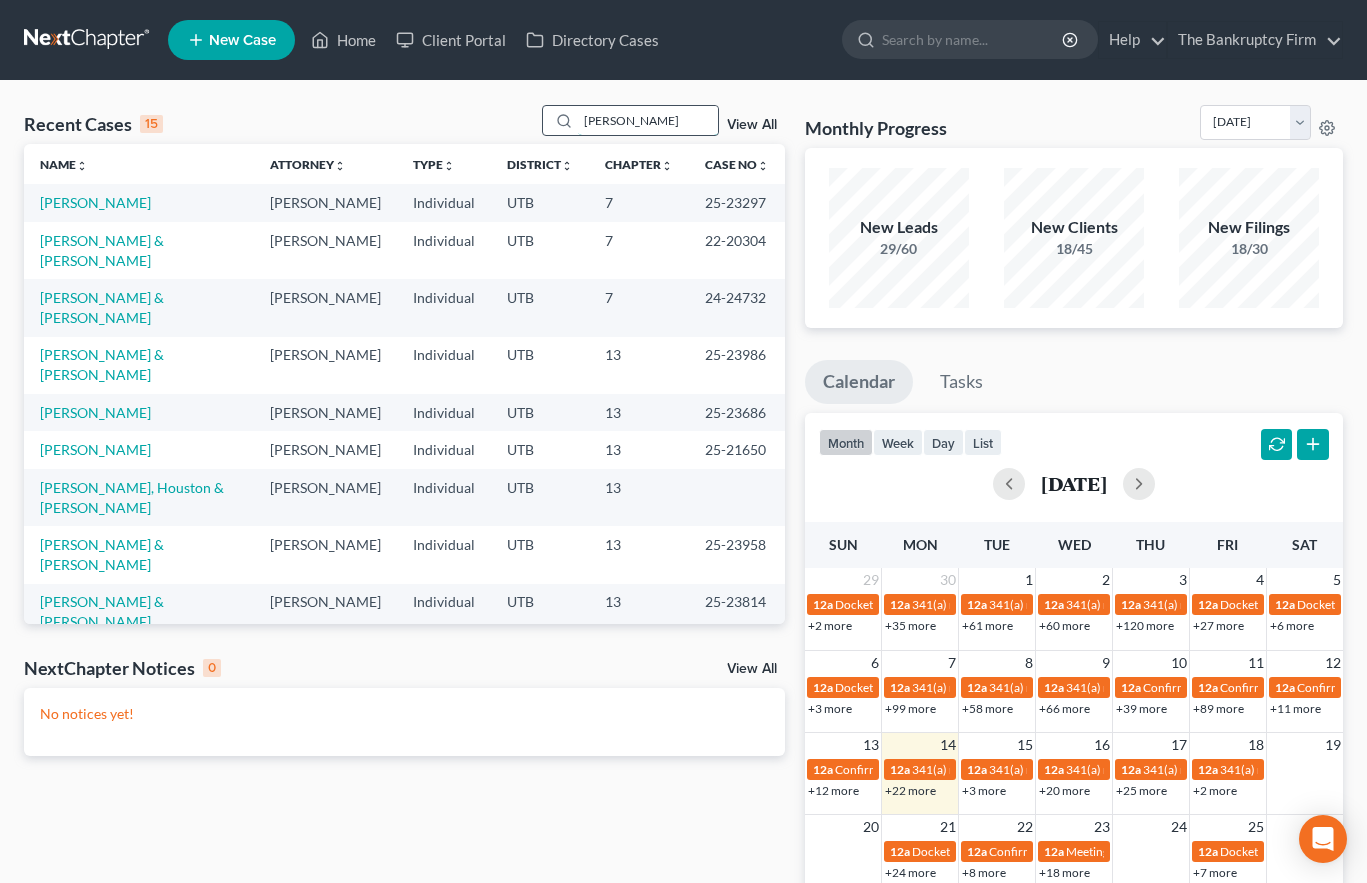 type on "[PERSON_NAME]" 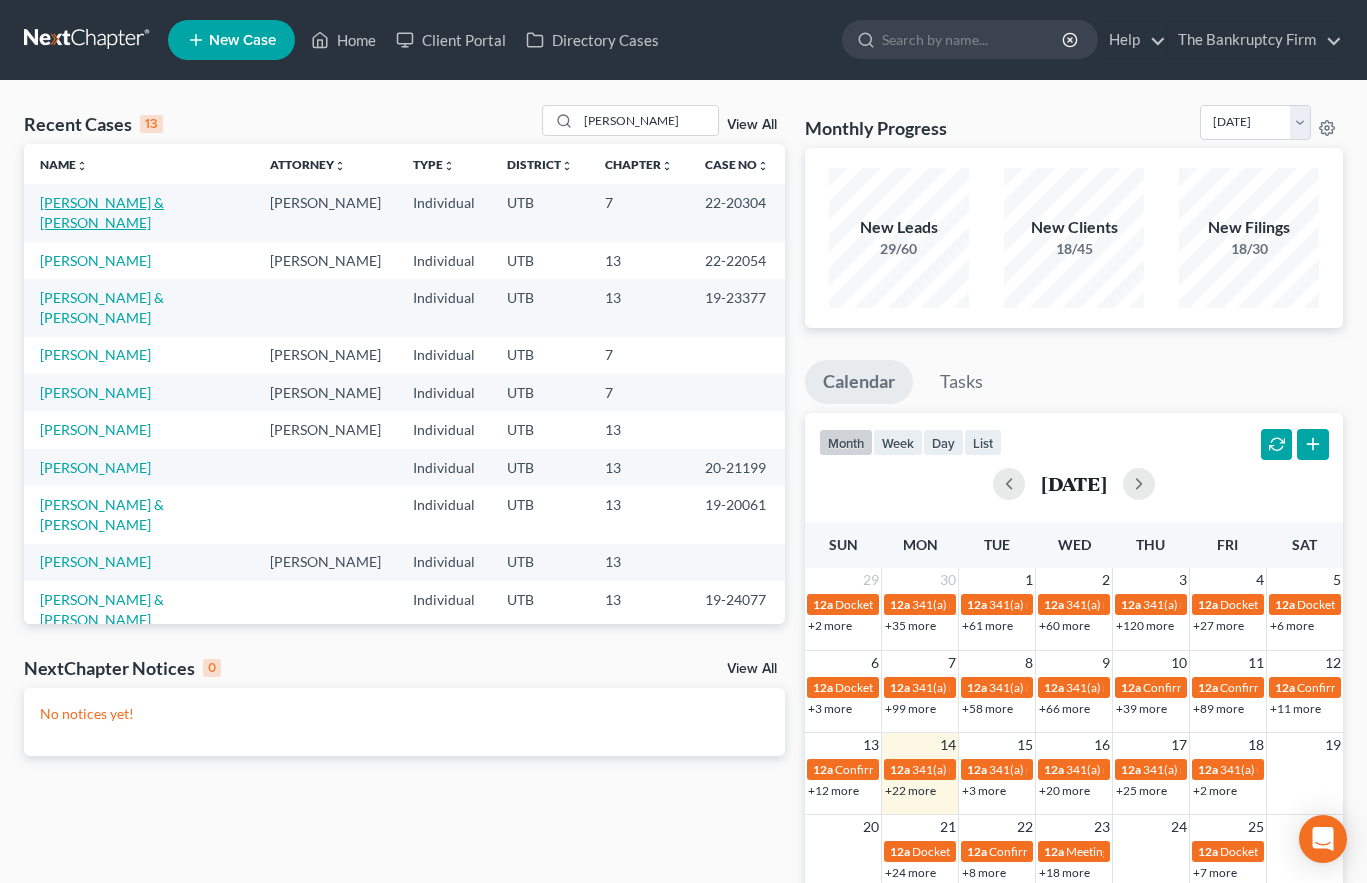 click on "[PERSON_NAME] & [PERSON_NAME]" at bounding box center (102, 212) 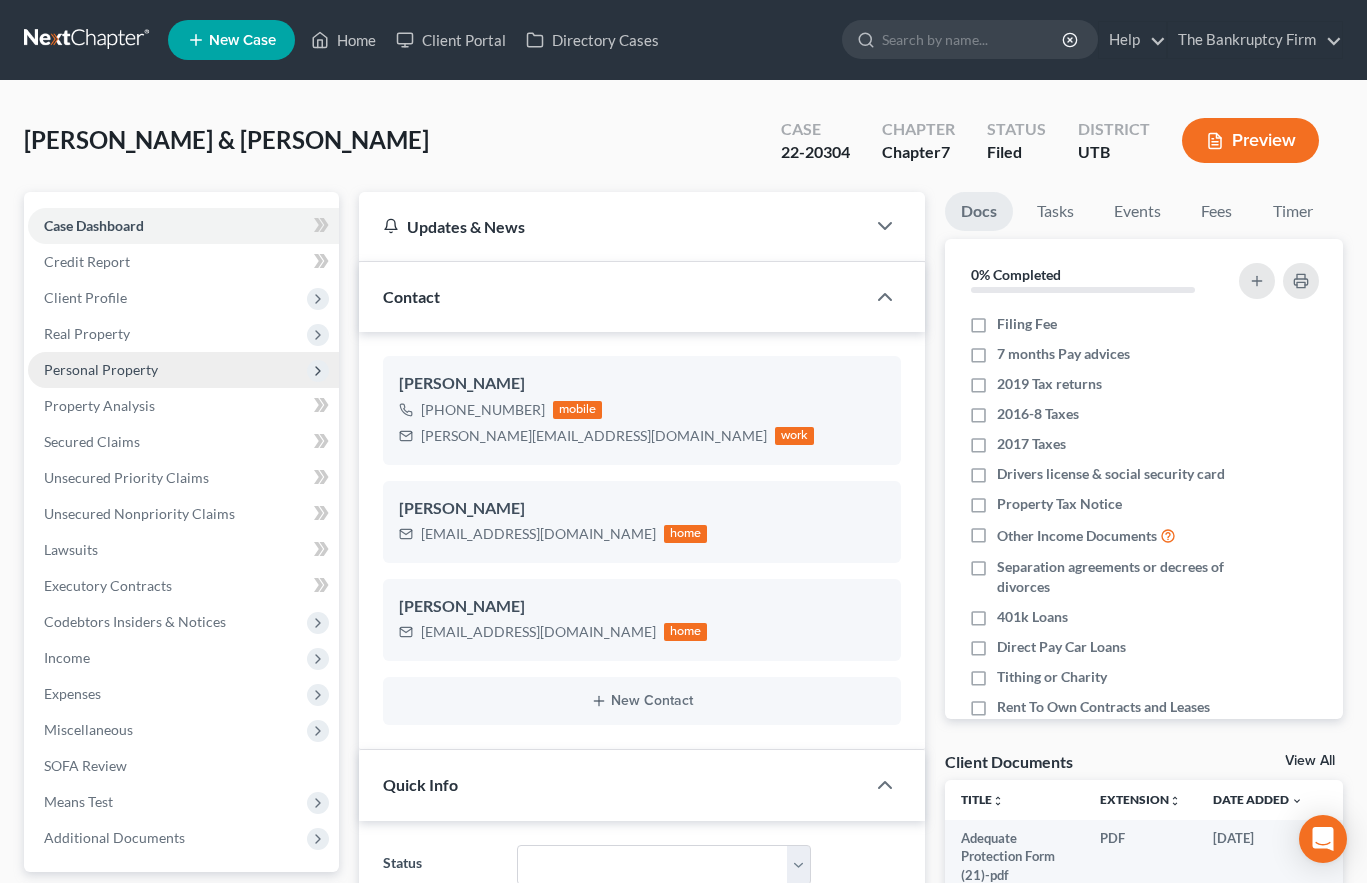 scroll, scrollTop: 139, scrollLeft: 0, axis: vertical 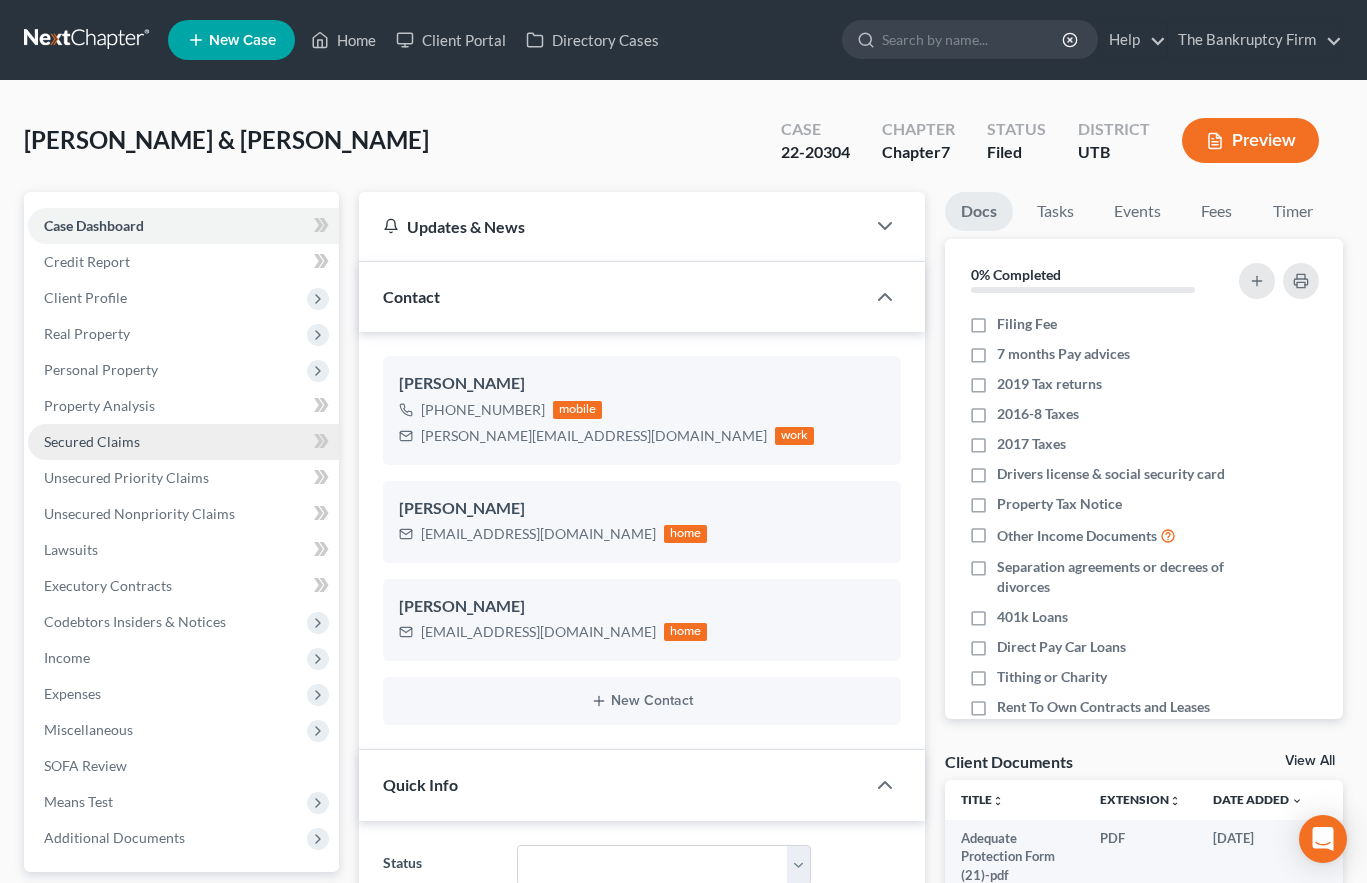 click on "Secured Claims" at bounding box center [92, 441] 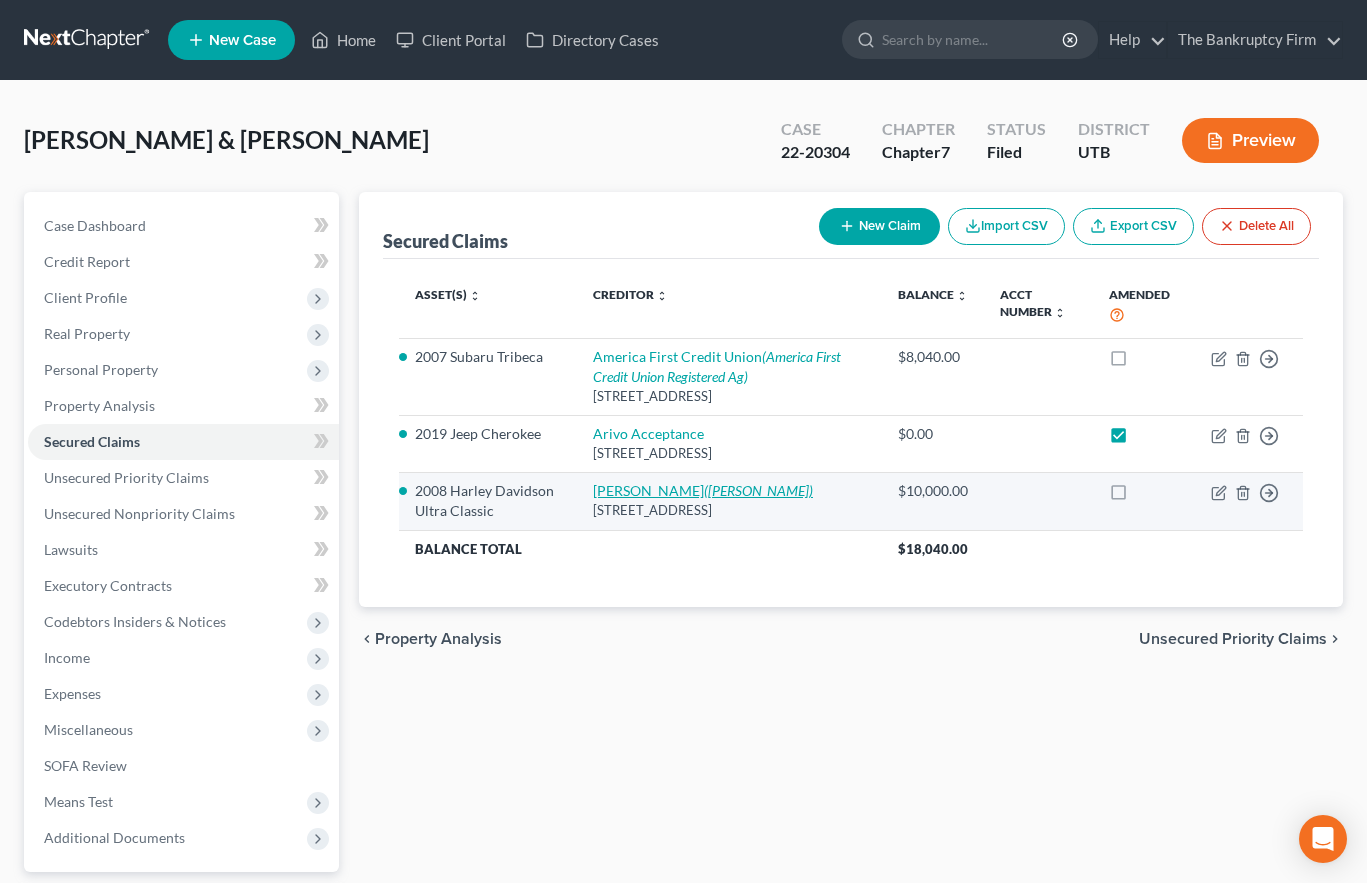 click on "[PERSON_NAME]  ([PERSON_NAME])" at bounding box center (703, 490) 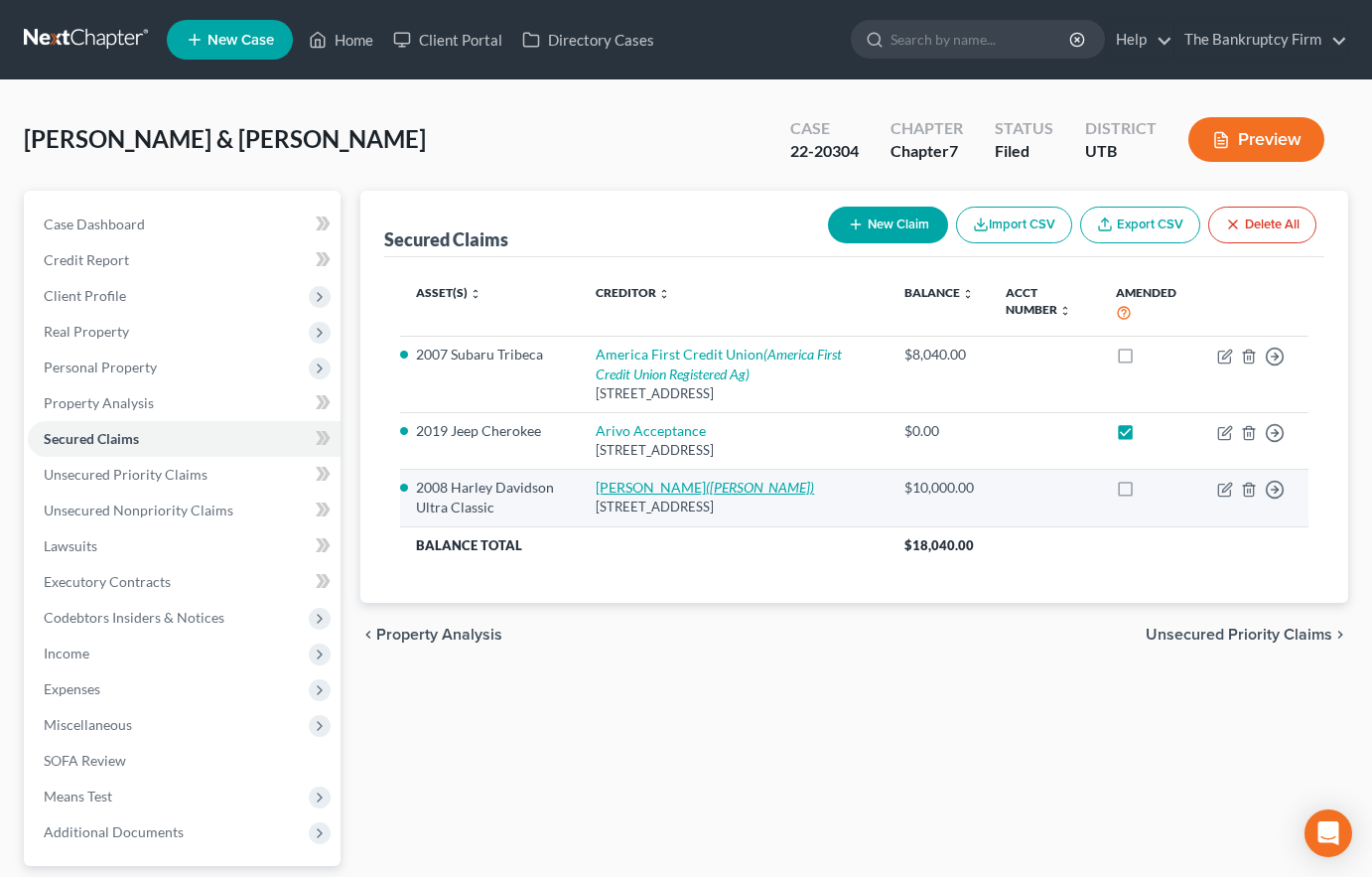 select on "46" 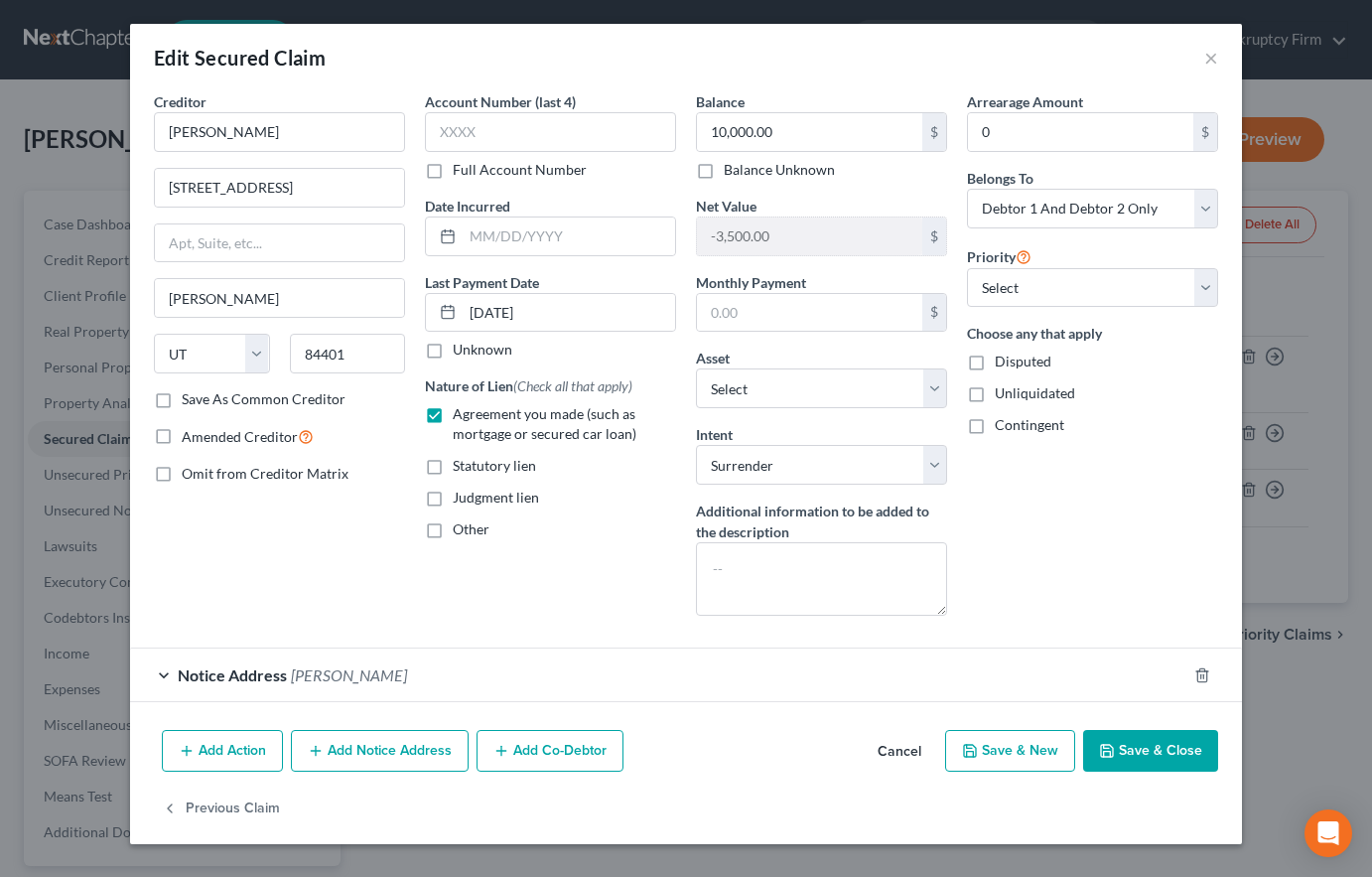 click on "Save & Close" at bounding box center (1151, 751) 